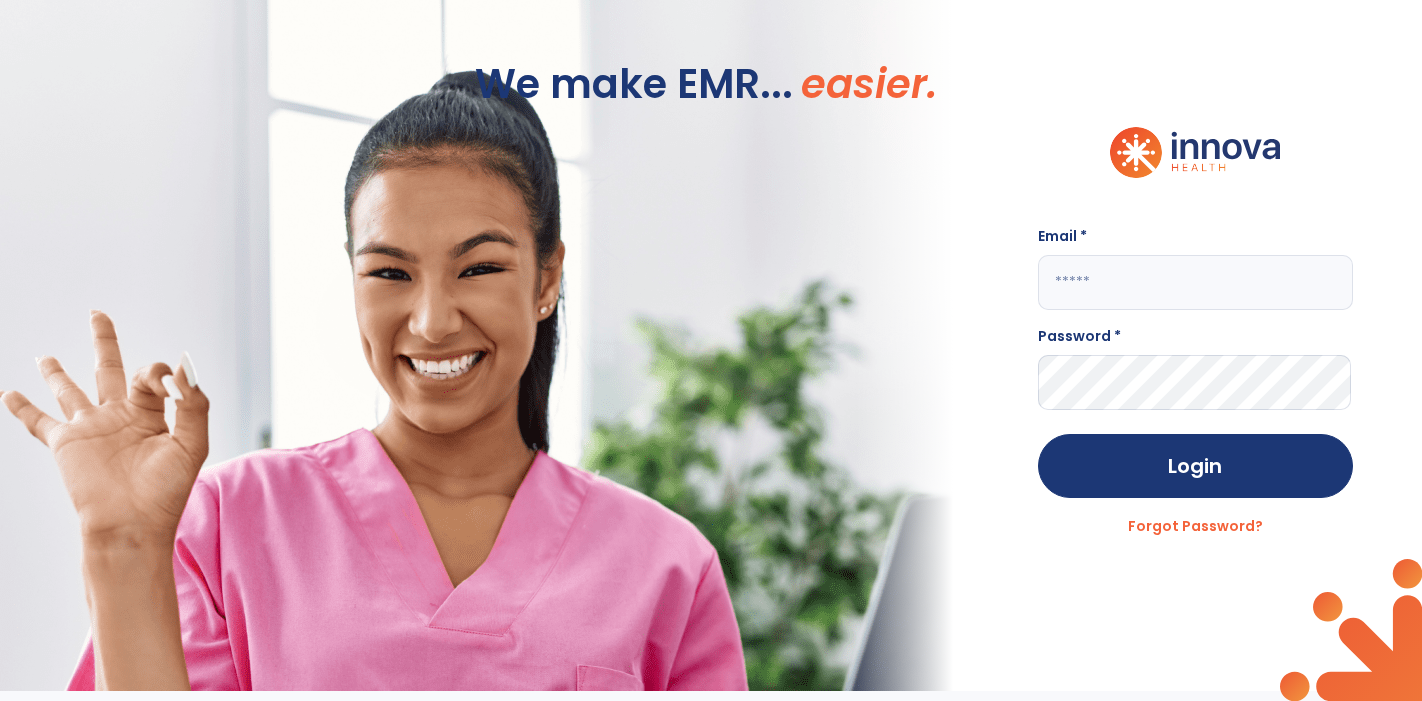 scroll, scrollTop: 0, scrollLeft: 0, axis: both 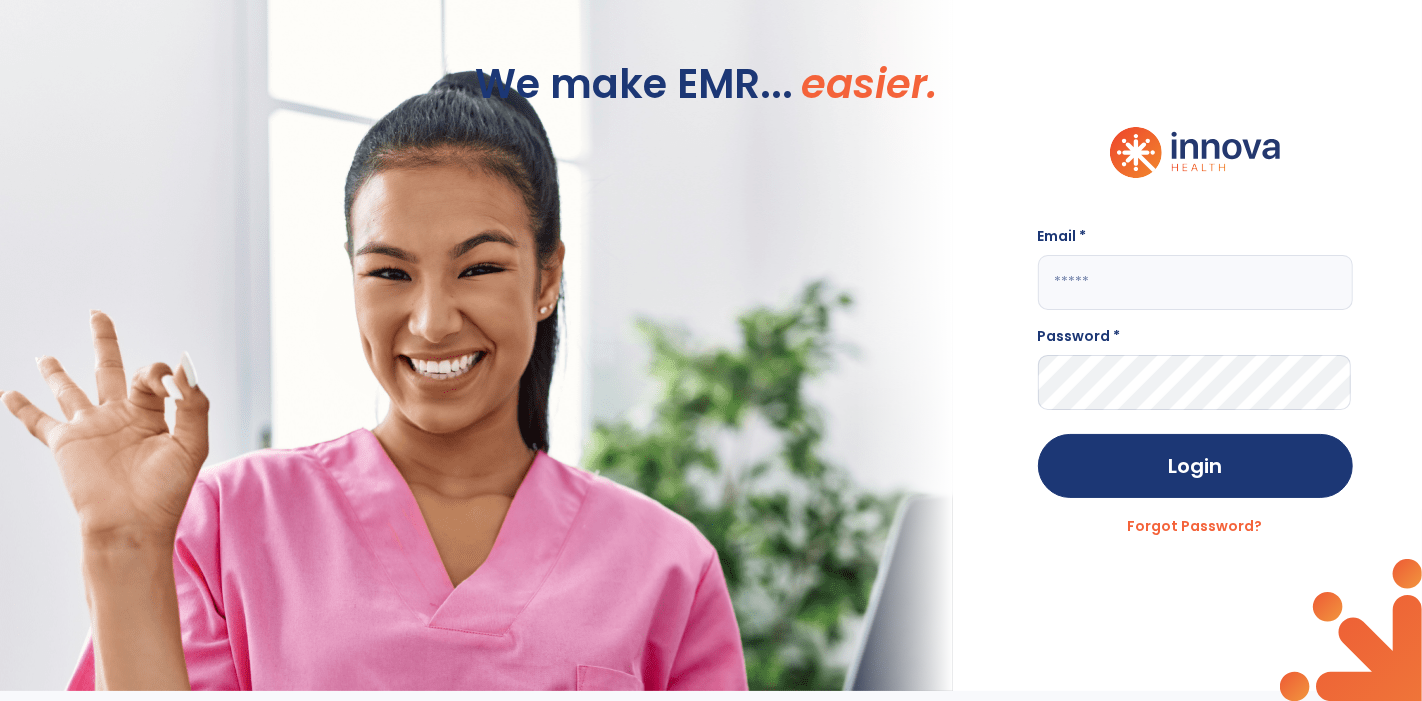 click 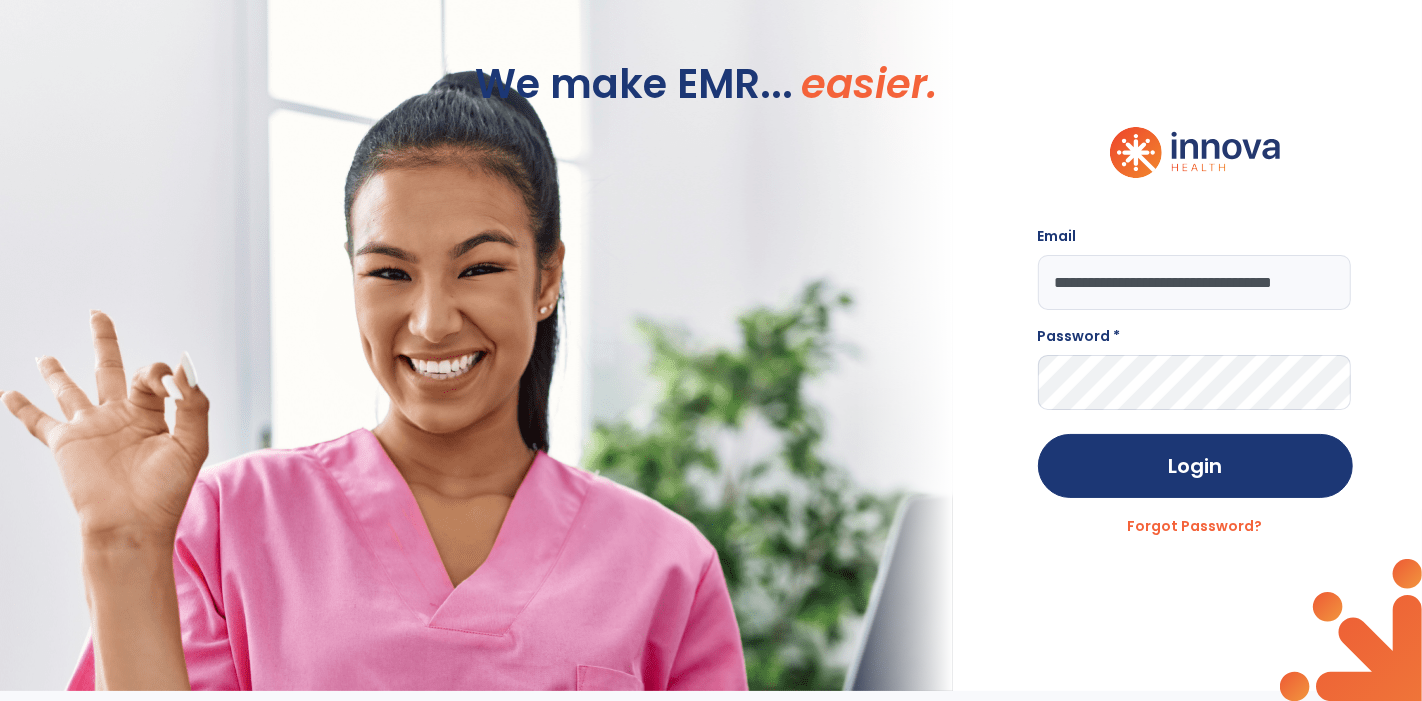 scroll, scrollTop: 0, scrollLeft: 25, axis: horizontal 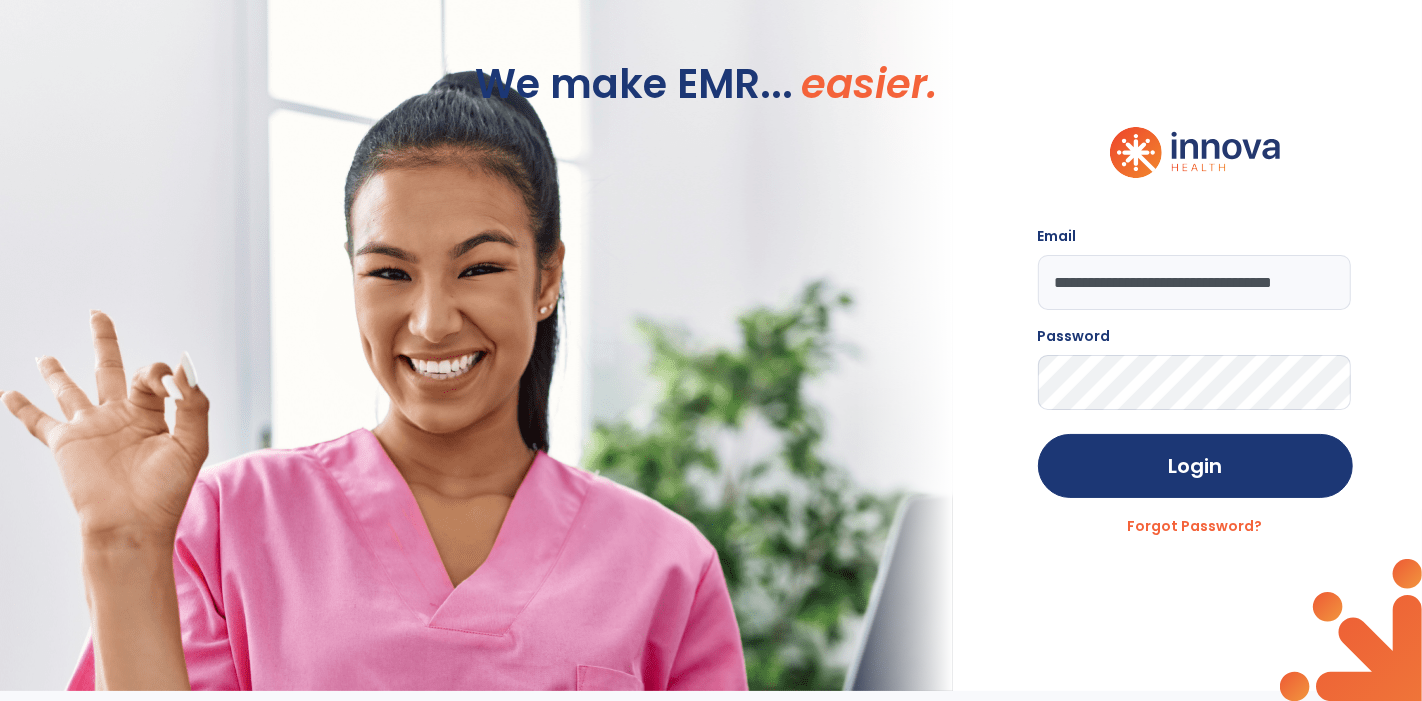 click on "Login" 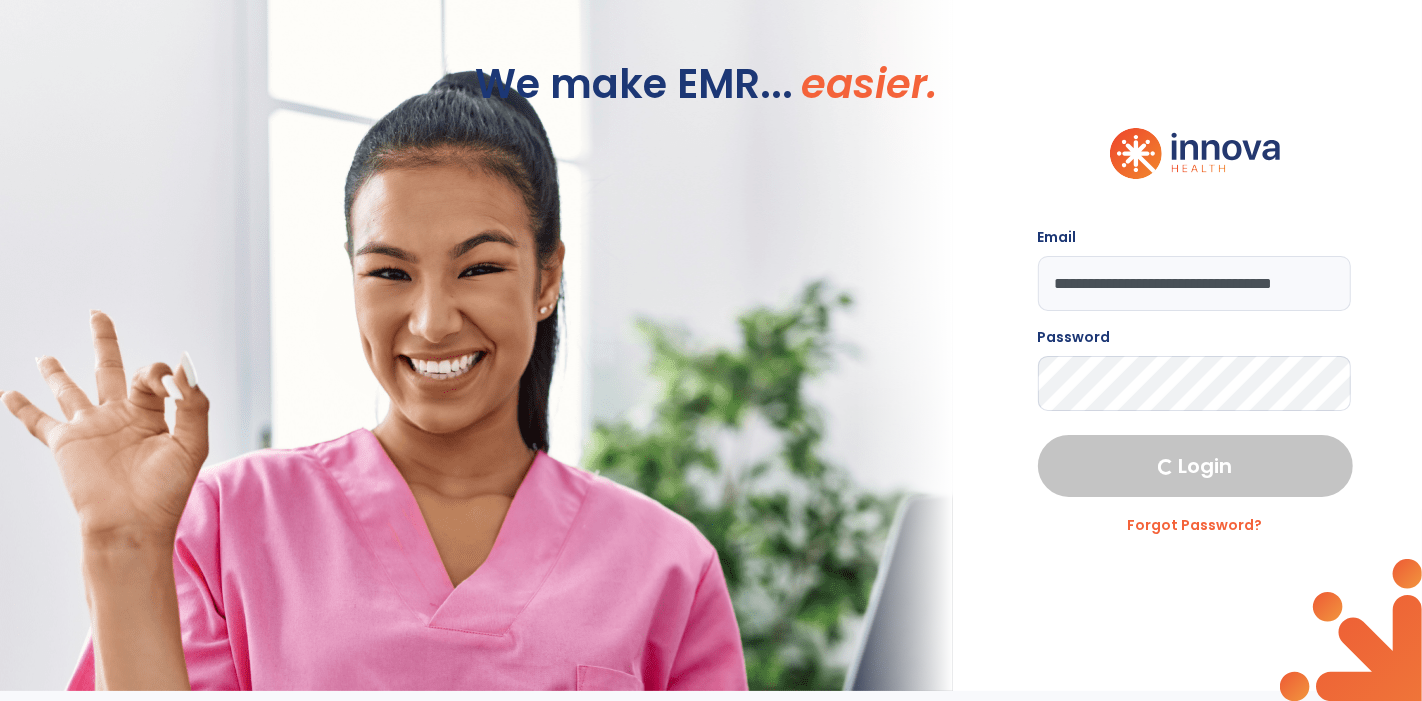 select on "****" 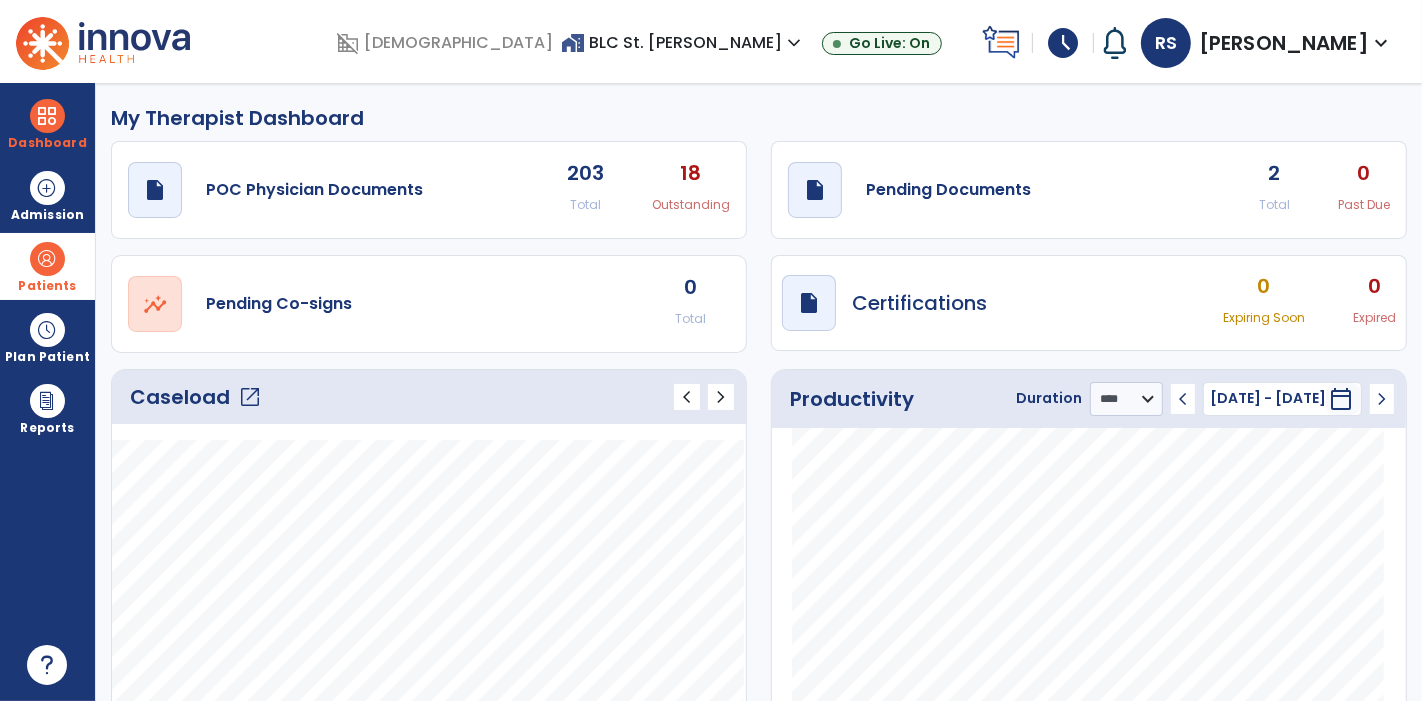 click on "Patients" at bounding box center (47, 286) 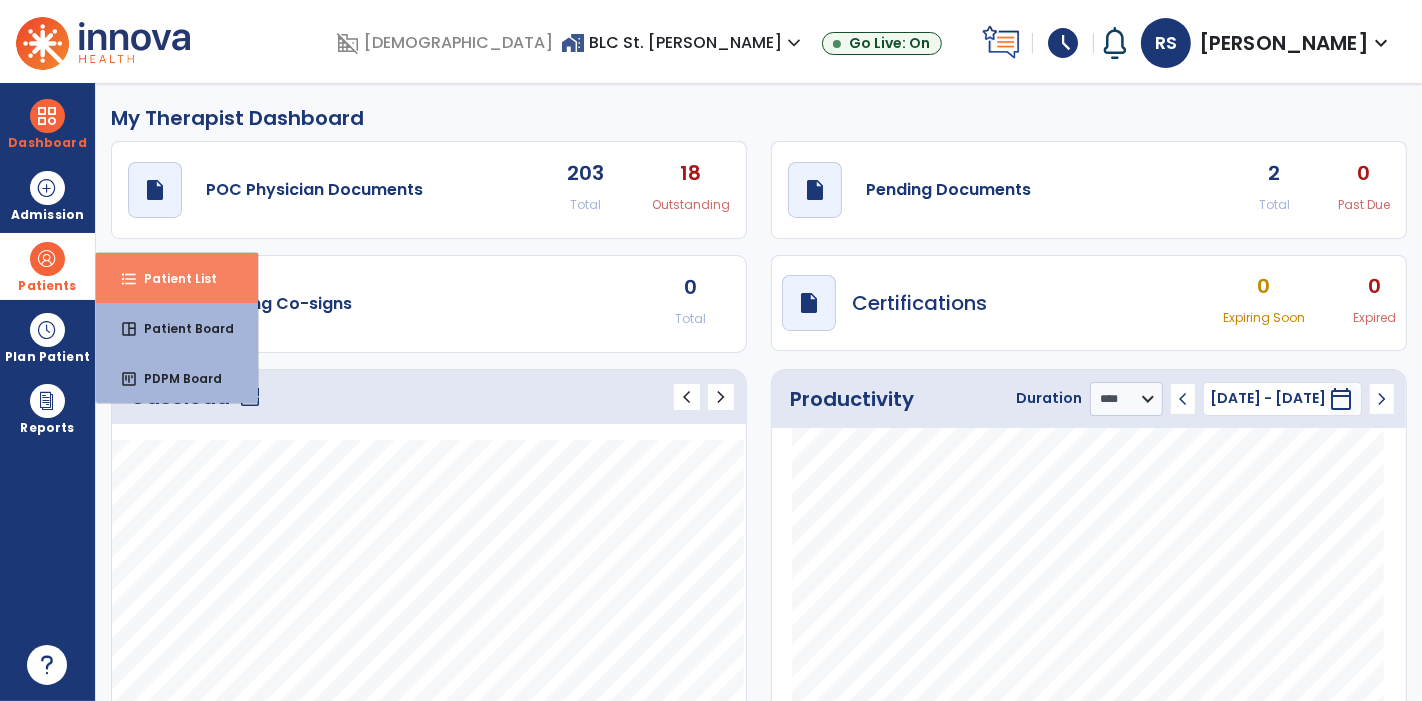 click on "Patient List" at bounding box center (172, 278) 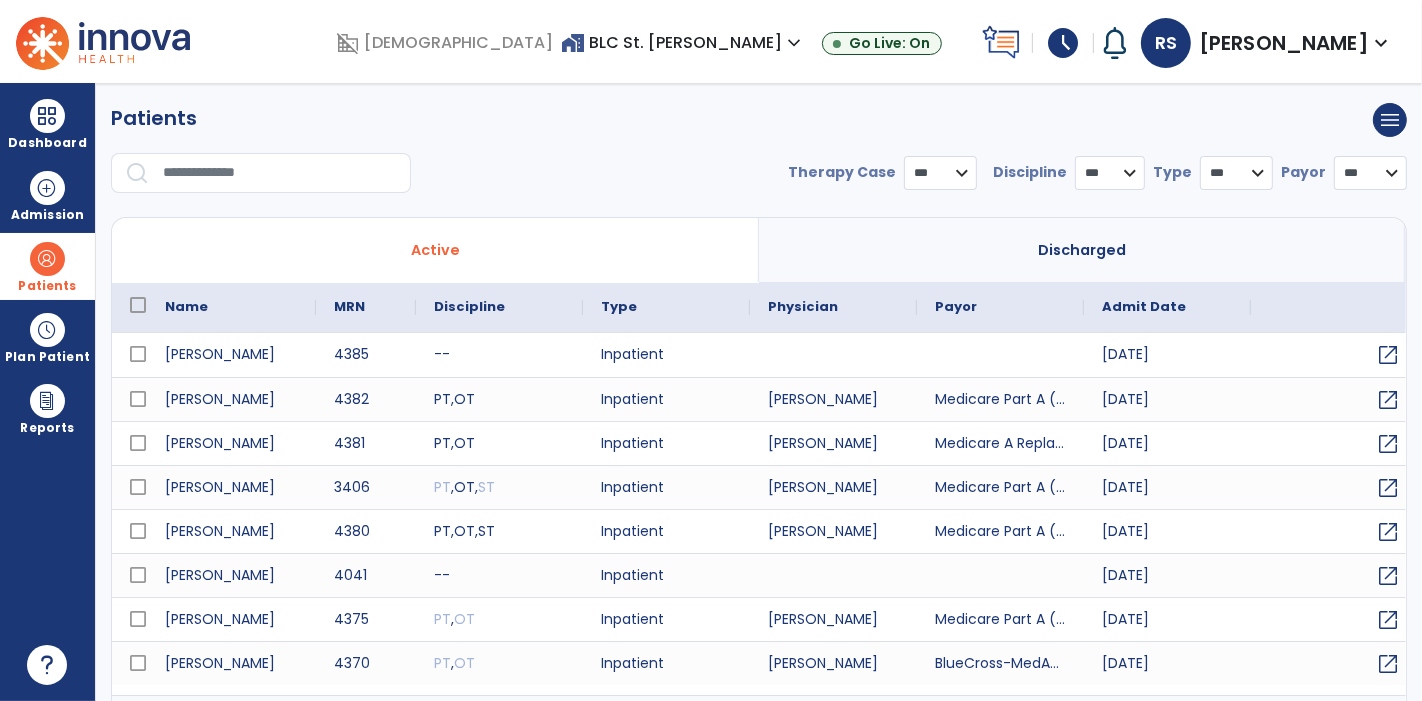 select on "***" 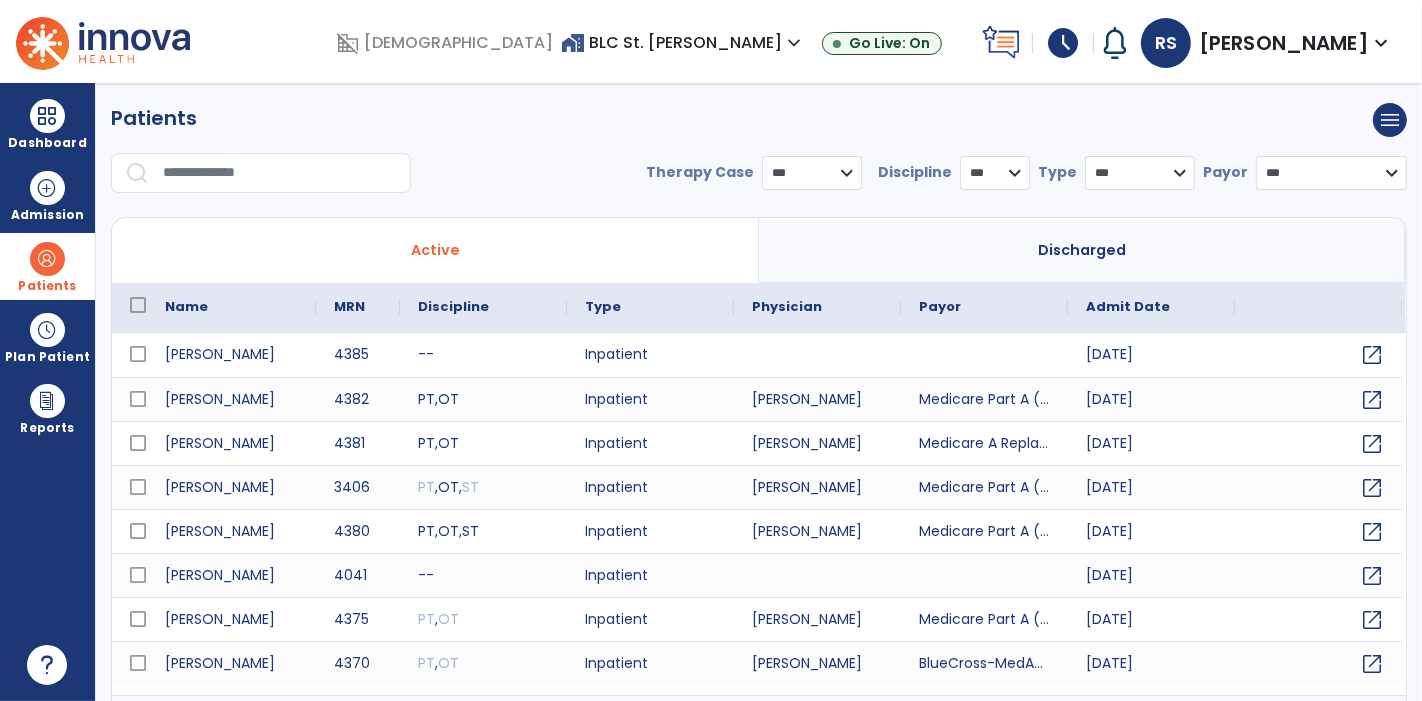 click at bounding box center (280, 173) 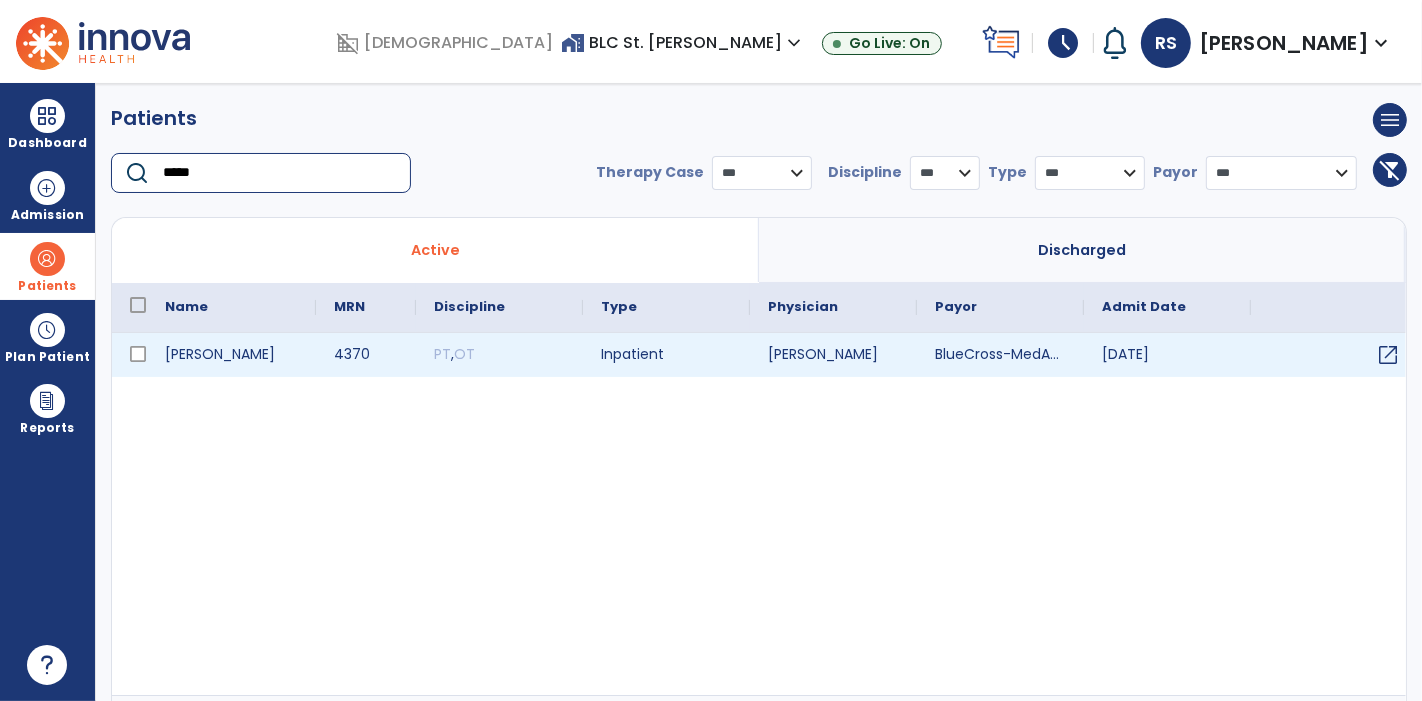 type on "*****" 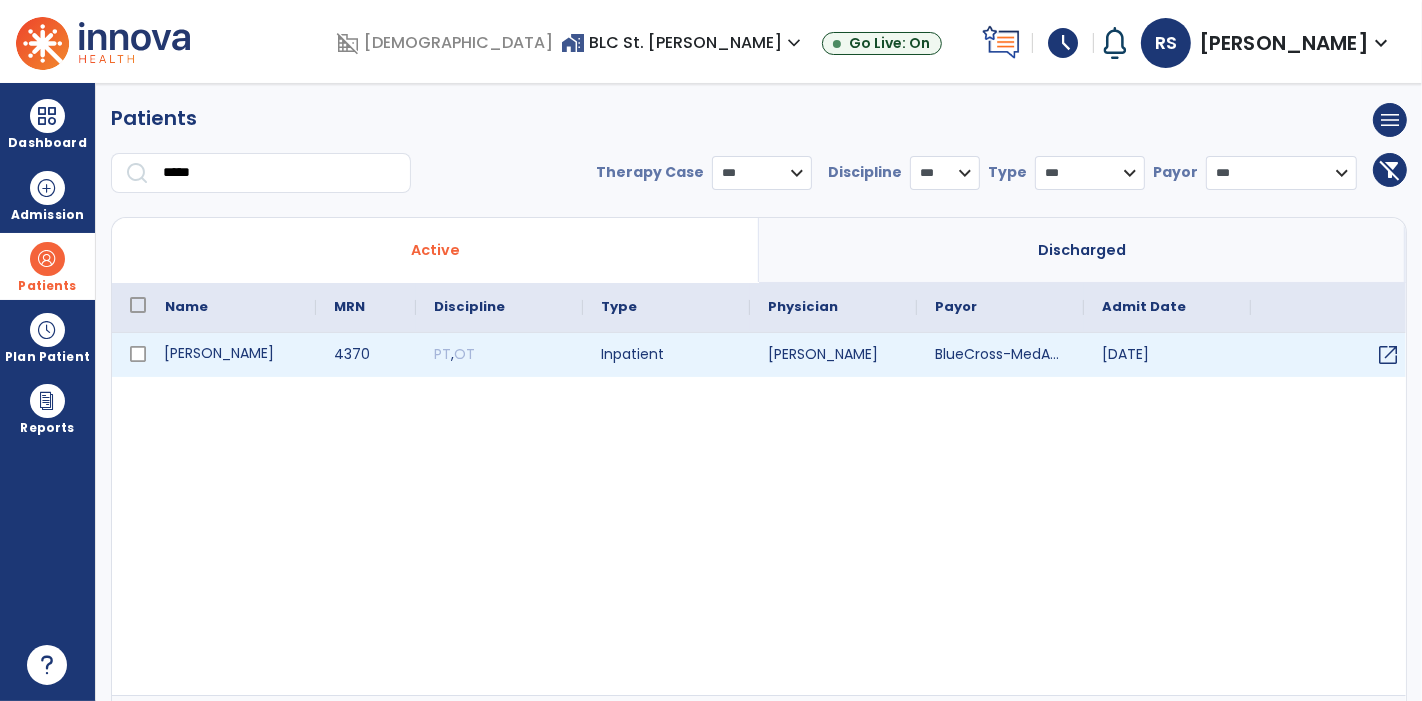 click on "[PERSON_NAME]" at bounding box center (231, 355) 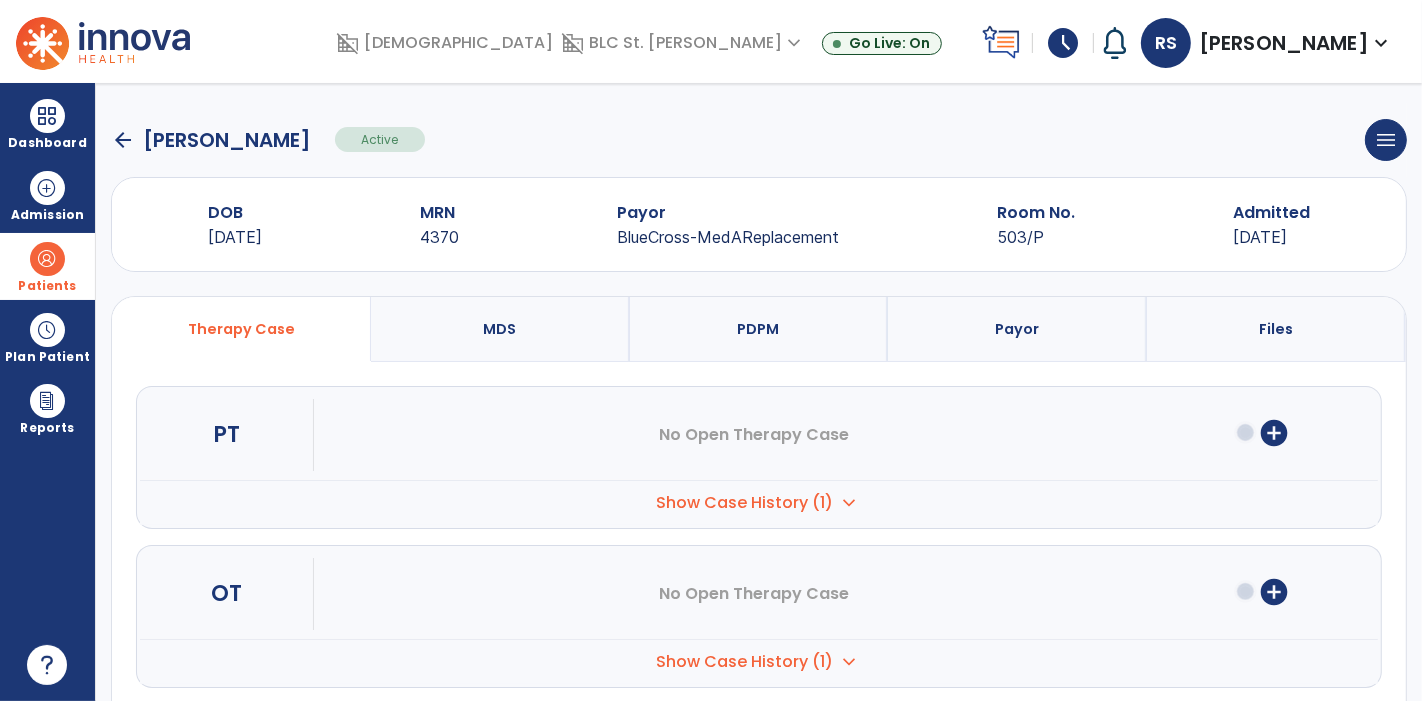 click at bounding box center (47, 259) 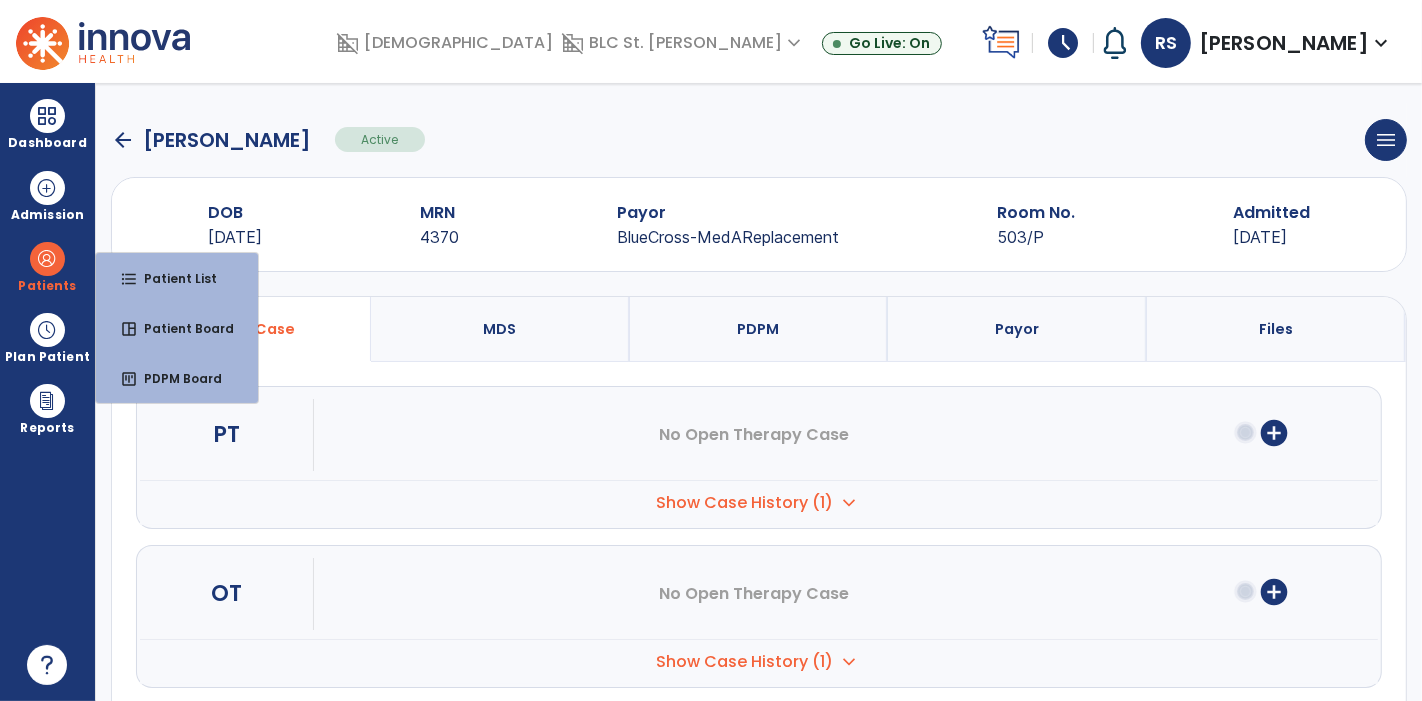 click on "add_circle" at bounding box center (1274, 433) 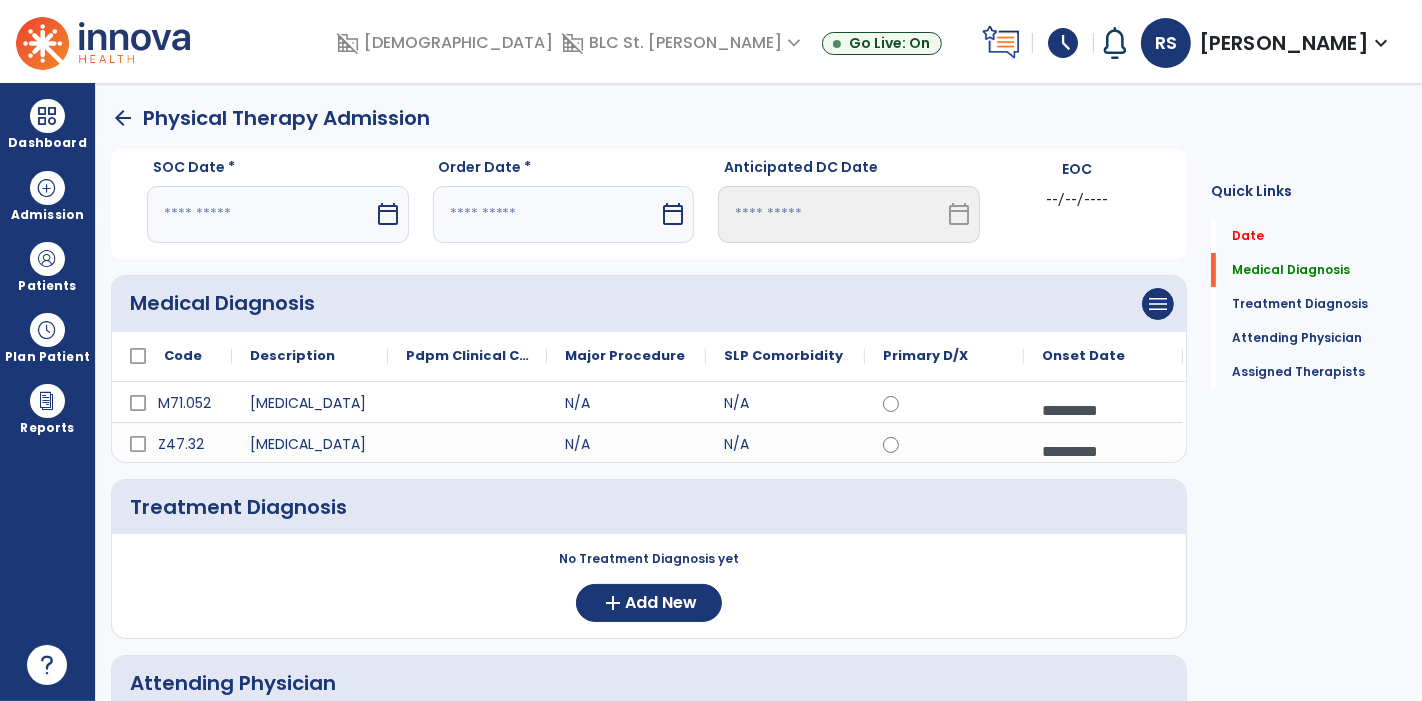 click at bounding box center [260, 214] 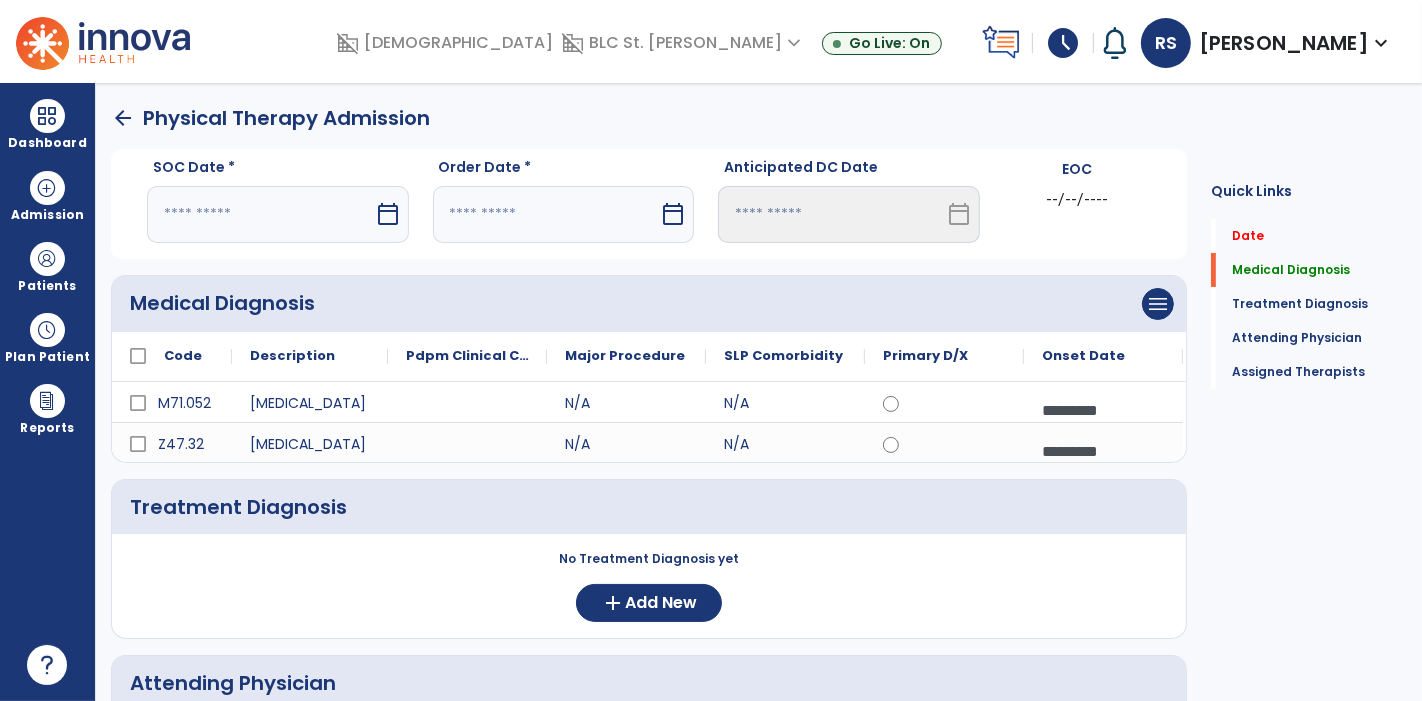 select on "*" 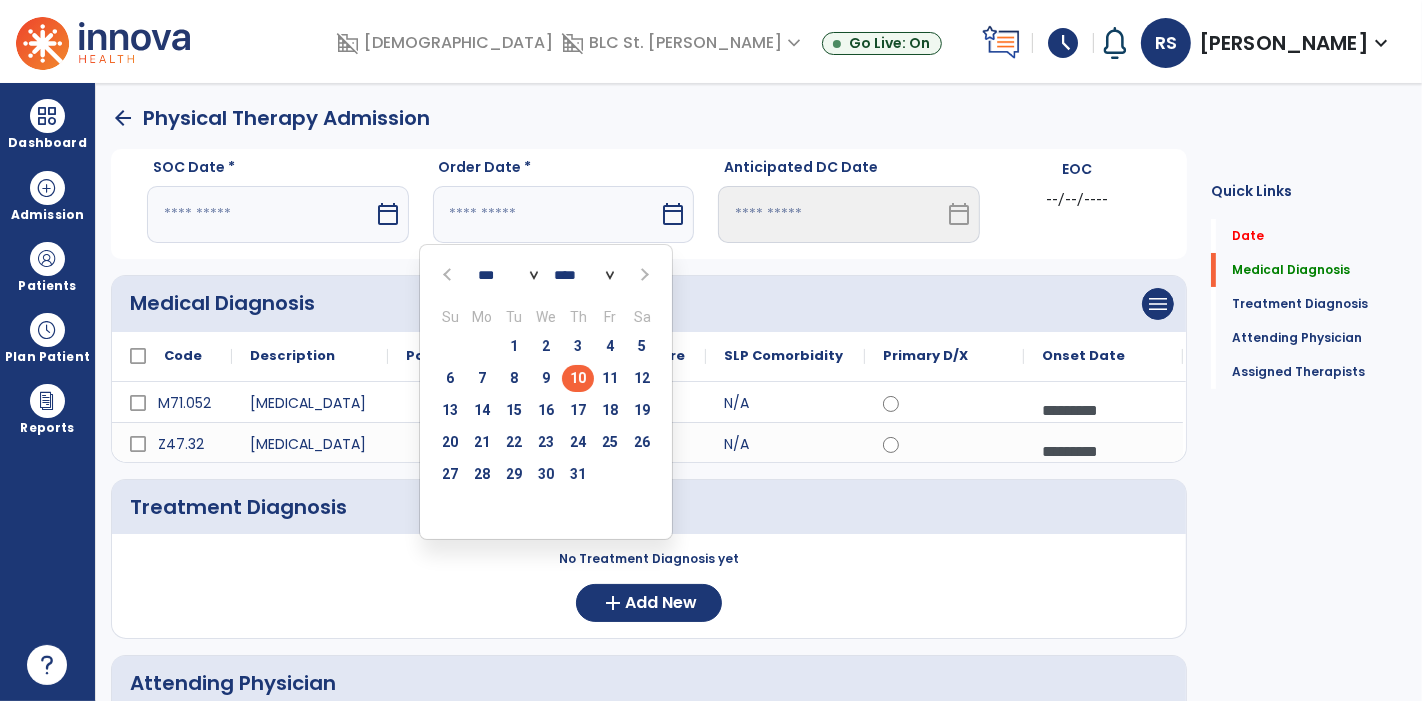 click on "10" at bounding box center [578, 378] 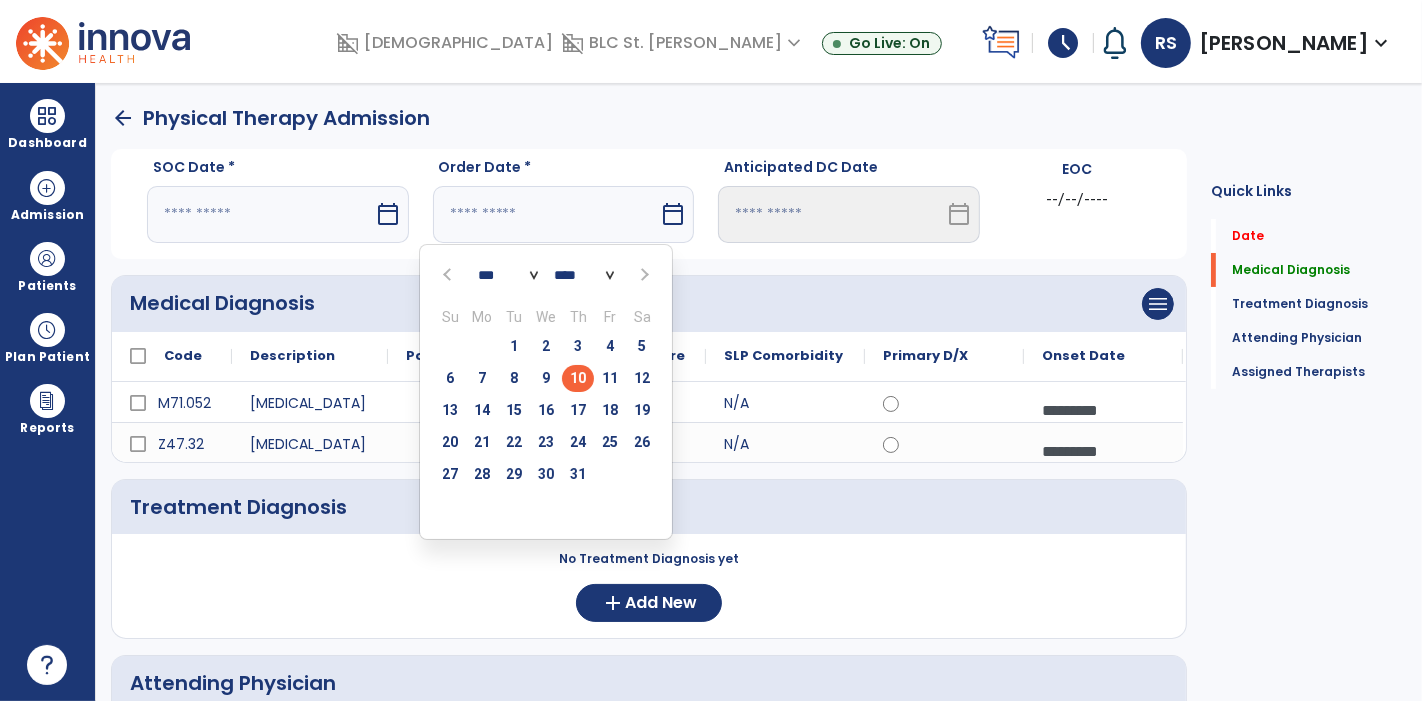 type on "*********" 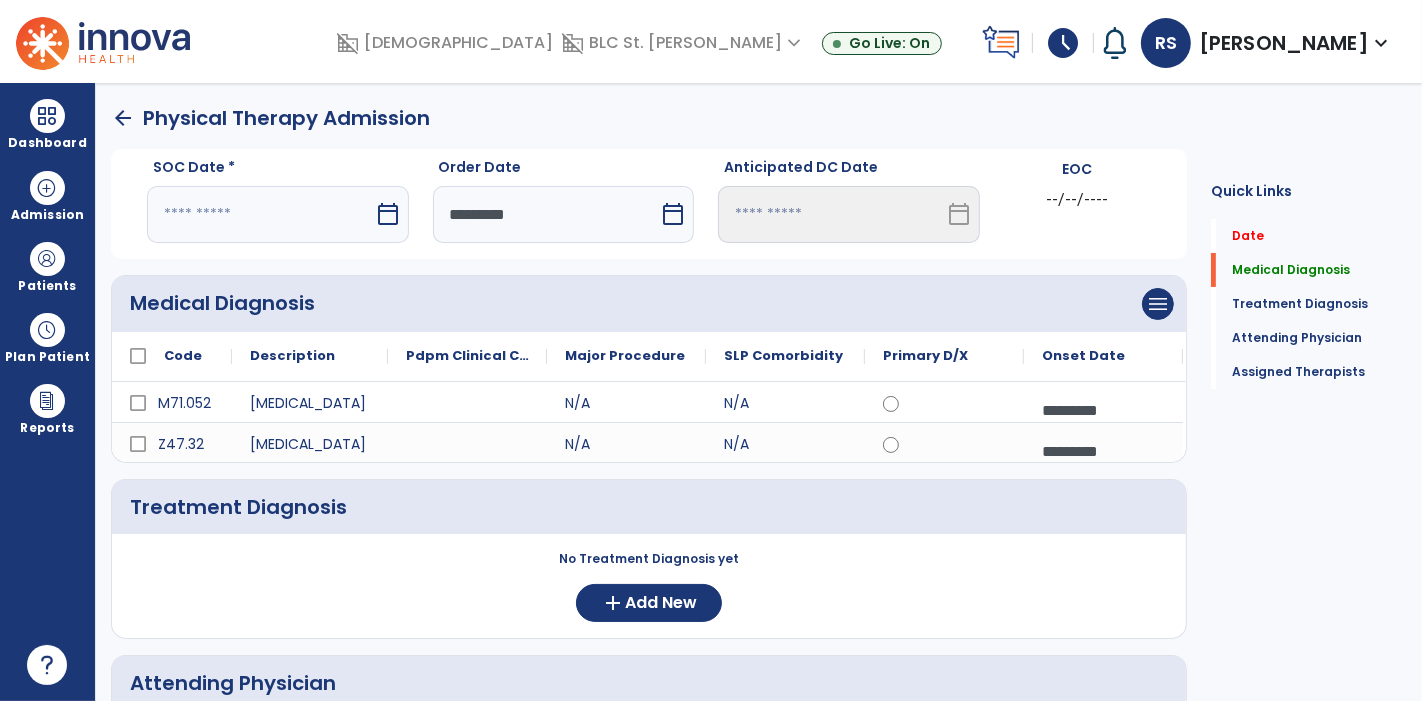 click at bounding box center (260, 214) 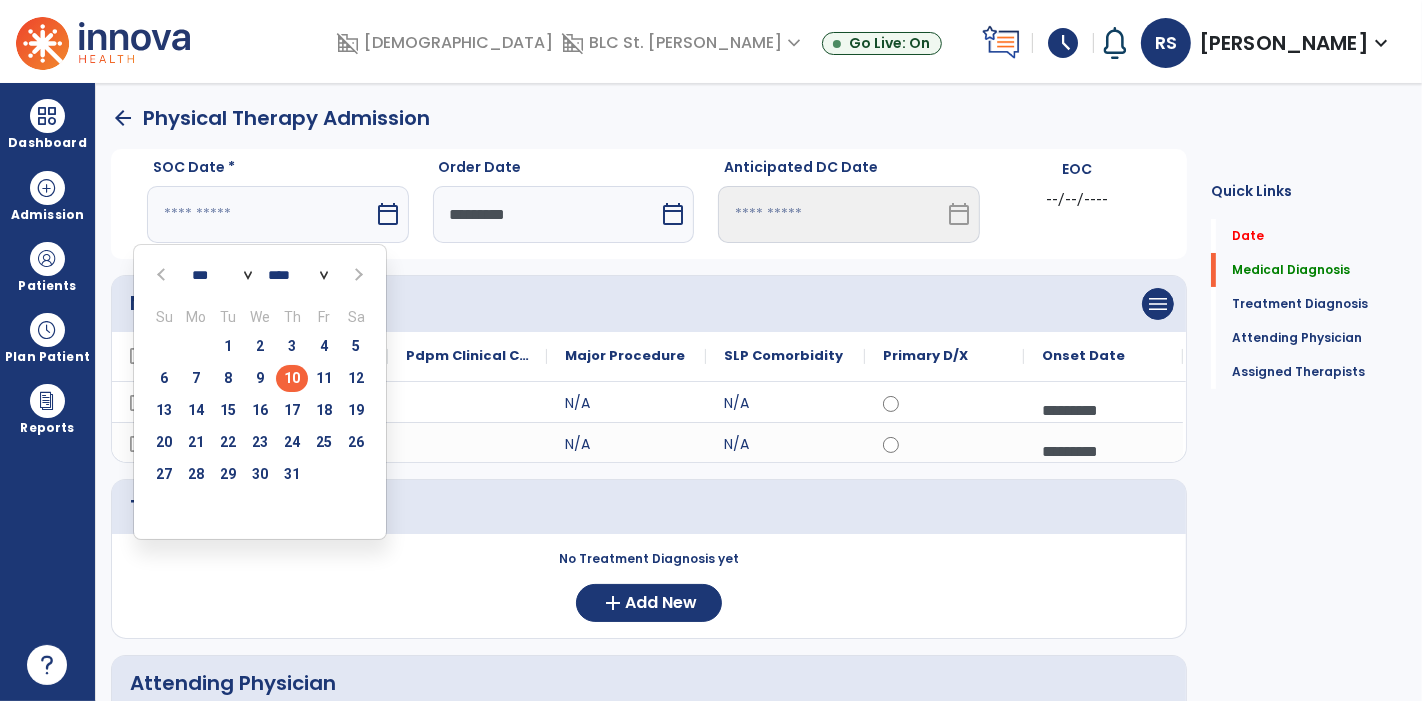 click on "10" at bounding box center [292, 378] 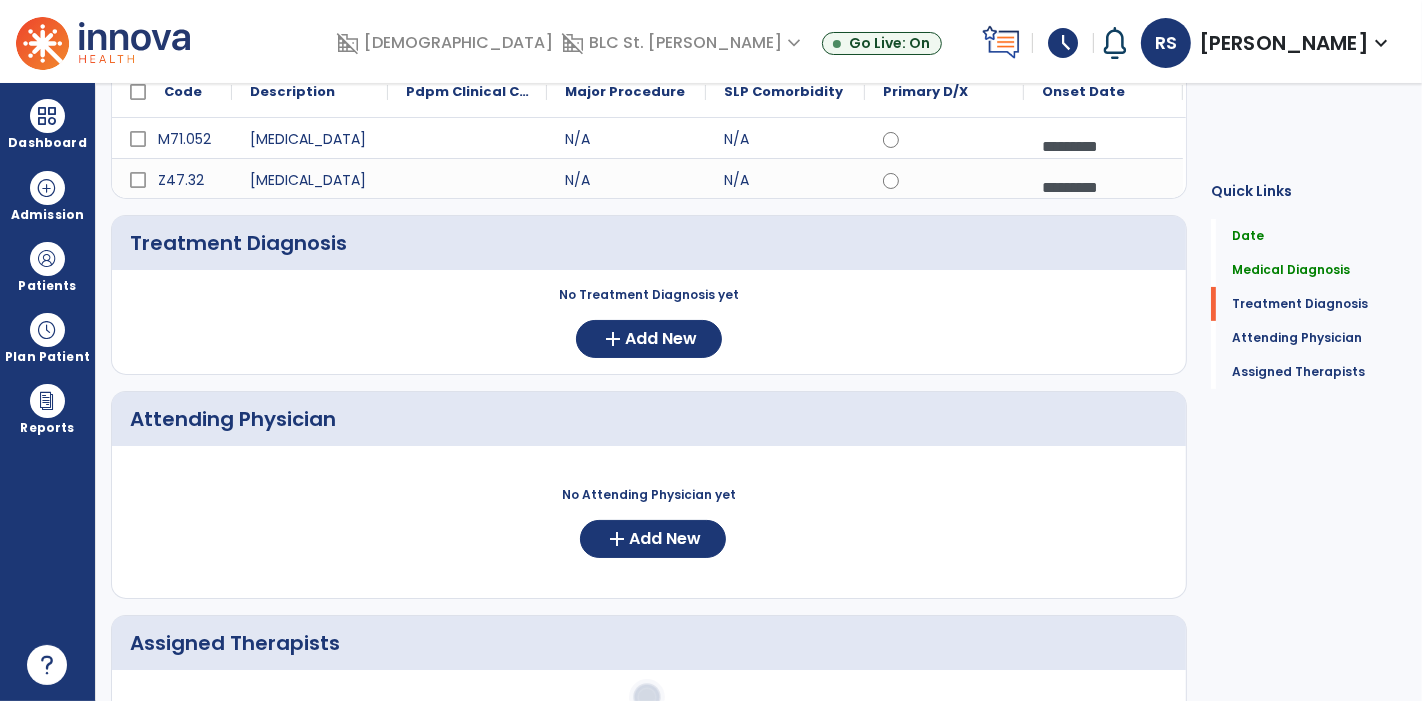 scroll, scrollTop: 265, scrollLeft: 0, axis: vertical 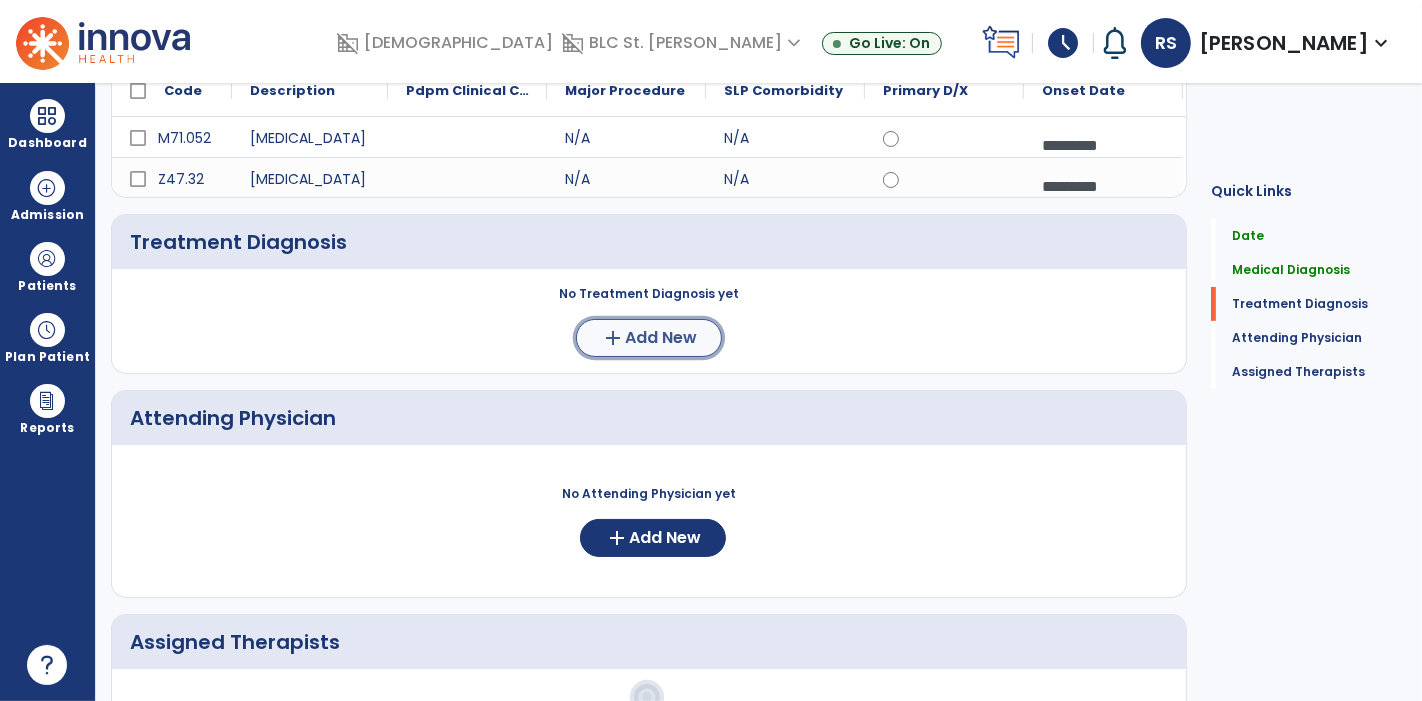 click on "Add New" 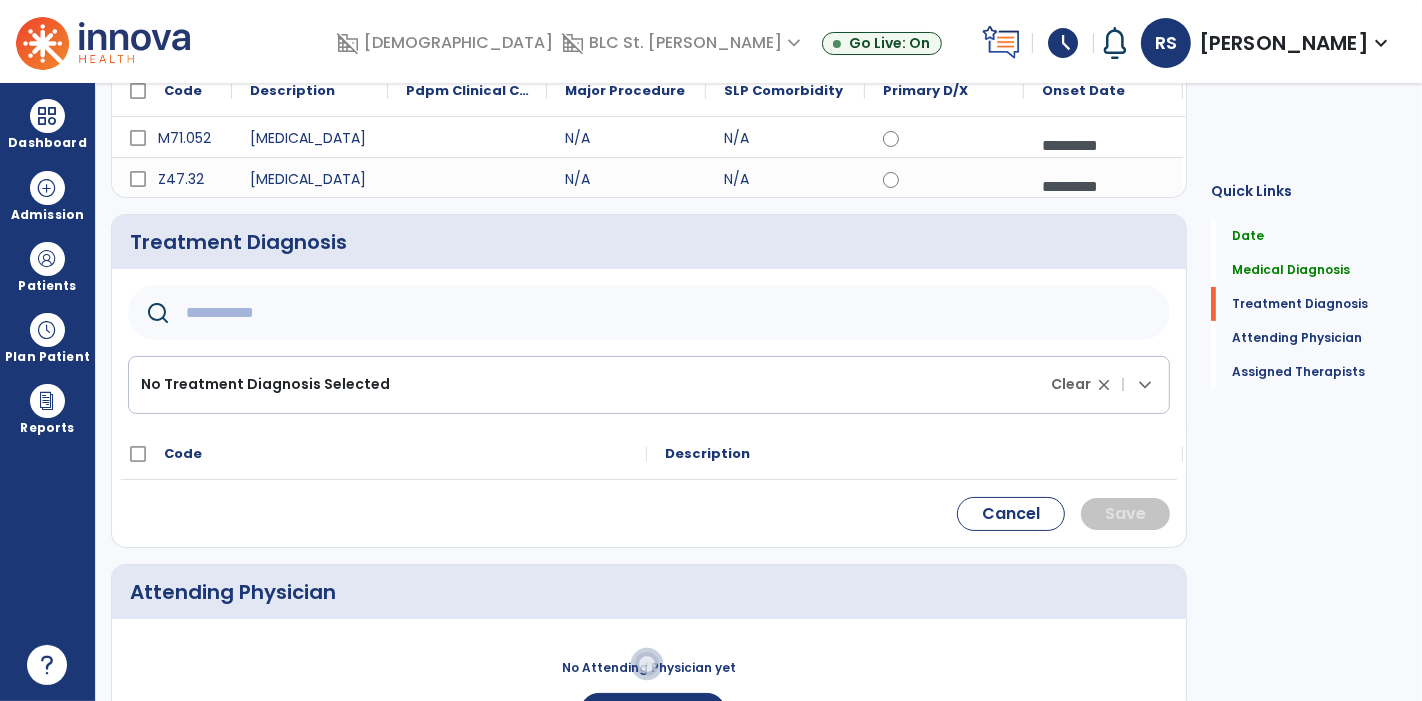 click 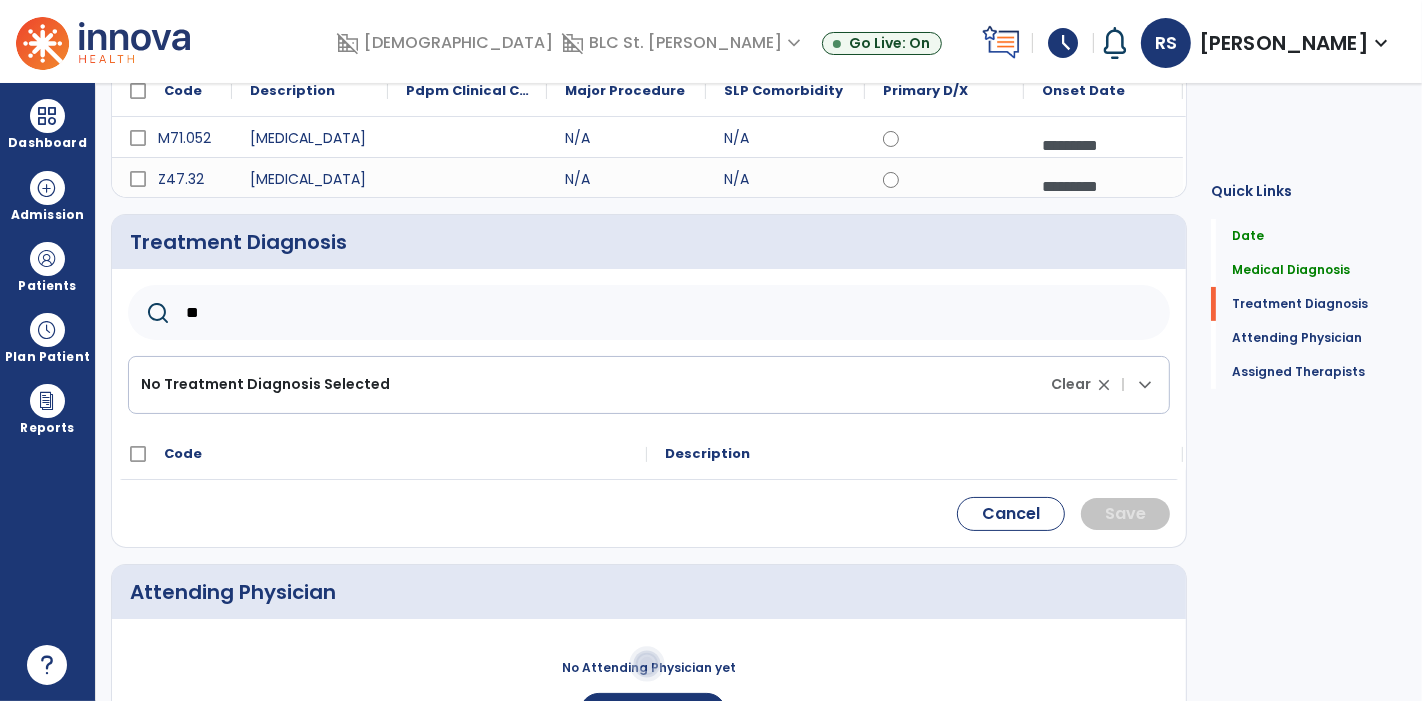 type on "*" 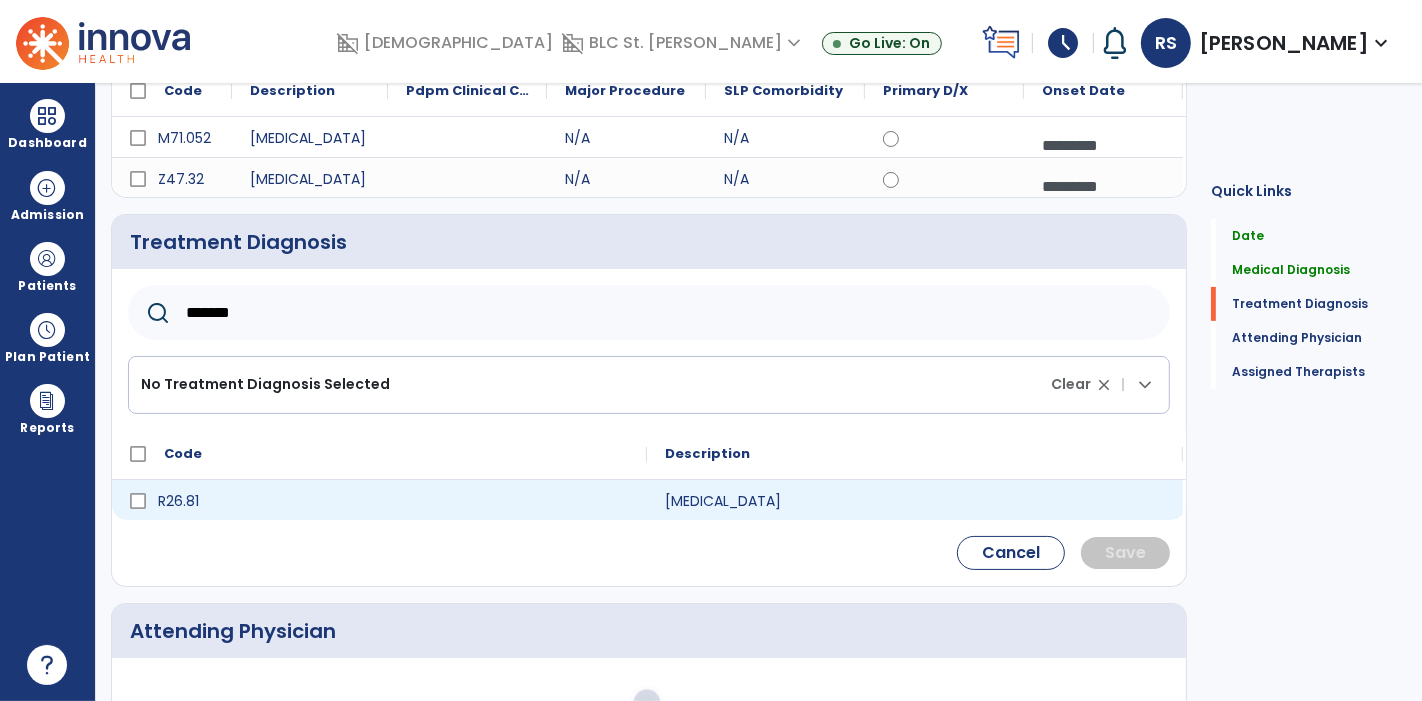 type on "*******" 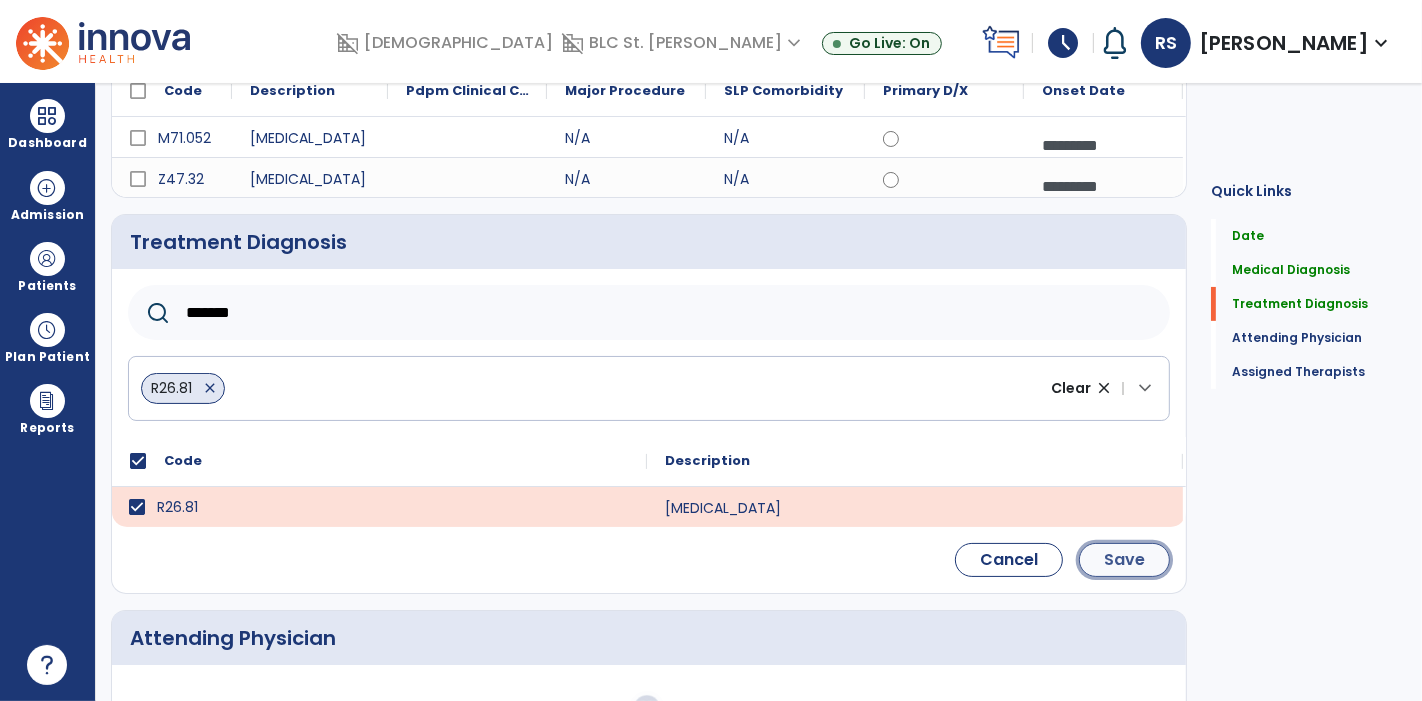 click on "Save" 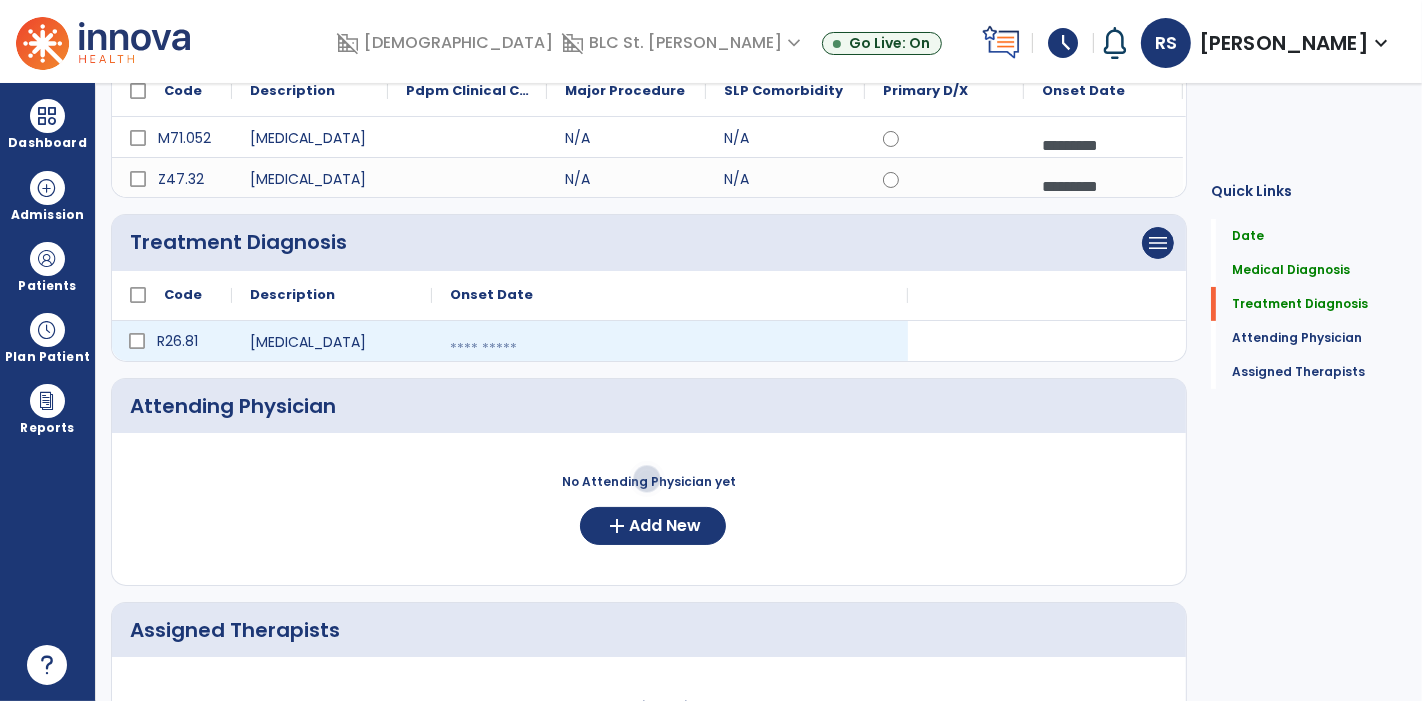 click at bounding box center (670, 349) 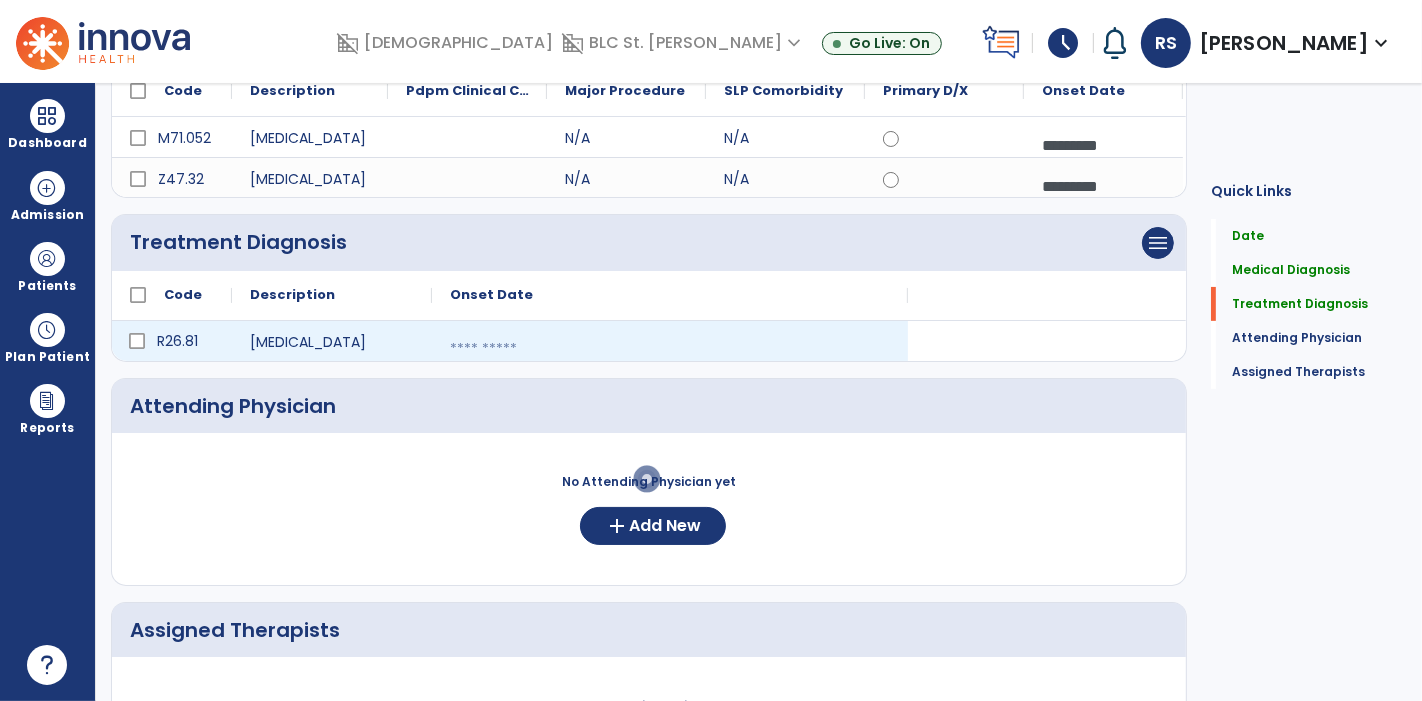 select on "*" 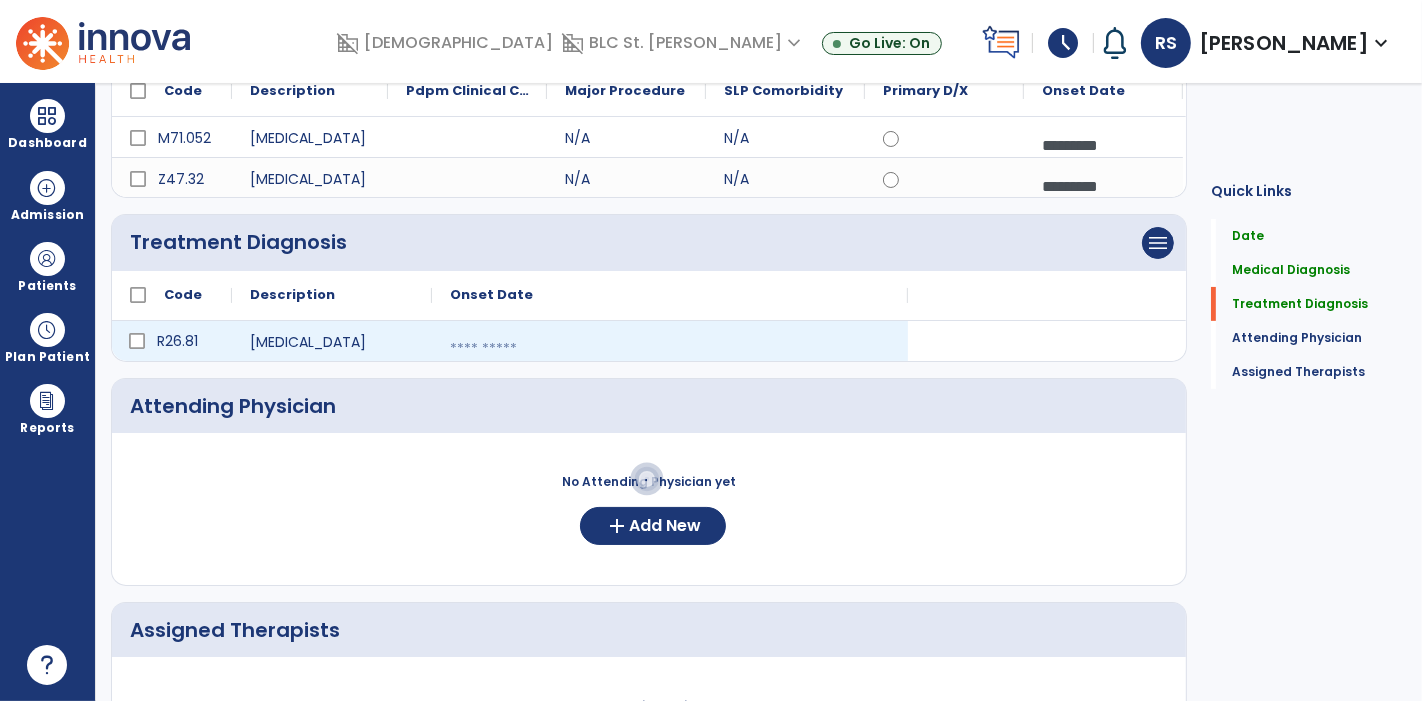 select on "****" 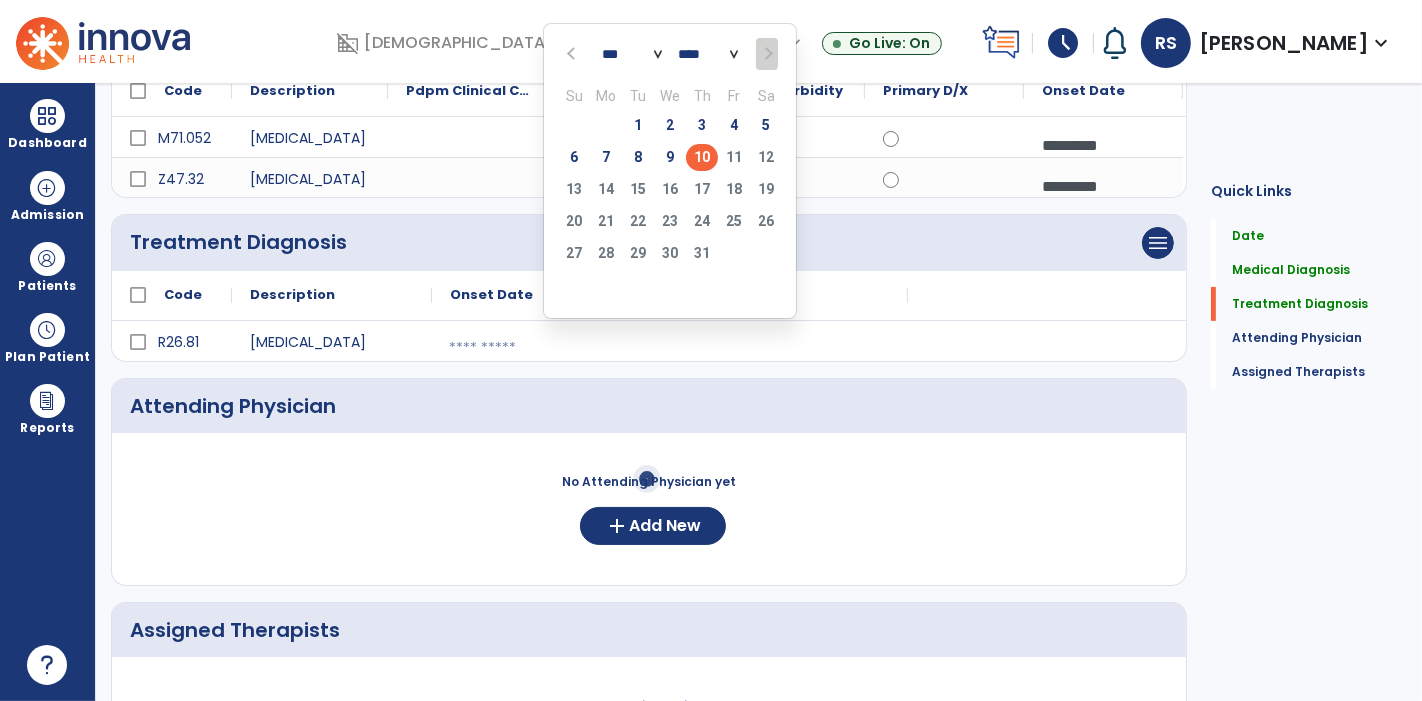 click on "10" 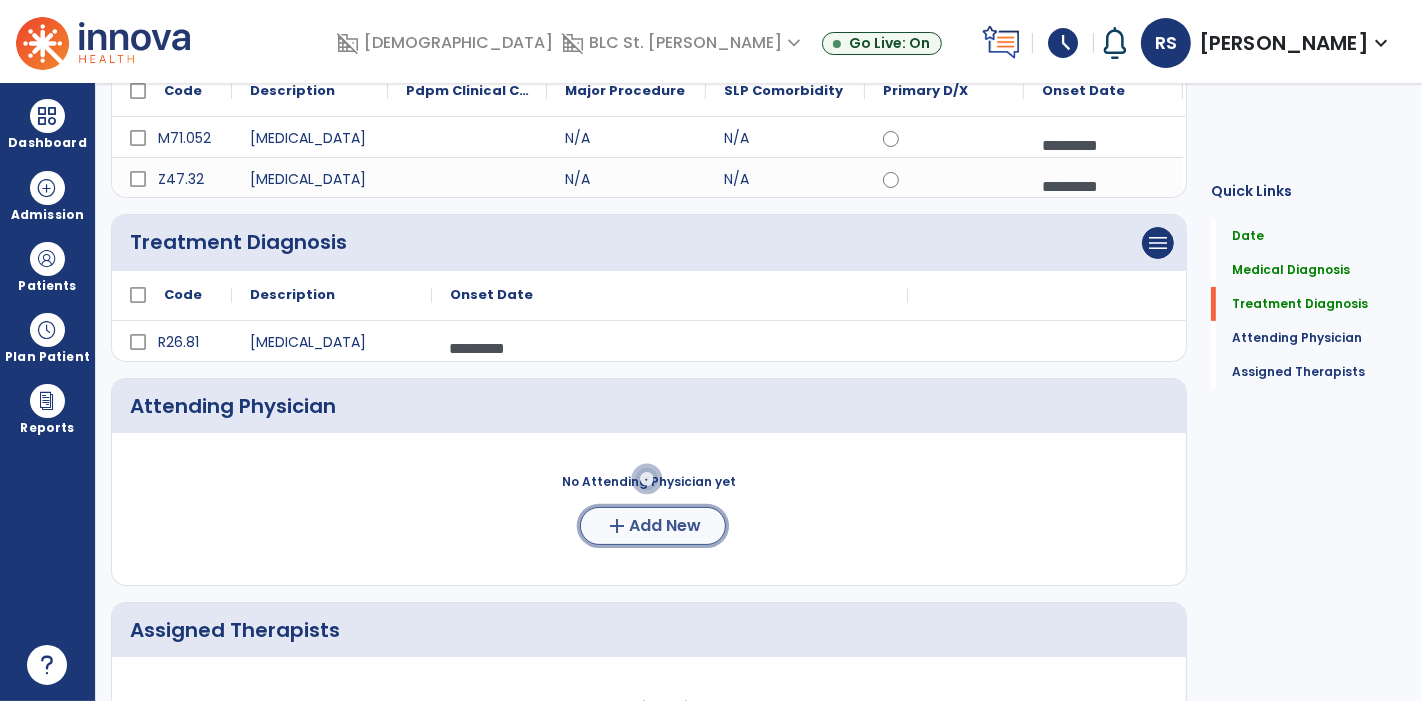 click on "Add New" 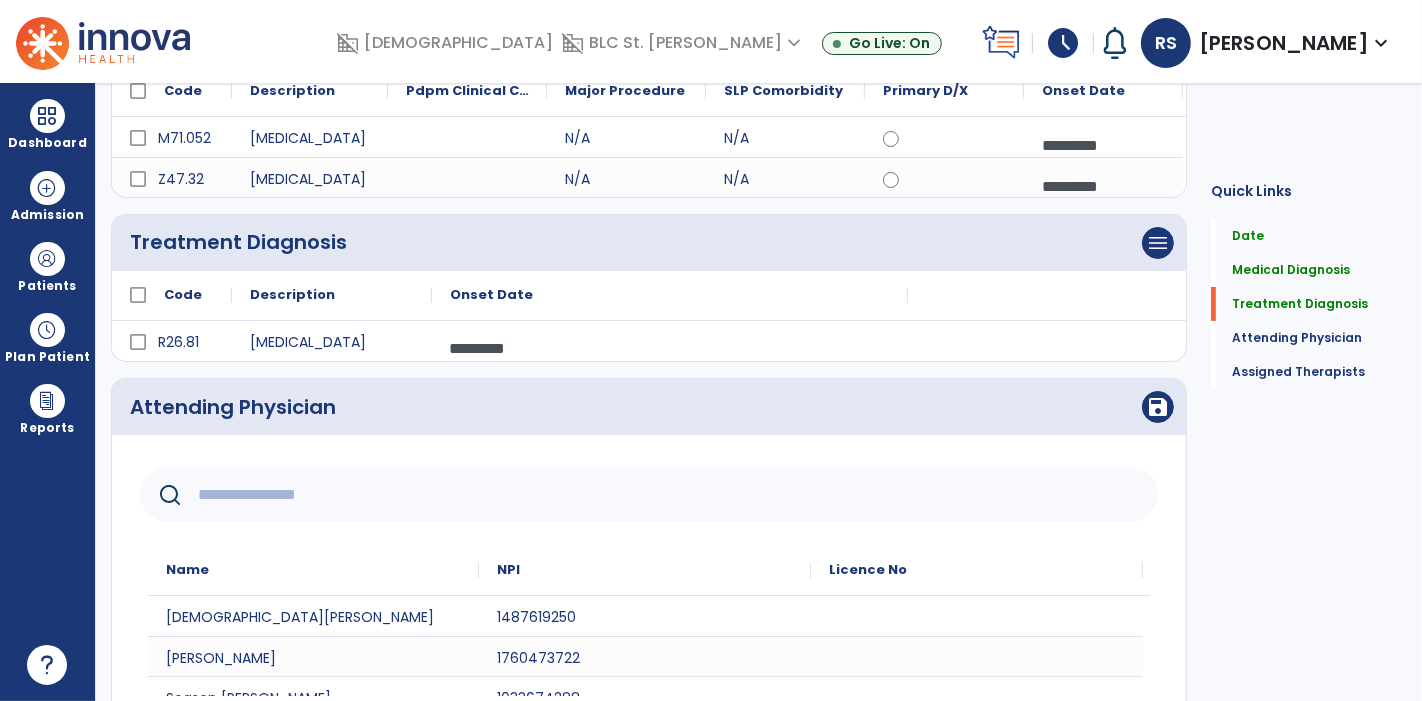 click 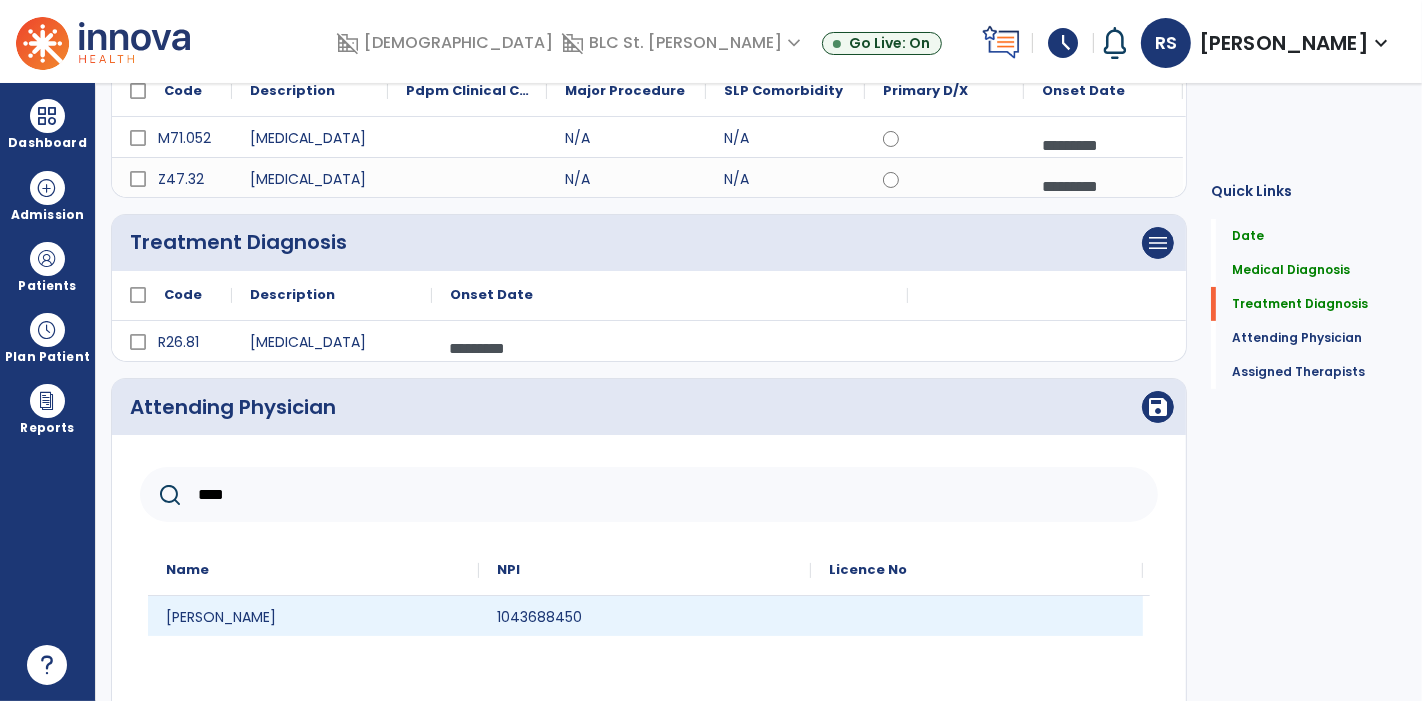 type on "****" 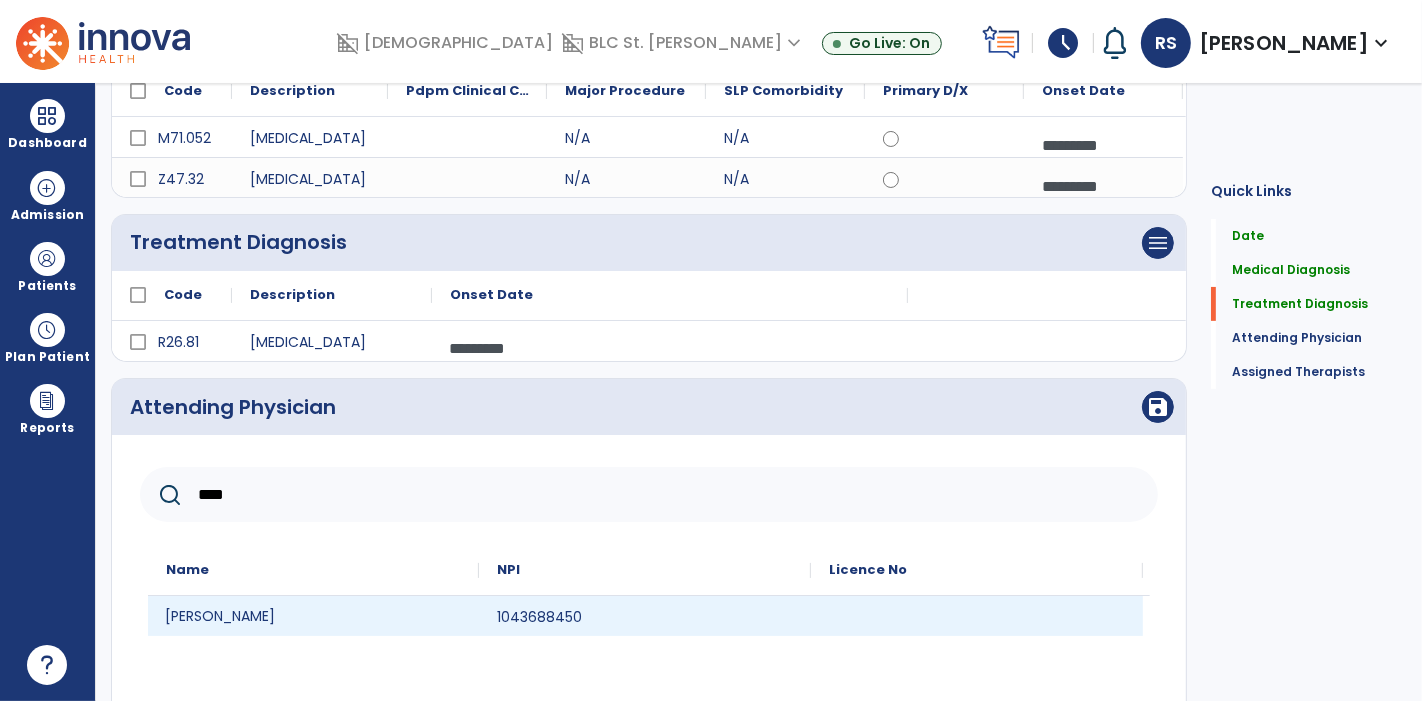 click on "[PERSON_NAME]" 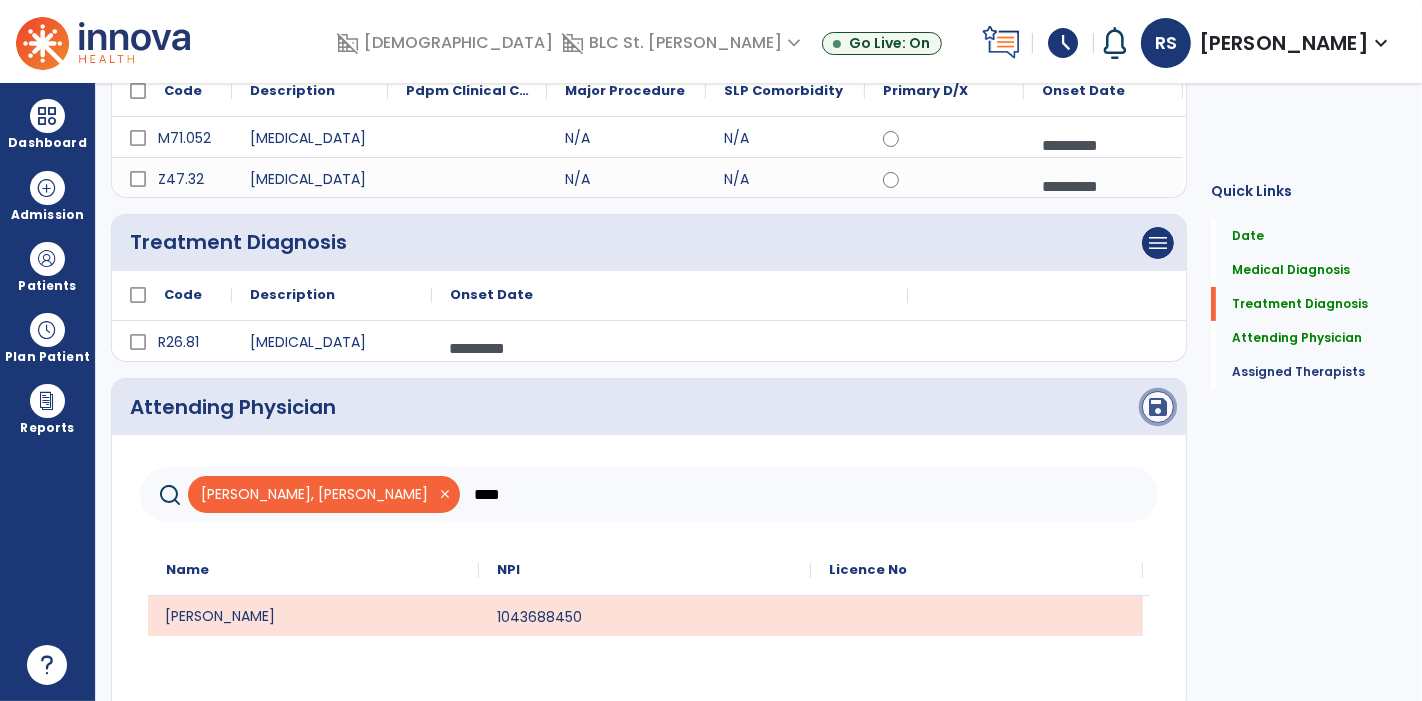 click on "save" 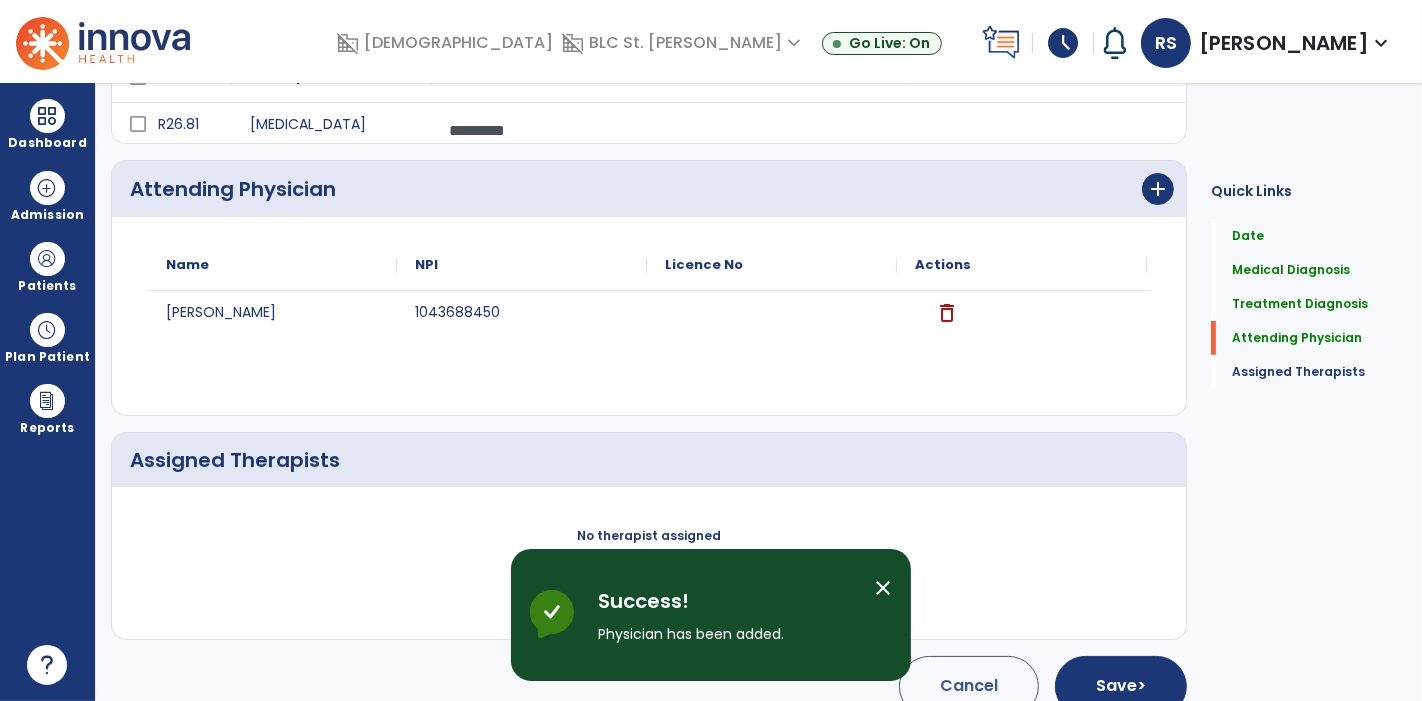 scroll, scrollTop: 511, scrollLeft: 0, axis: vertical 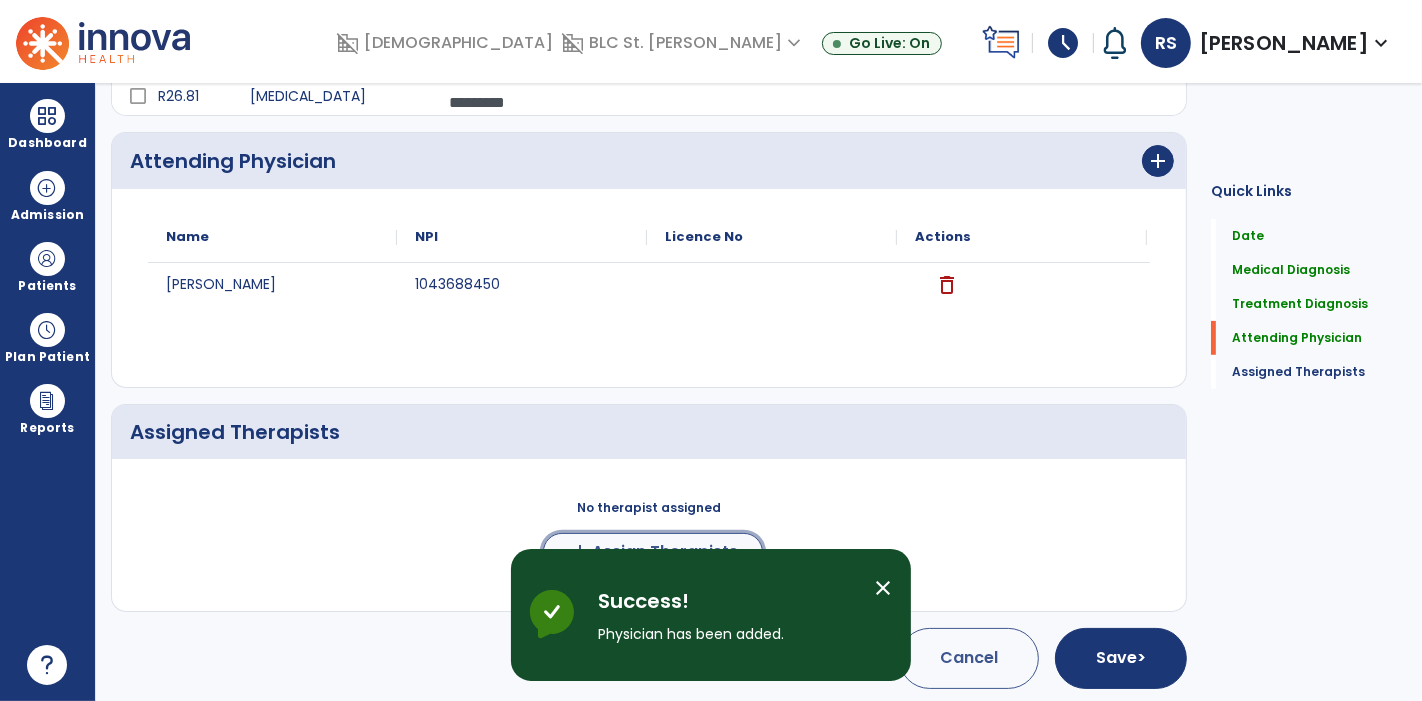 click on "Assign Therapists" 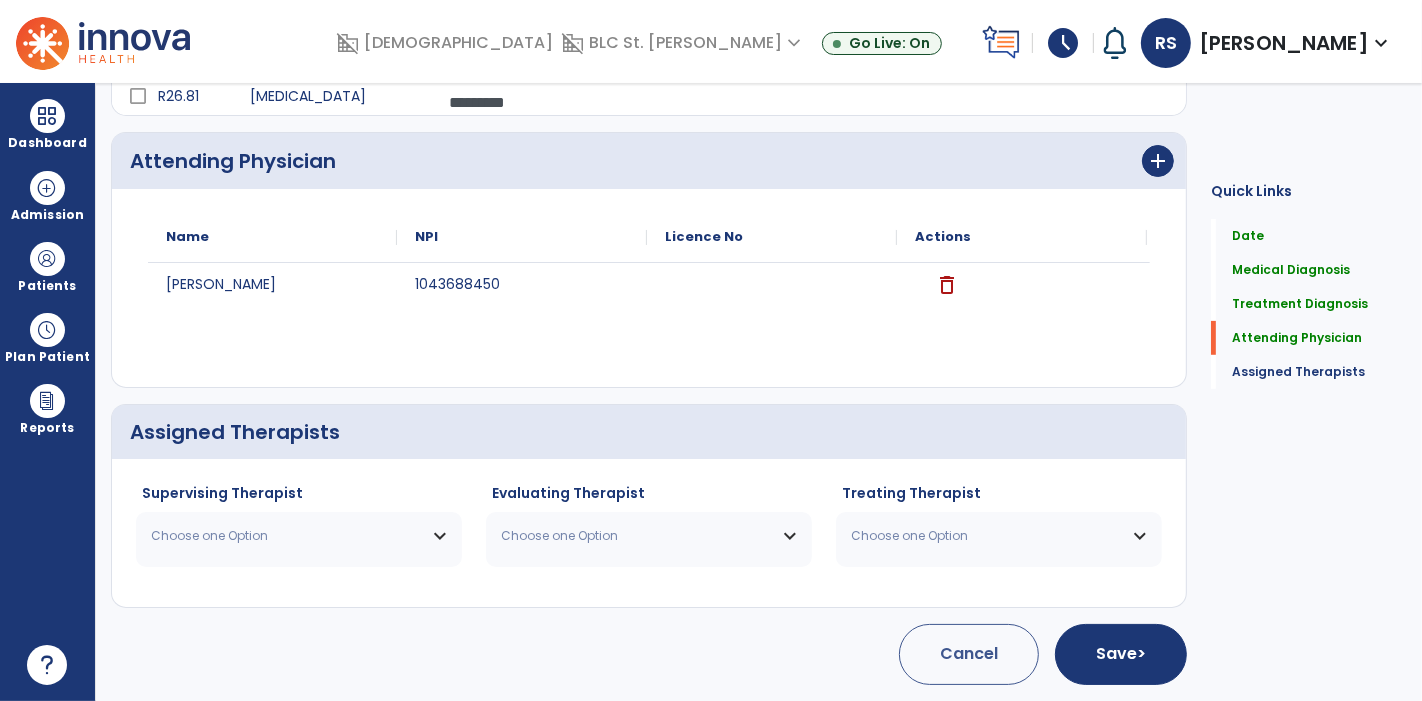 scroll, scrollTop: 507, scrollLeft: 0, axis: vertical 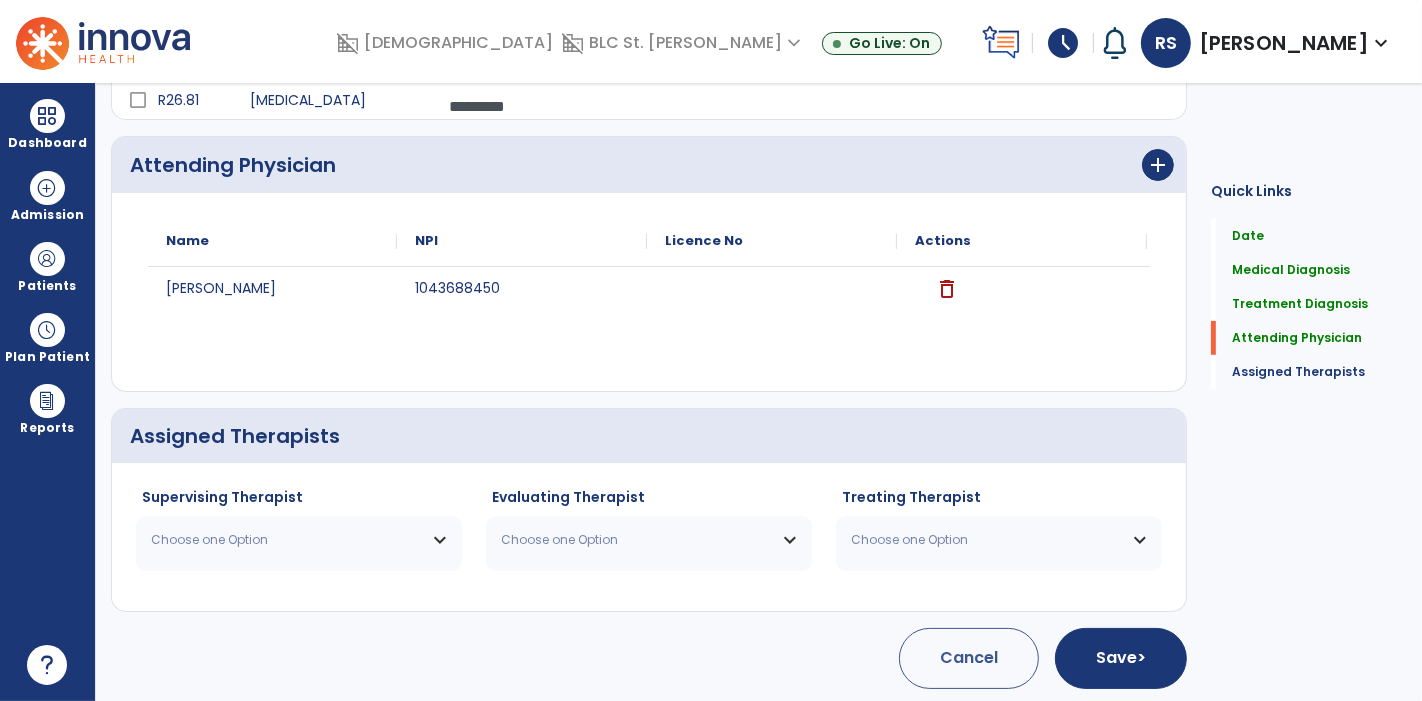 click on "Choose one Option" at bounding box center [299, 540] 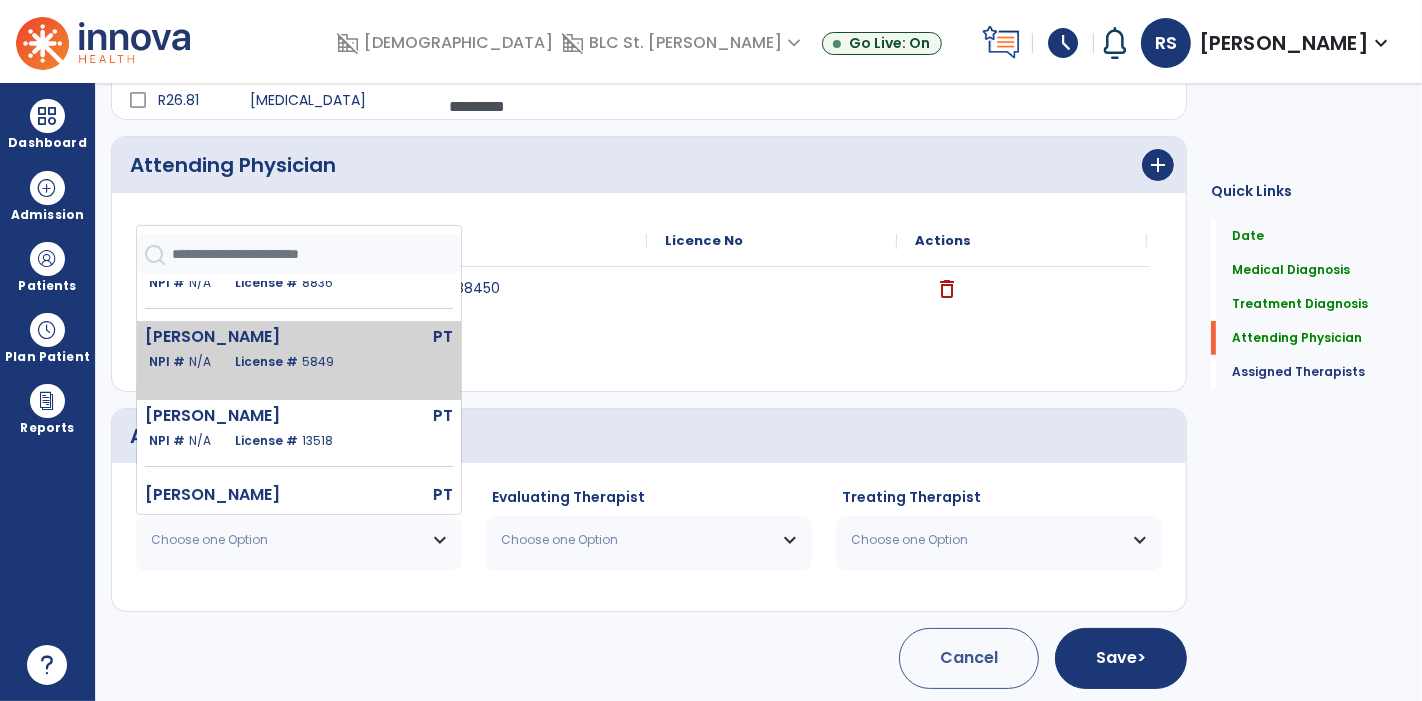 scroll, scrollTop: 120, scrollLeft: 0, axis: vertical 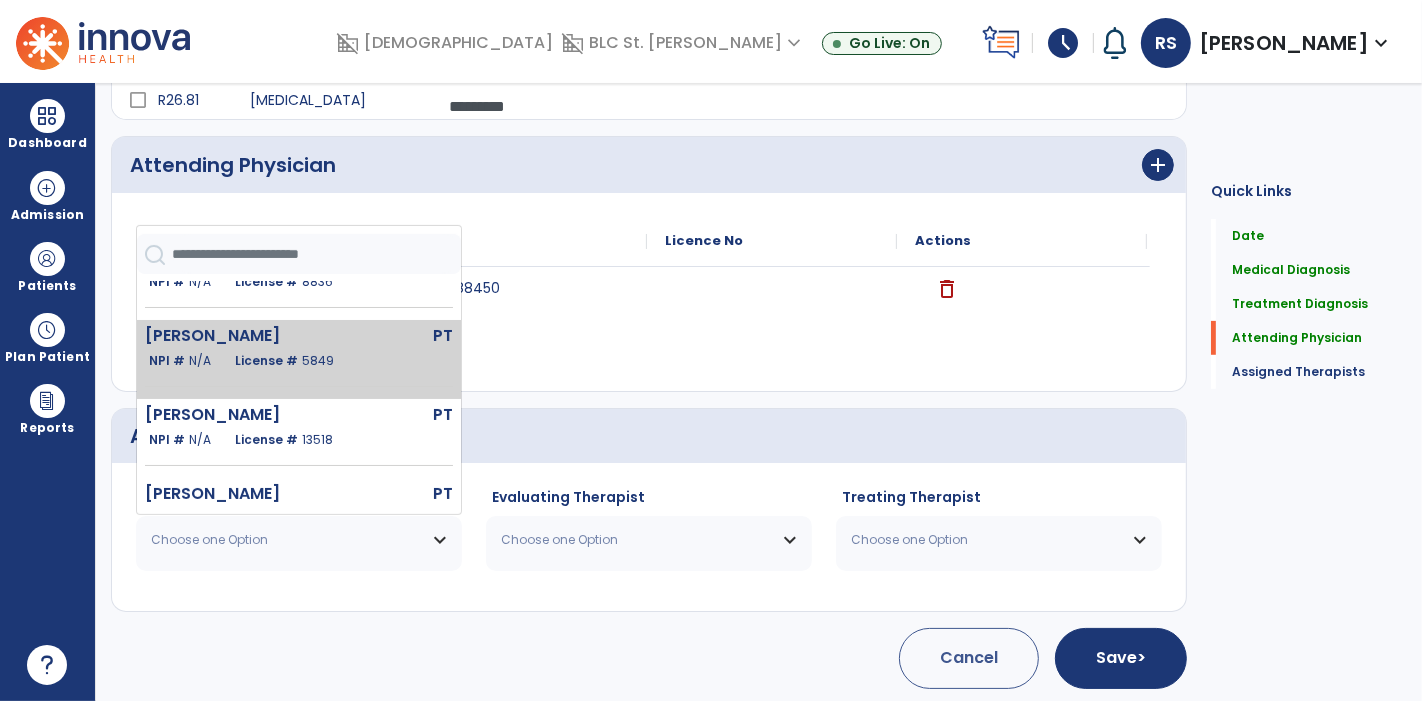 click on "[PERSON_NAME]  PT   NPI #  N/A   License #  13518" 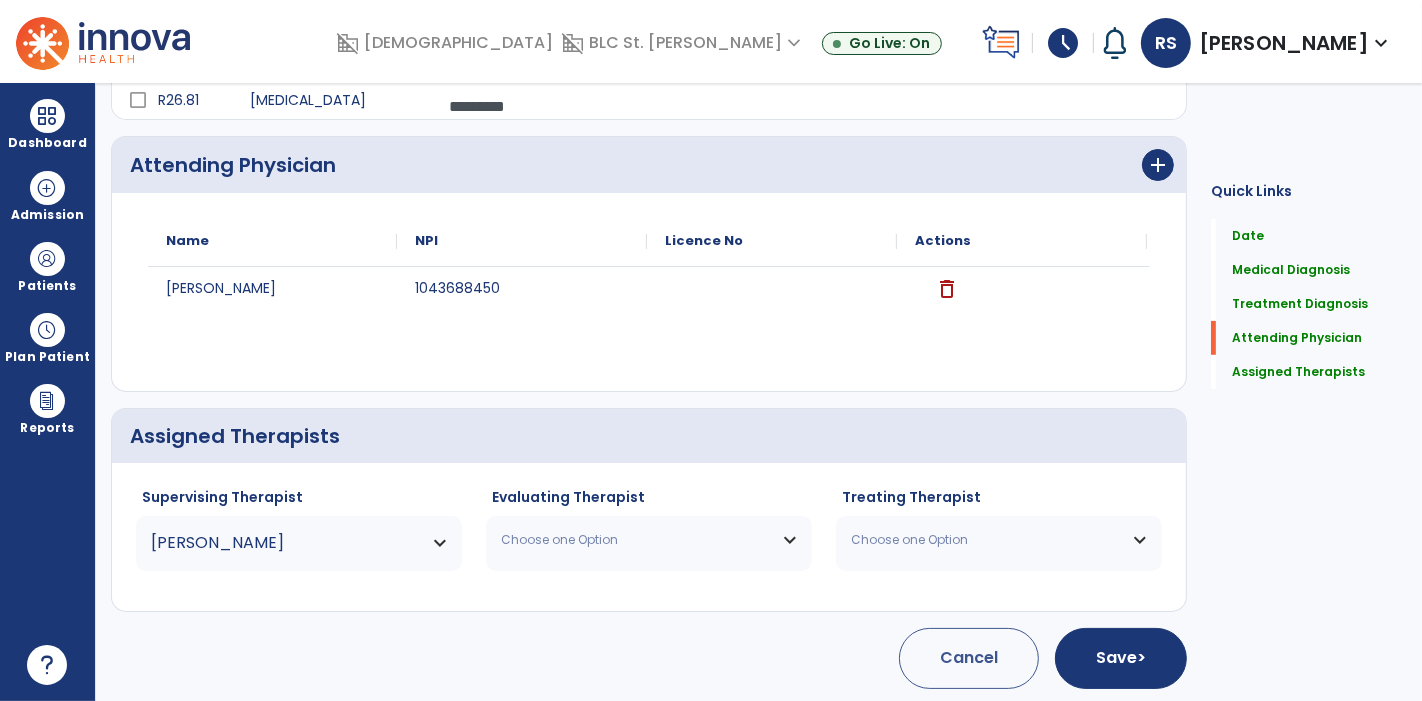click on "[PERSON_NAME]" at bounding box center [299, 543] 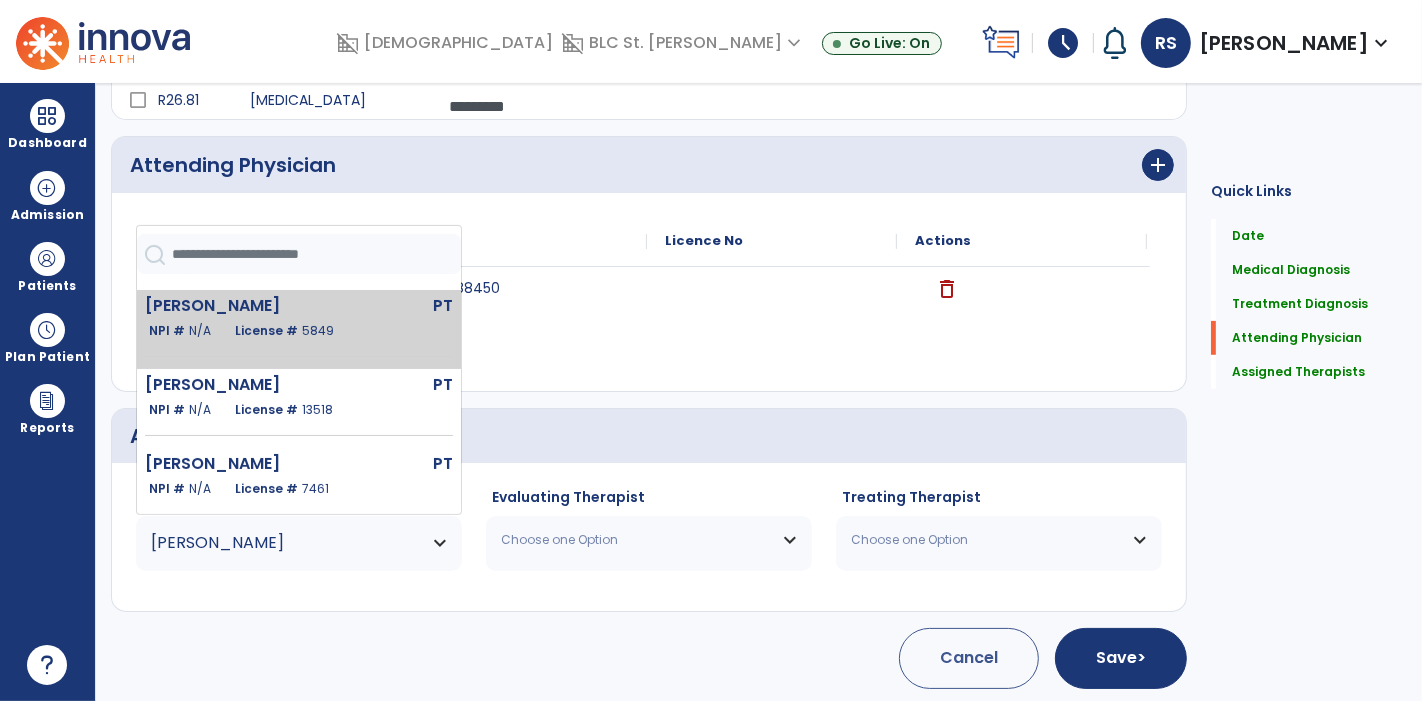 scroll, scrollTop: 151, scrollLeft: 0, axis: vertical 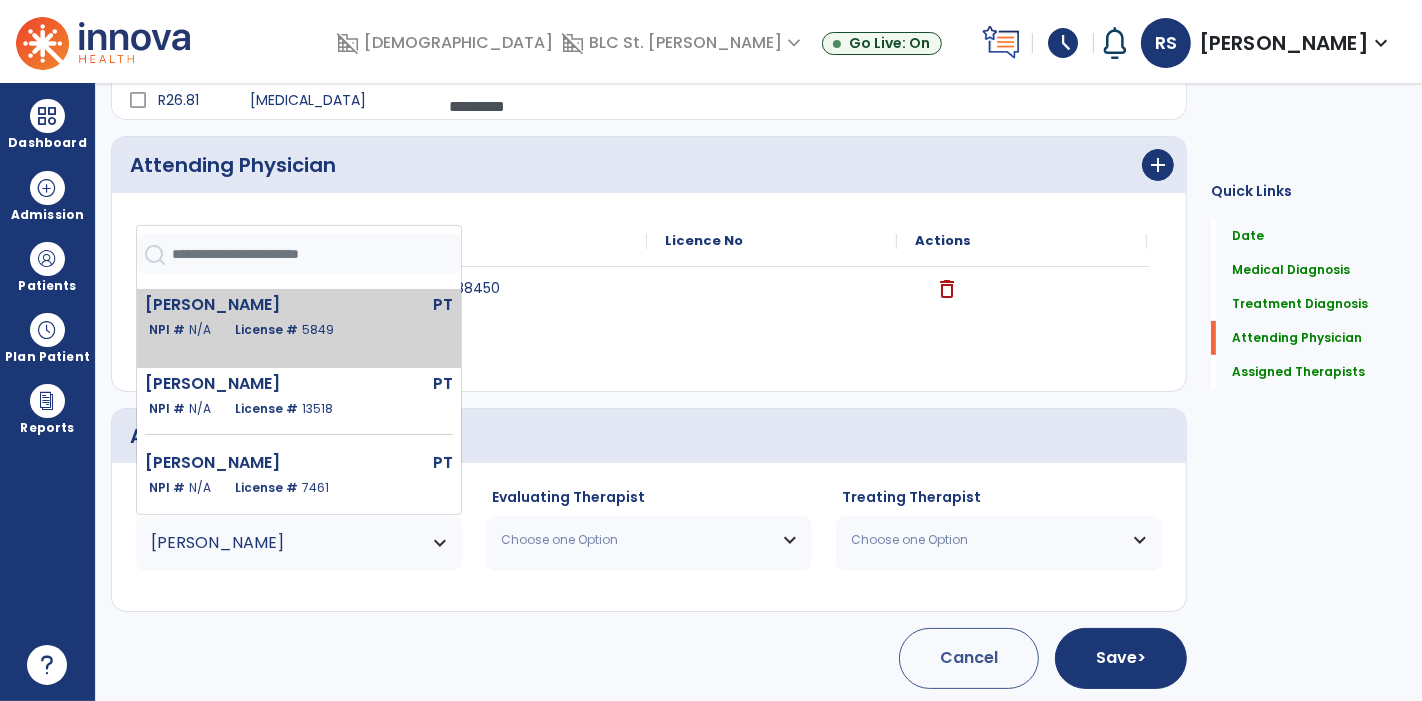 click on "7461" 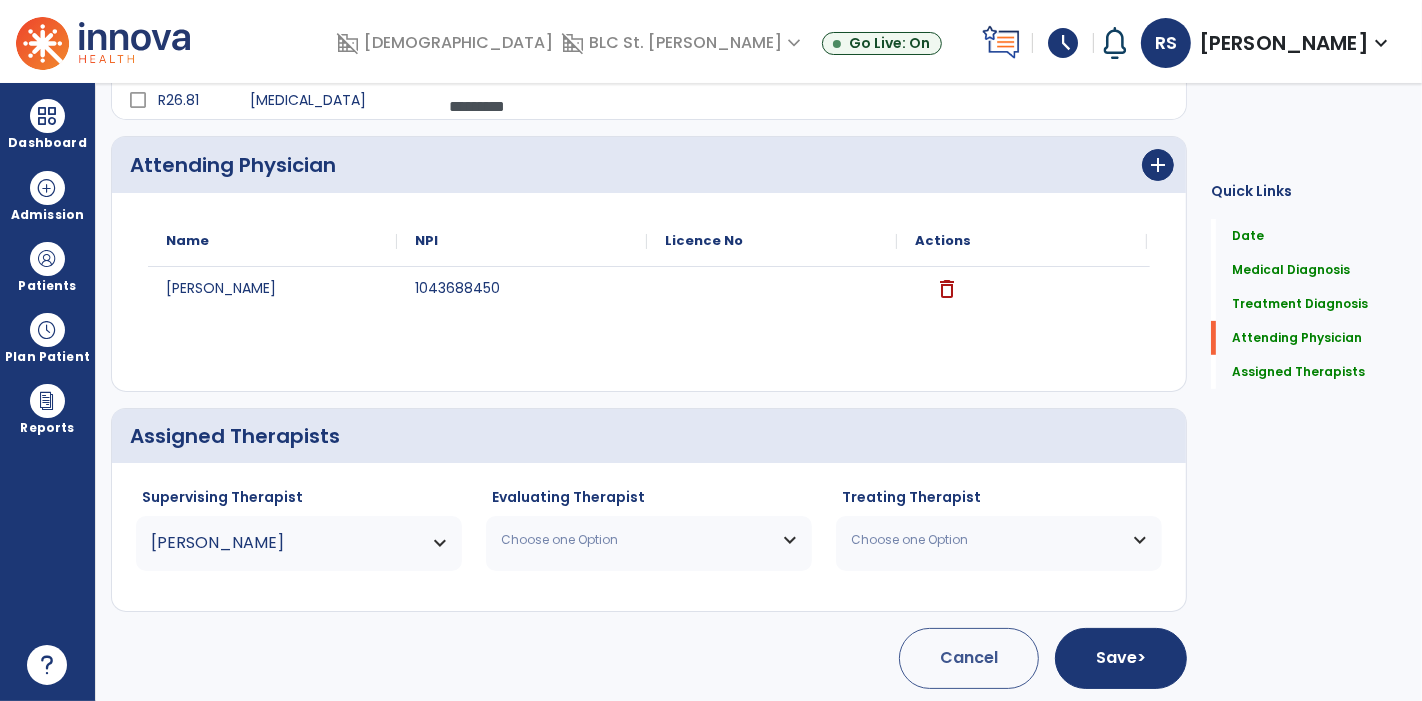 click on "Choose one Option" at bounding box center [636, 540] 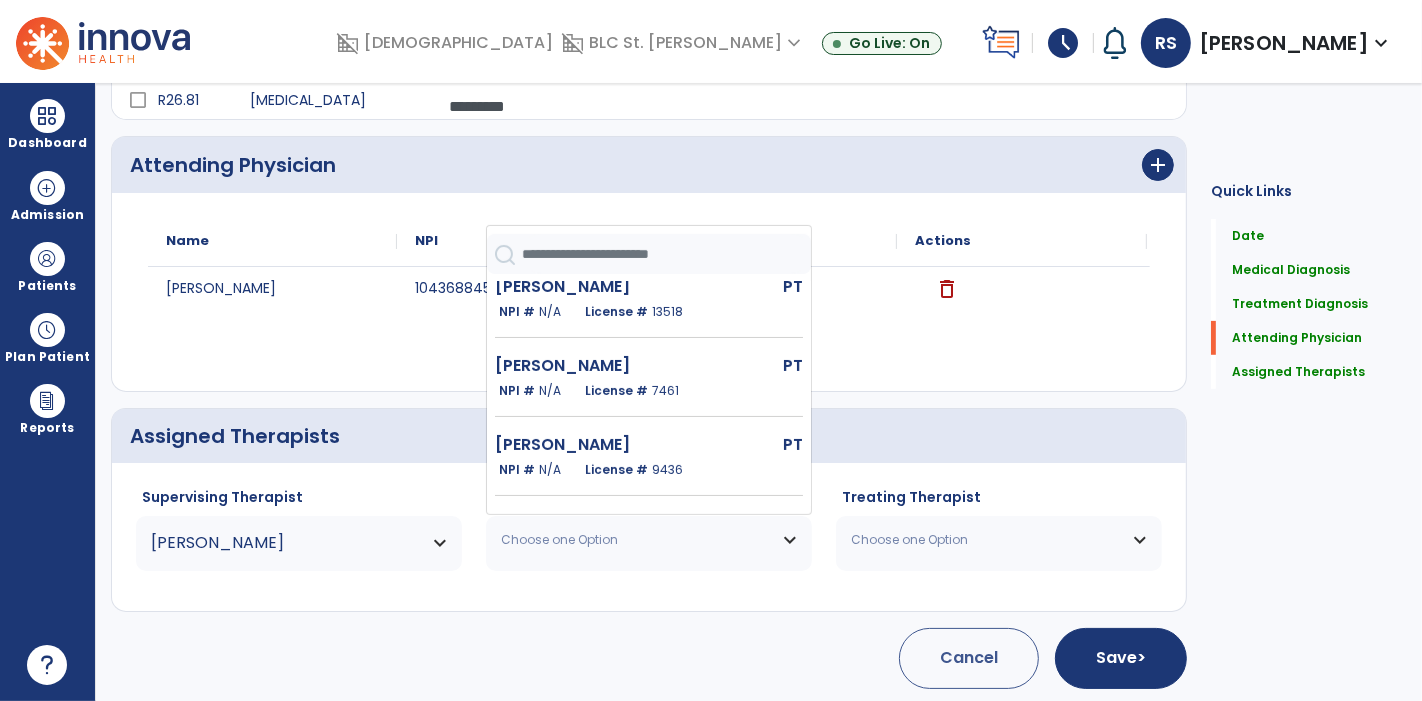scroll, scrollTop: 247, scrollLeft: 0, axis: vertical 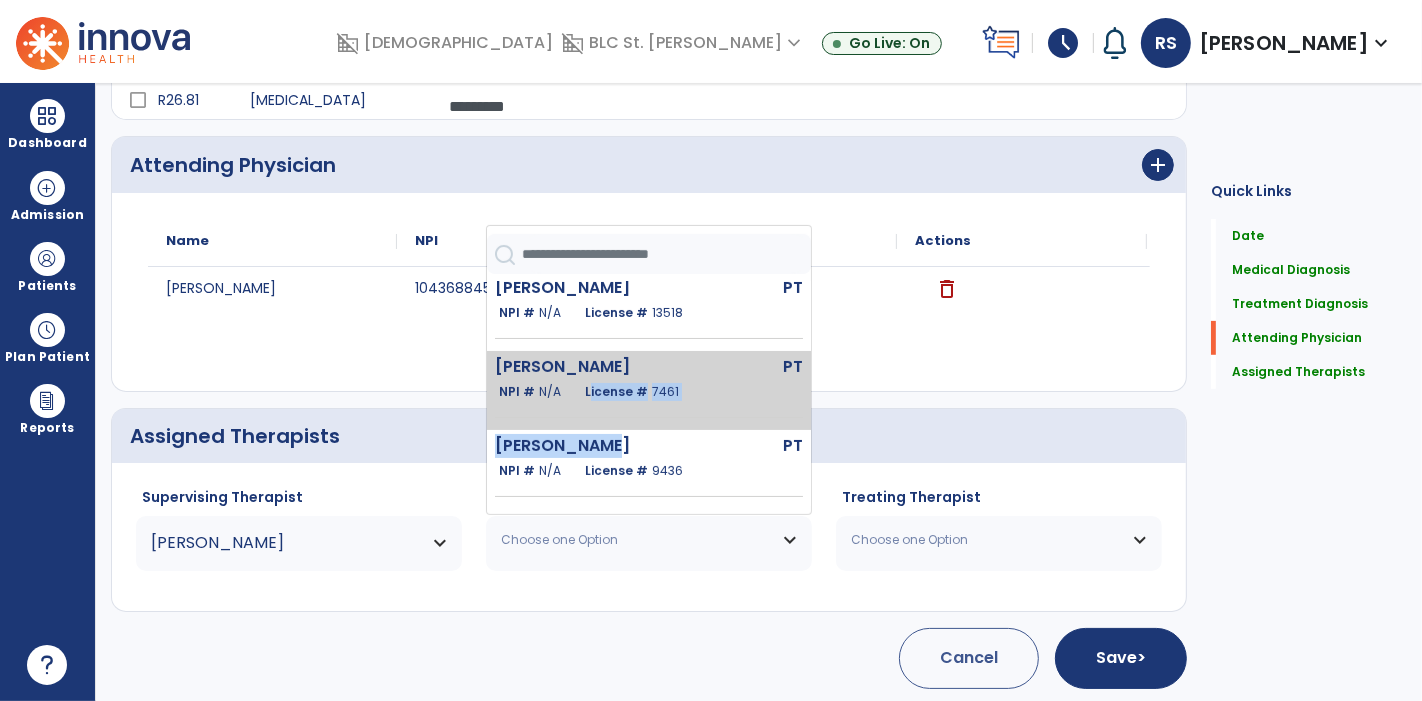 drag, startPoint x: 602, startPoint y: 450, endPoint x: 585, endPoint y: 385, distance: 67.18631 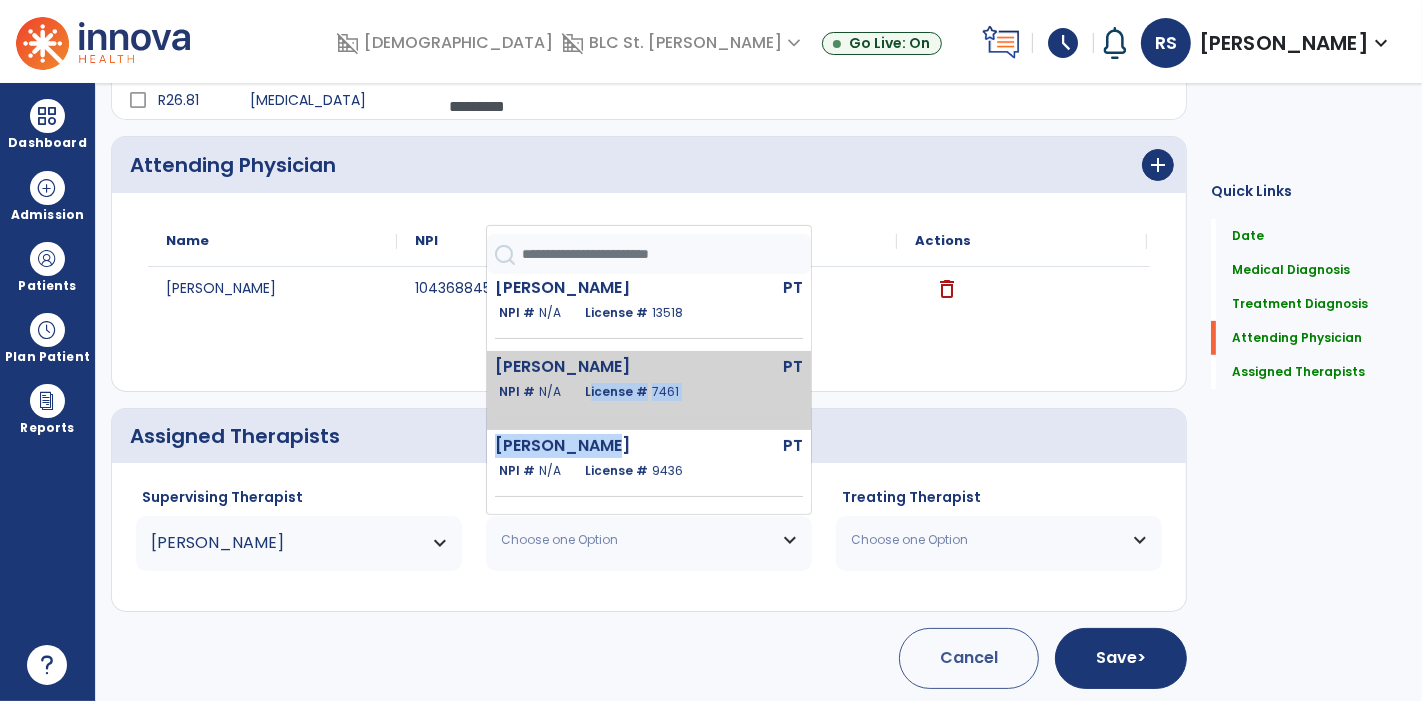 click on "[PERSON_NAME]  PT   NPI #  N/A   License #  1853 [PERSON_NAME]  PT   NPI #  N/A   License #  8836 [PERSON_NAME]  PT   NPI #  N/A   License #  5849 [PERSON_NAME]  PT   NPI #  N/A   License #  13518 [PERSON_NAME]  PT   NPI #  N/A   License #  7461 [PERSON_NAME]  PT   NPI #  N/A   License #  9436" 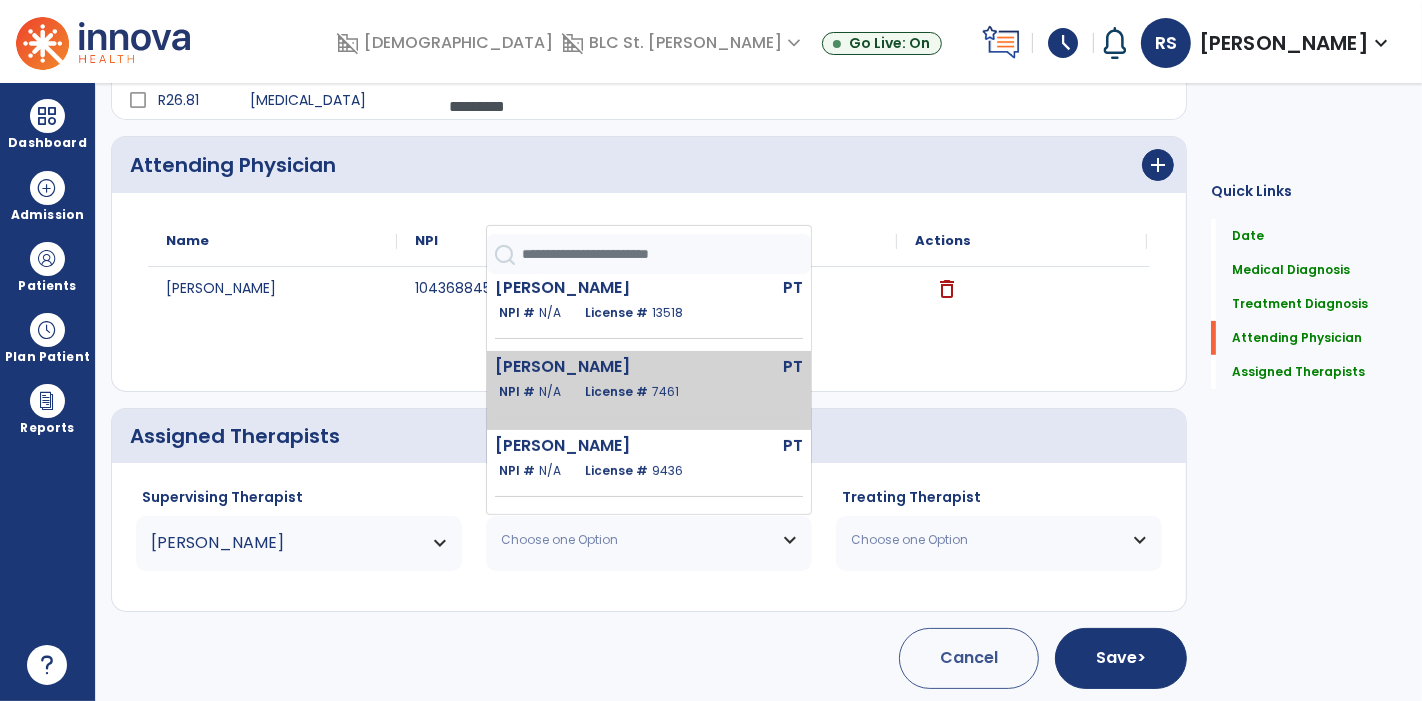 click on "NPI #  N/A   License #  7461" 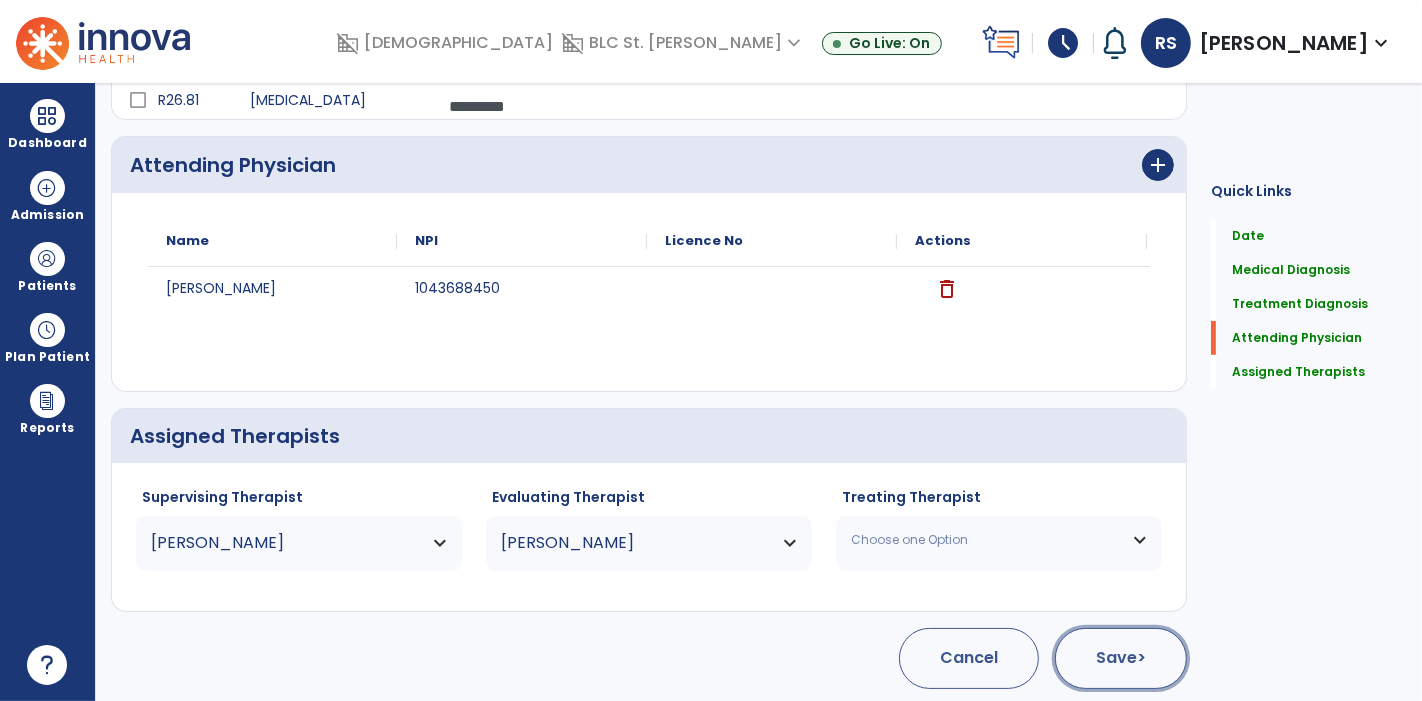 click on "Save  >" 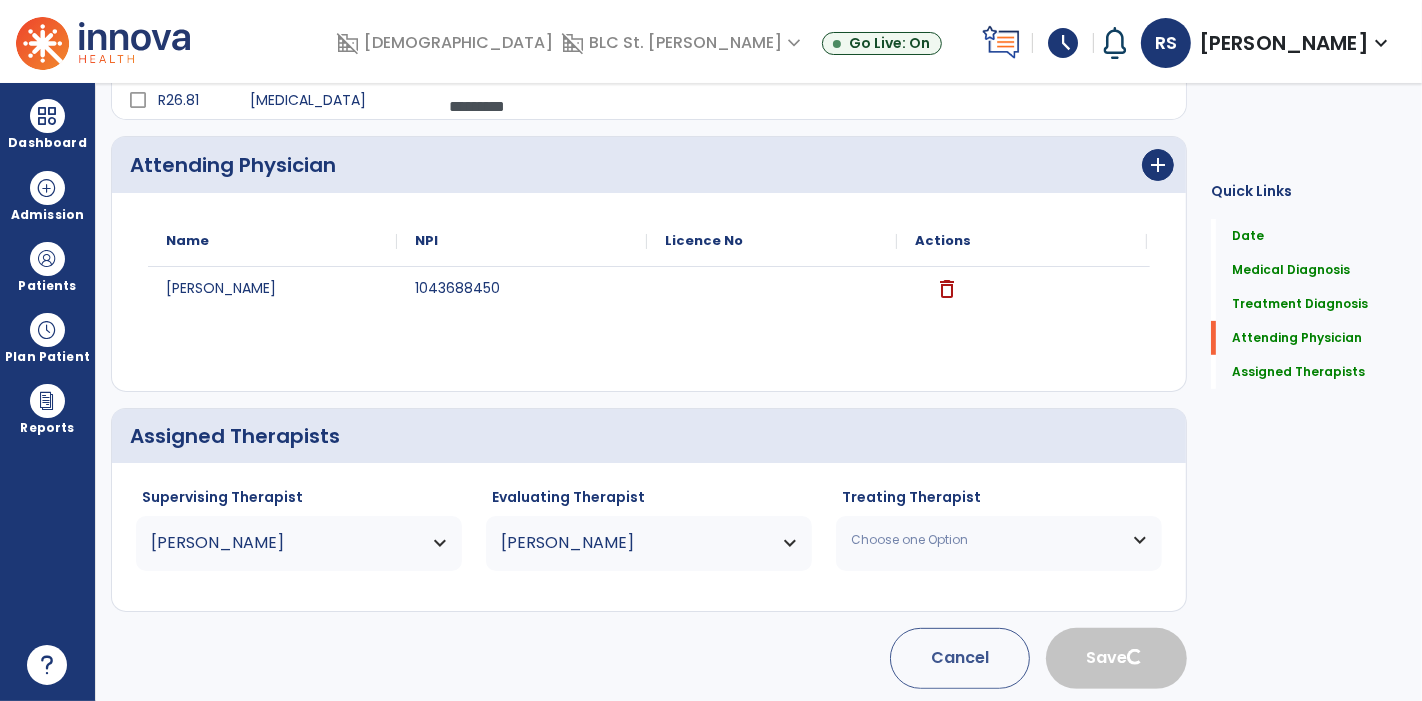 type 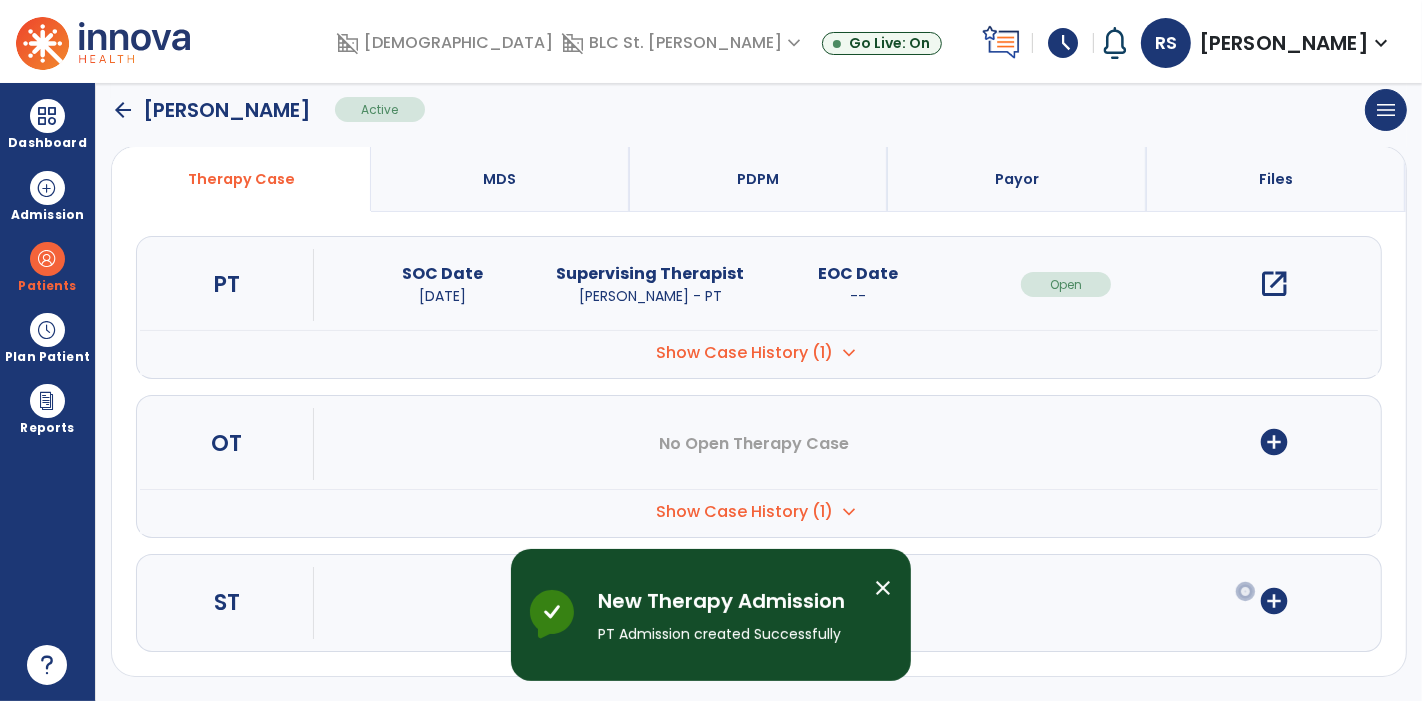 scroll, scrollTop: 0, scrollLeft: 0, axis: both 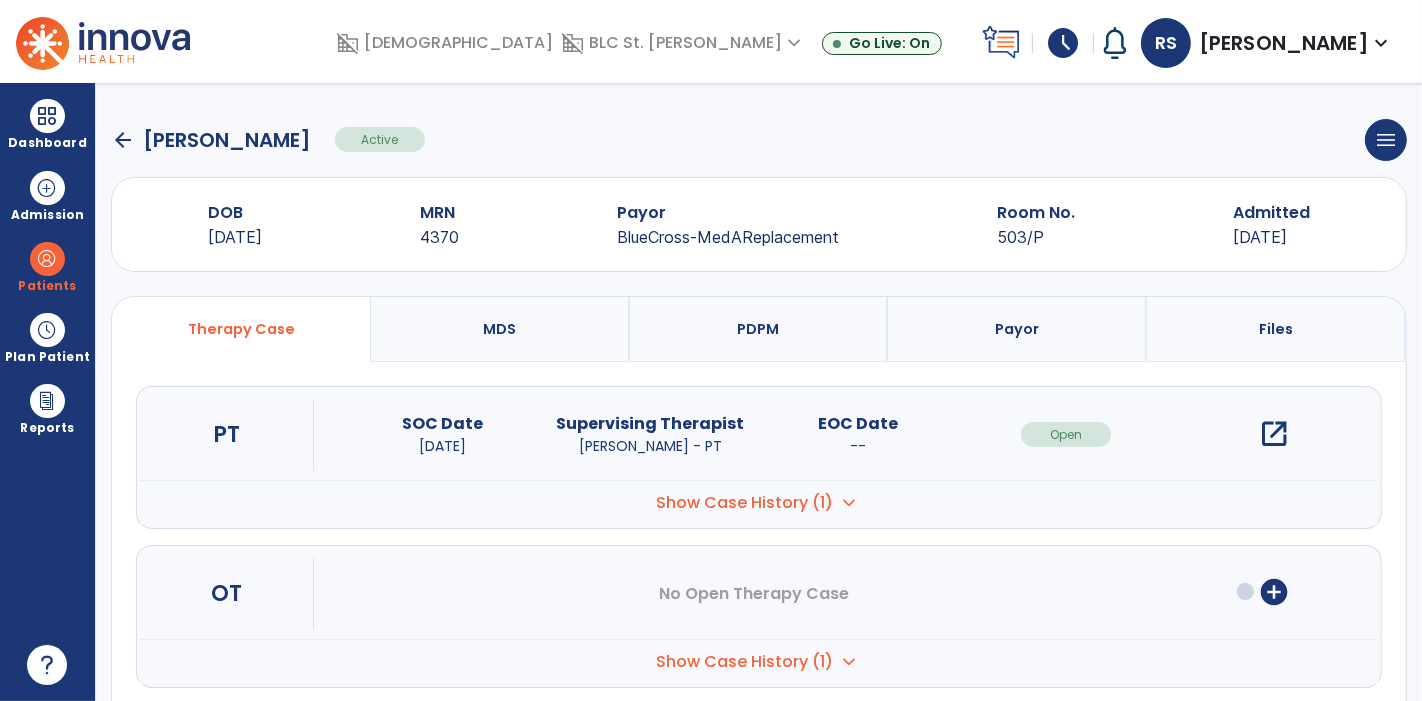 click on "open_in_new" at bounding box center (1274, 434) 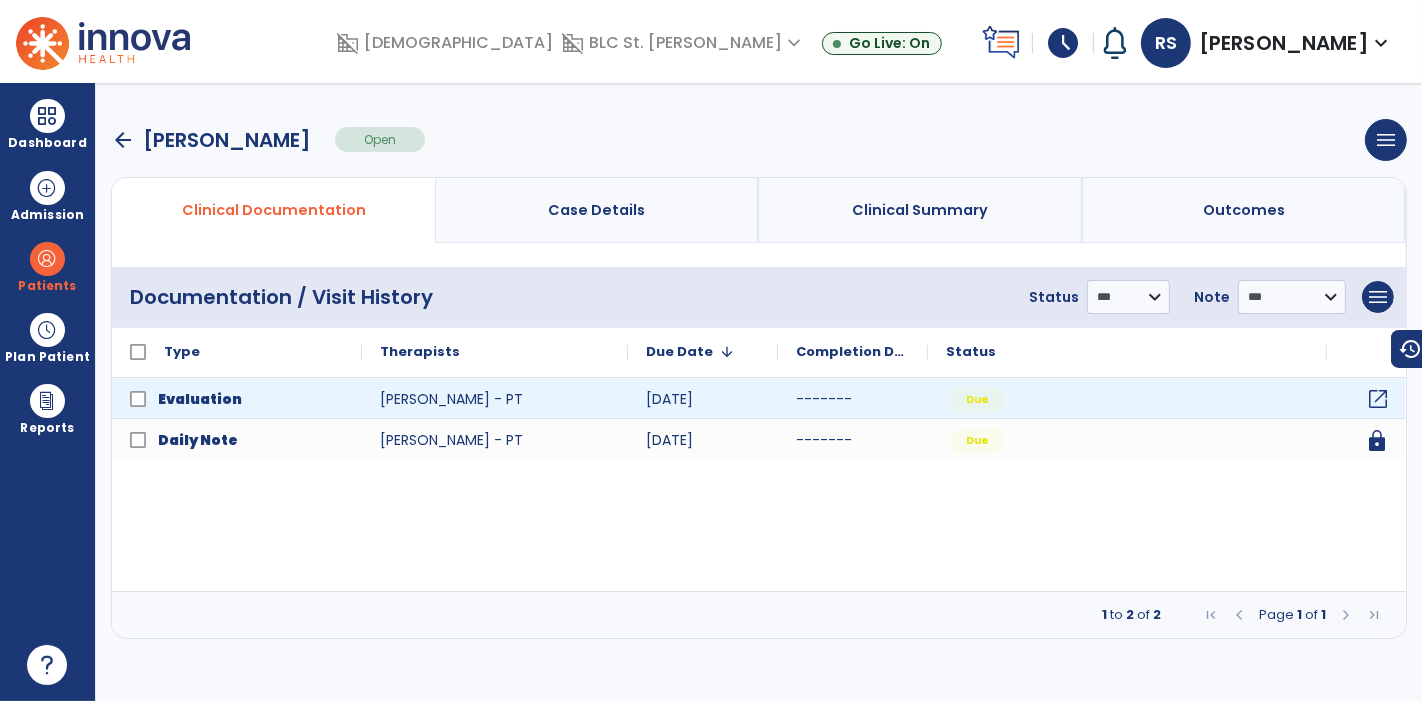 click on "open_in_new" 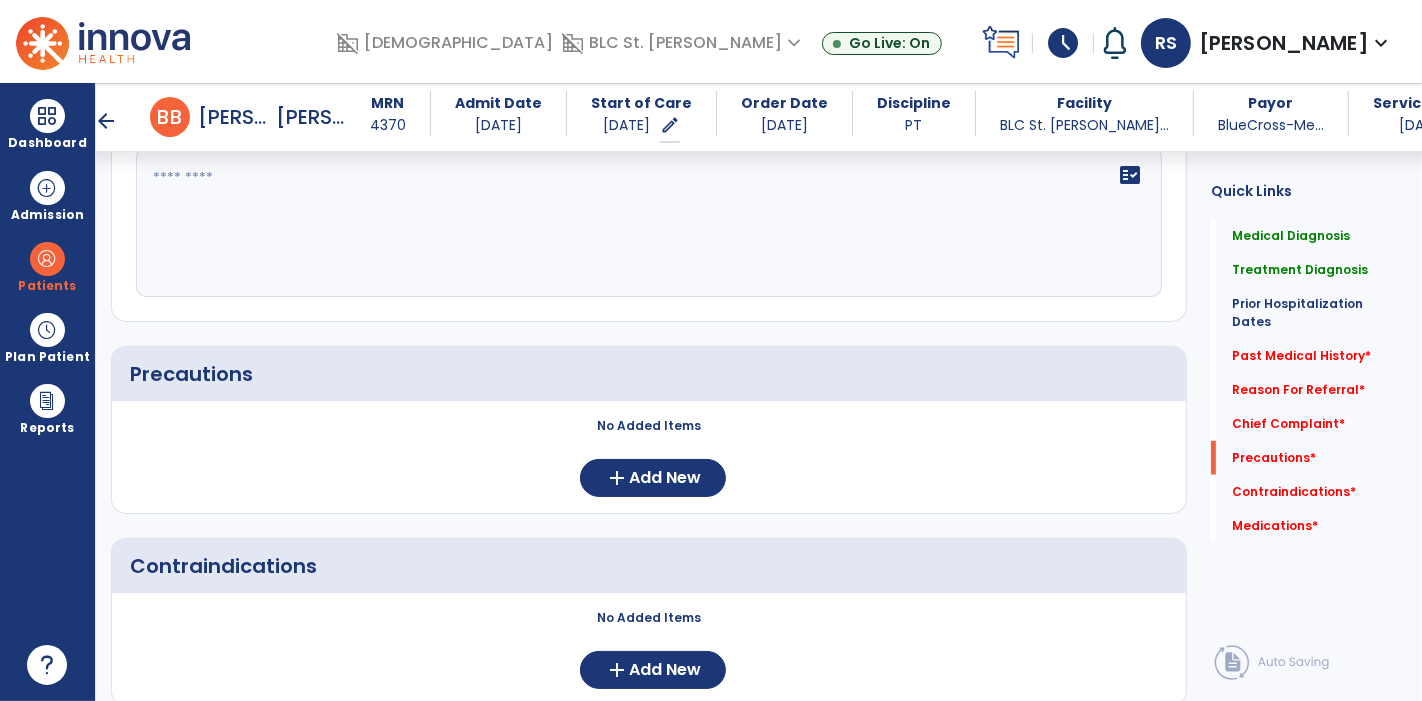scroll, scrollTop: 1603, scrollLeft: 0, axis: vertical 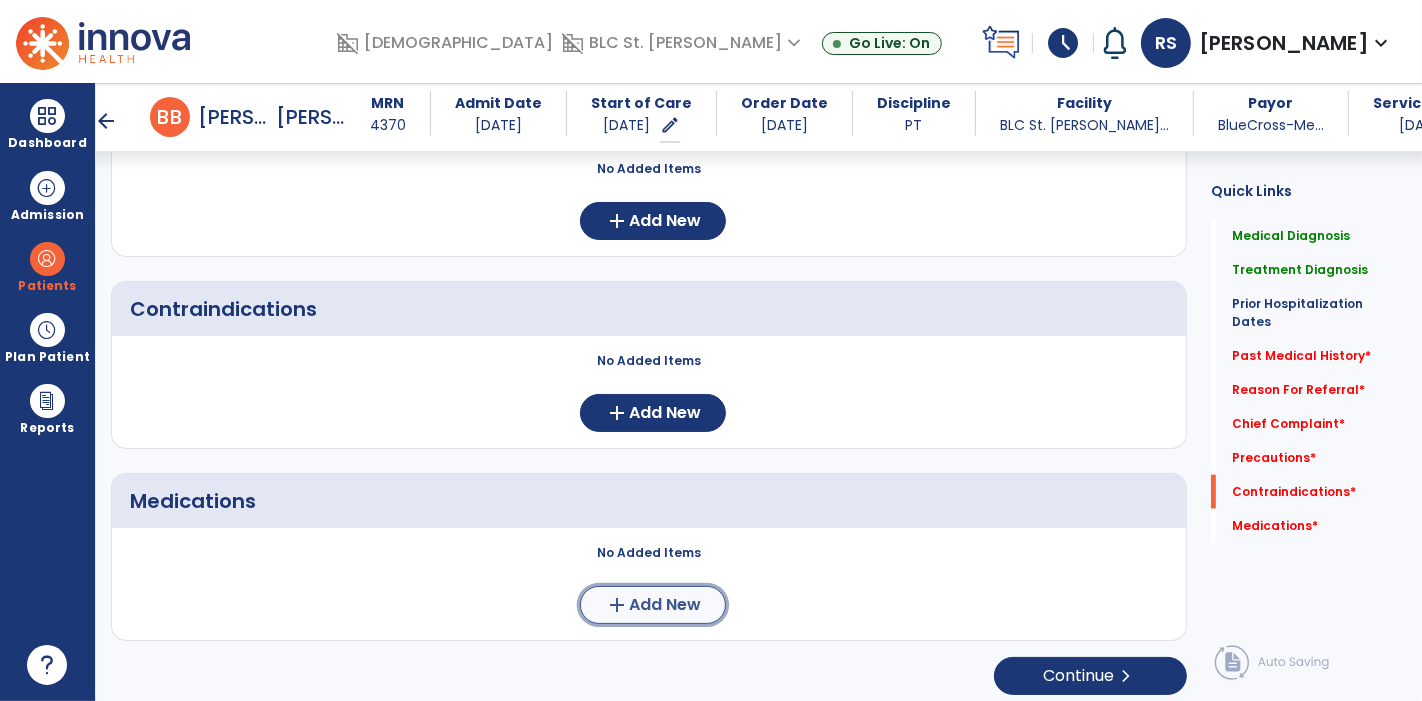 click on "Add New" 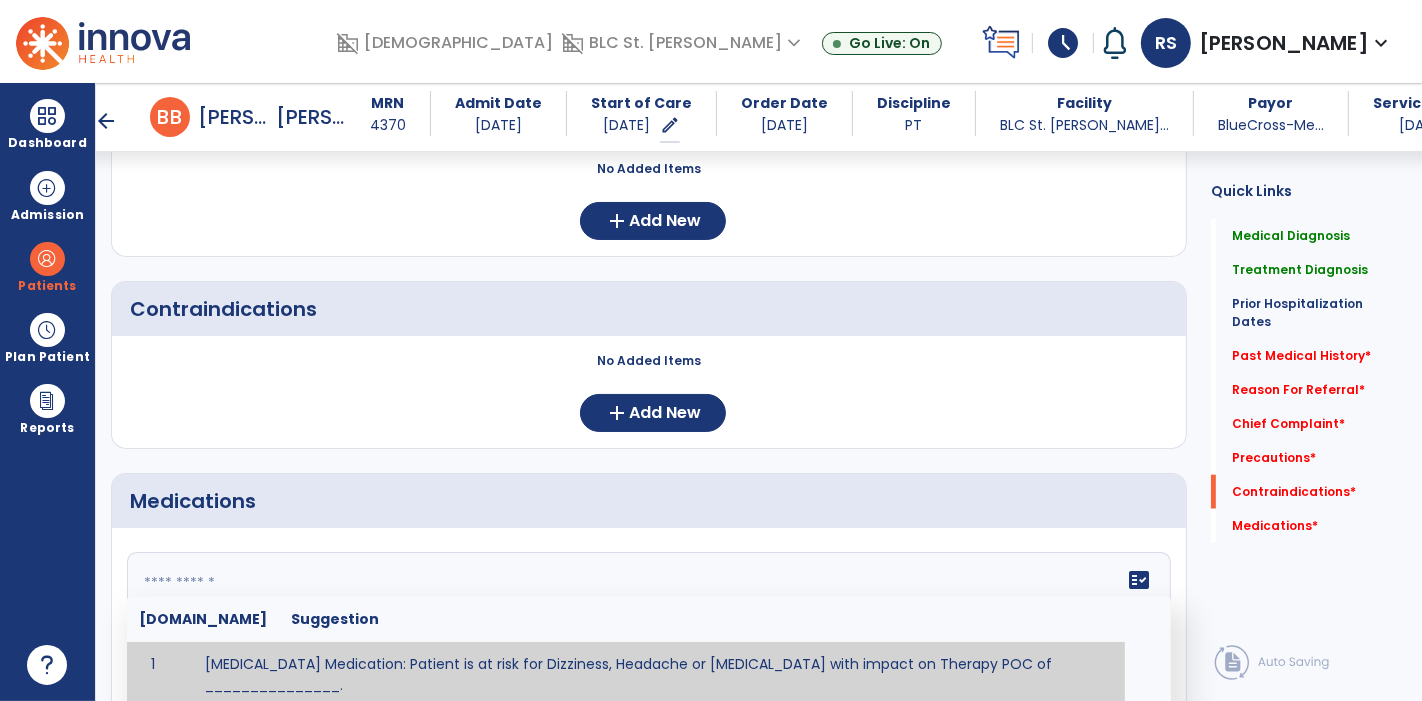 click 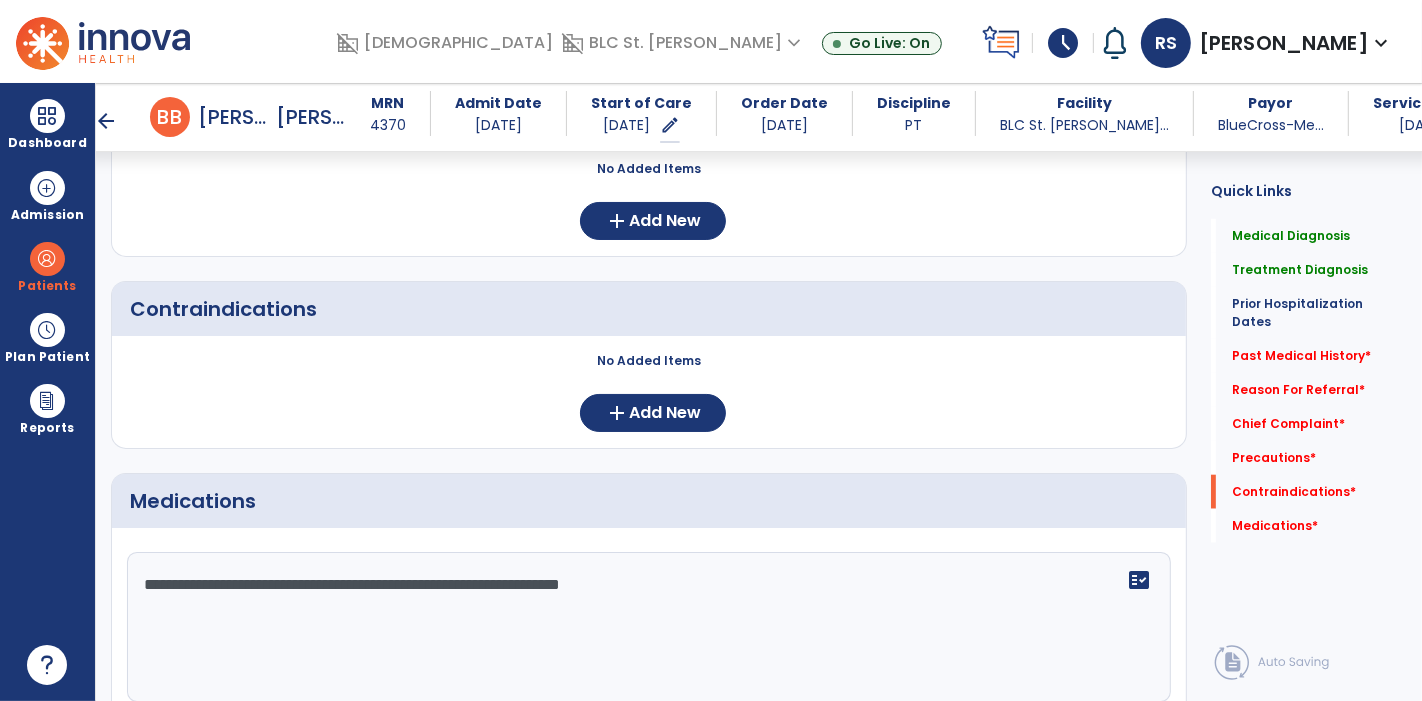 type on "**********" 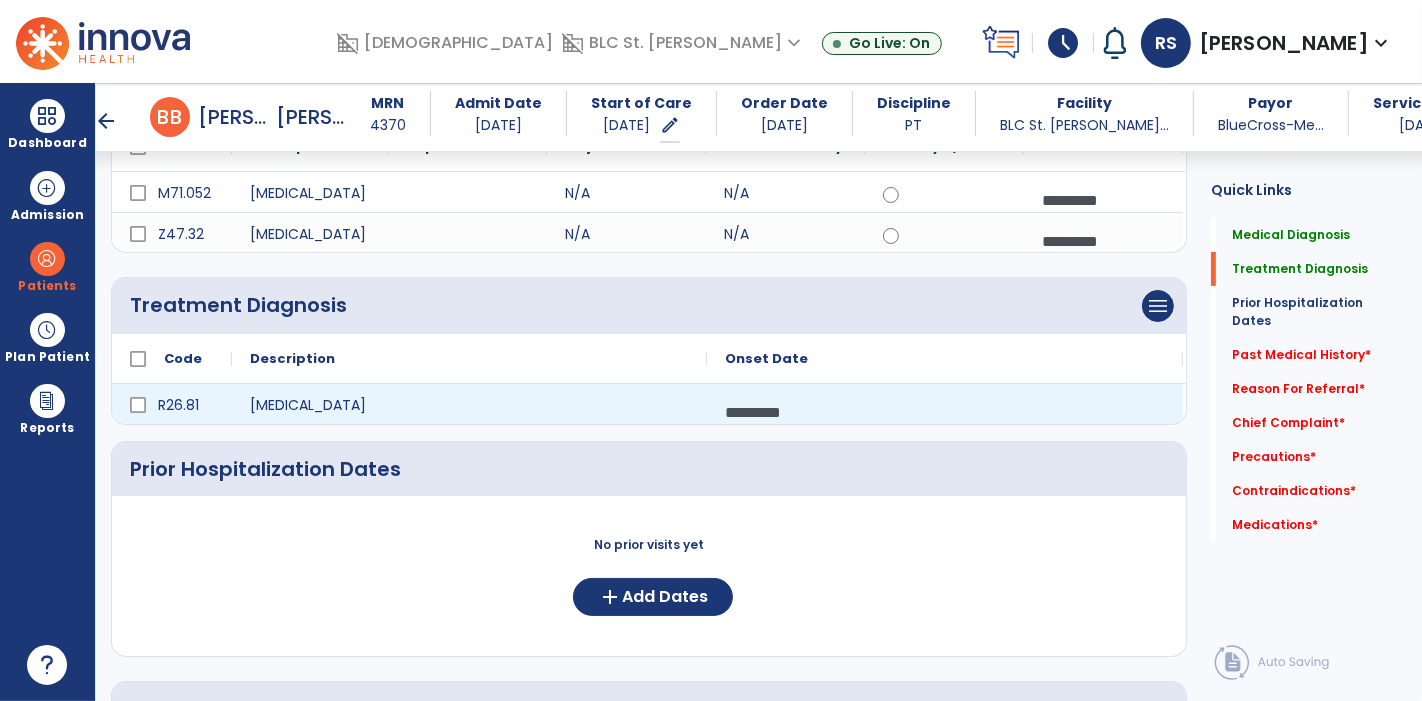 scroll, scrollTop: 0, scrollLeft: 0, axis: both 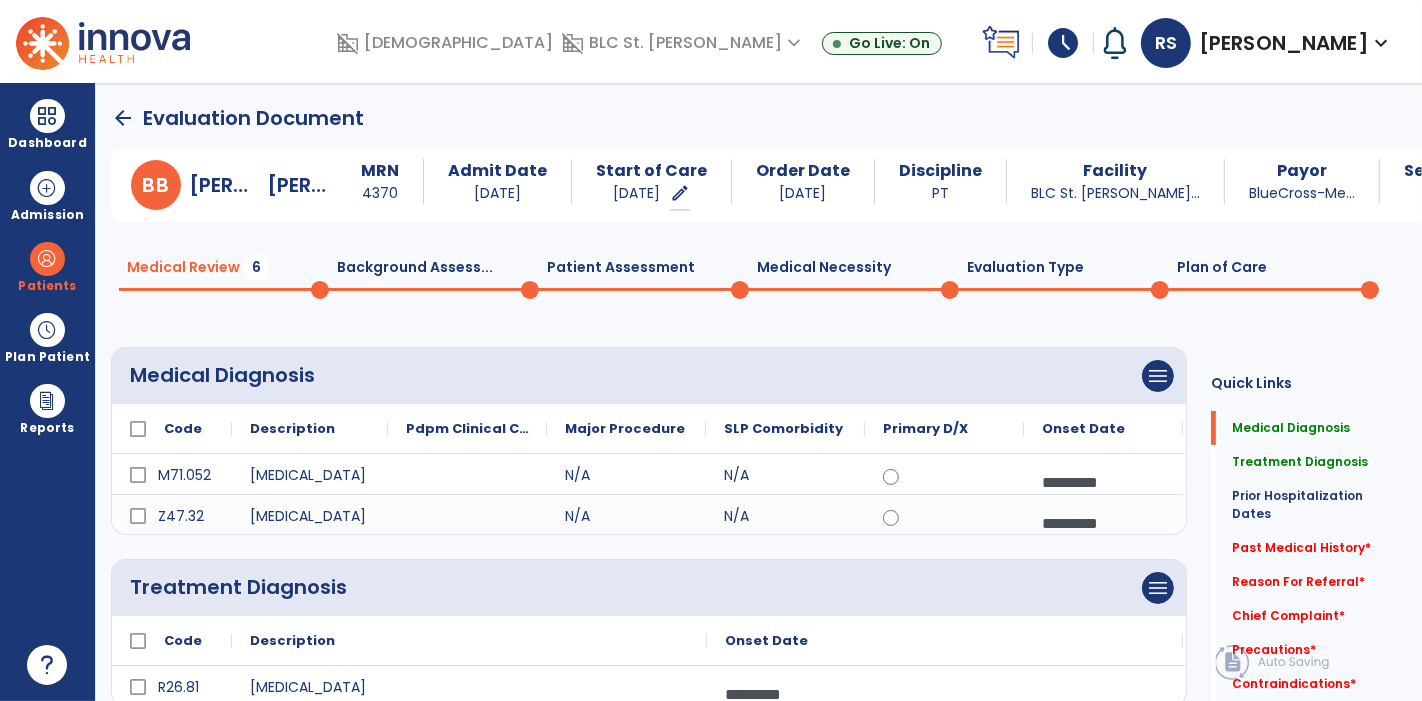 click on "Background Assess...  0" 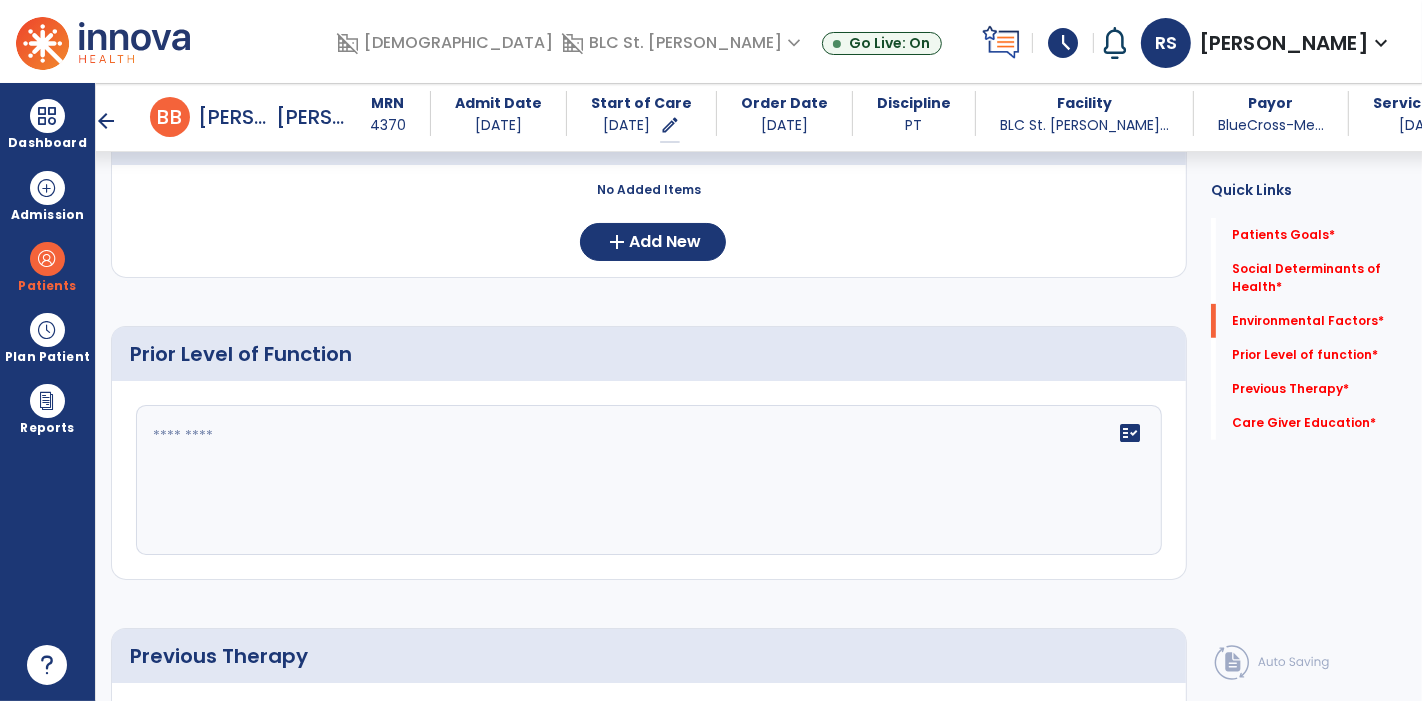 scroll, scrollTop: 651, scrollLeft: 0, axis: vertical 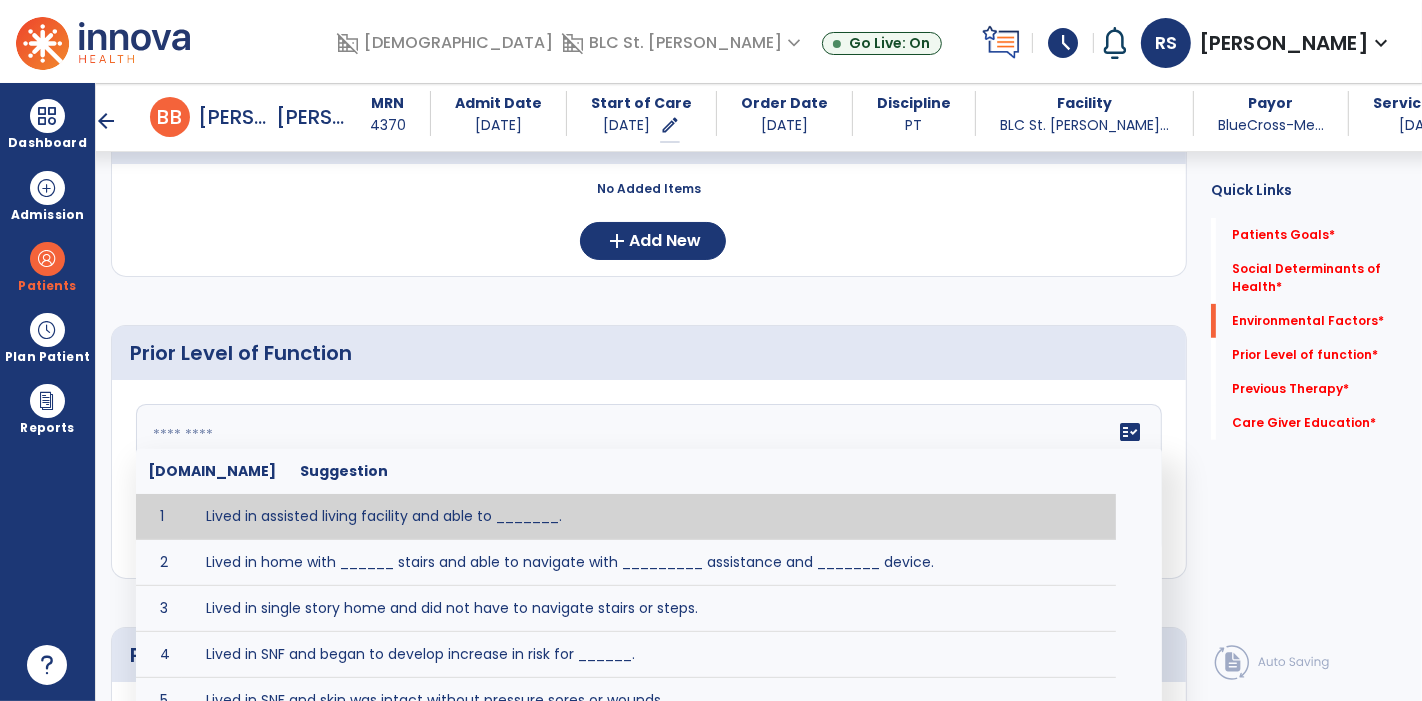 click 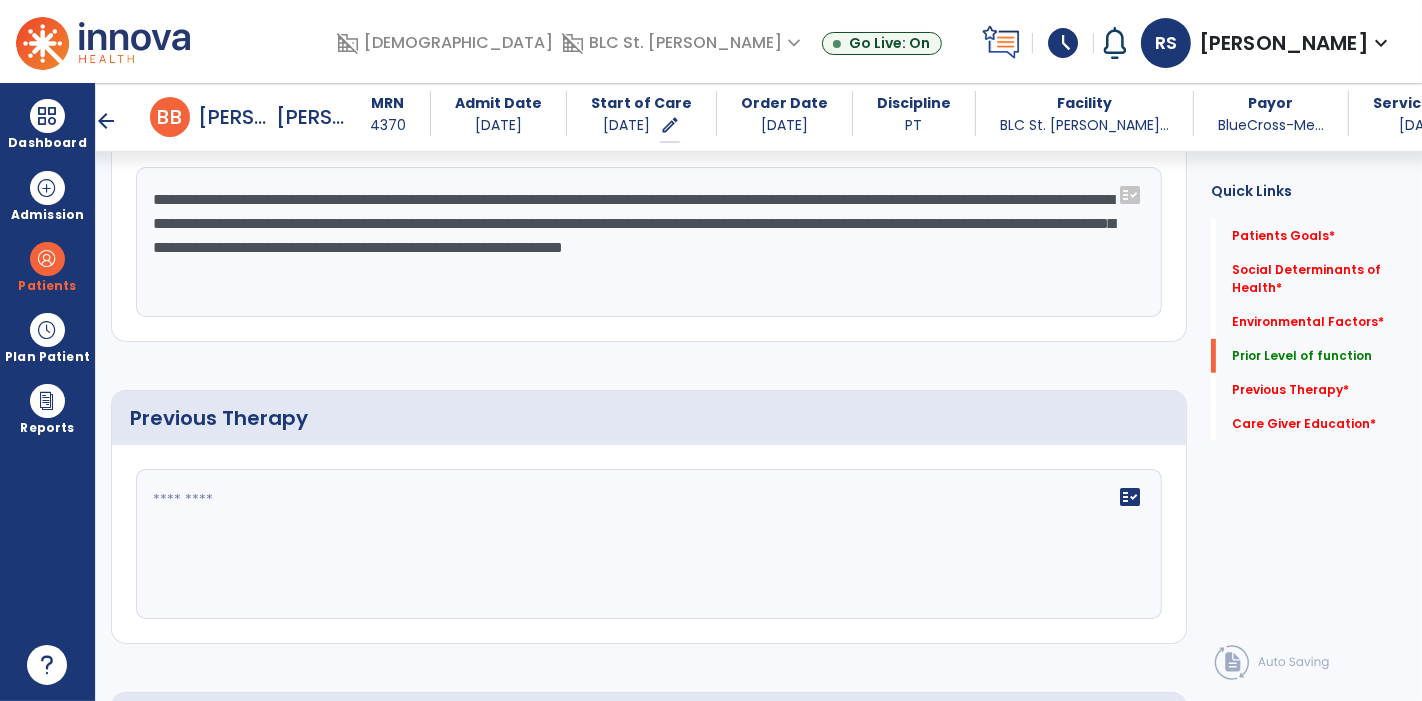 scroll, scrollTop: 893, scrollLeft: 0, axis: vertical 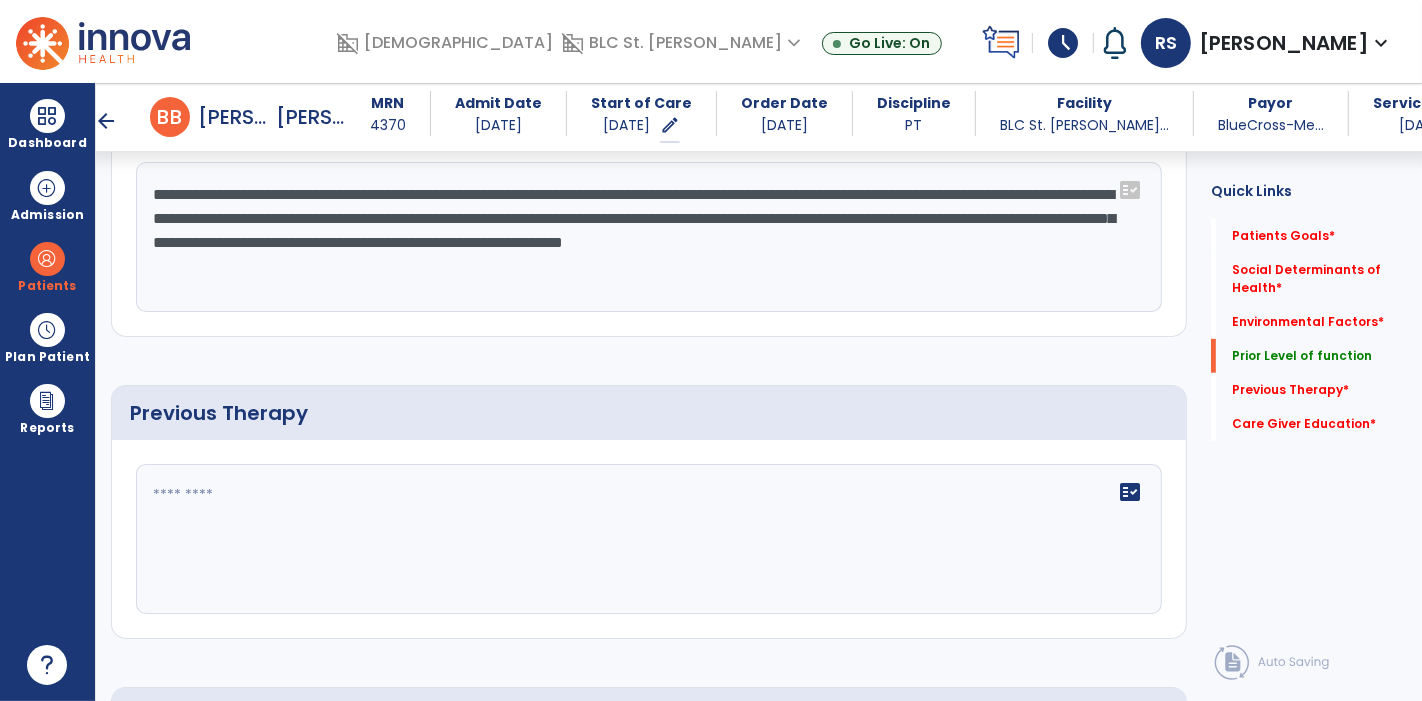 type on "**********" 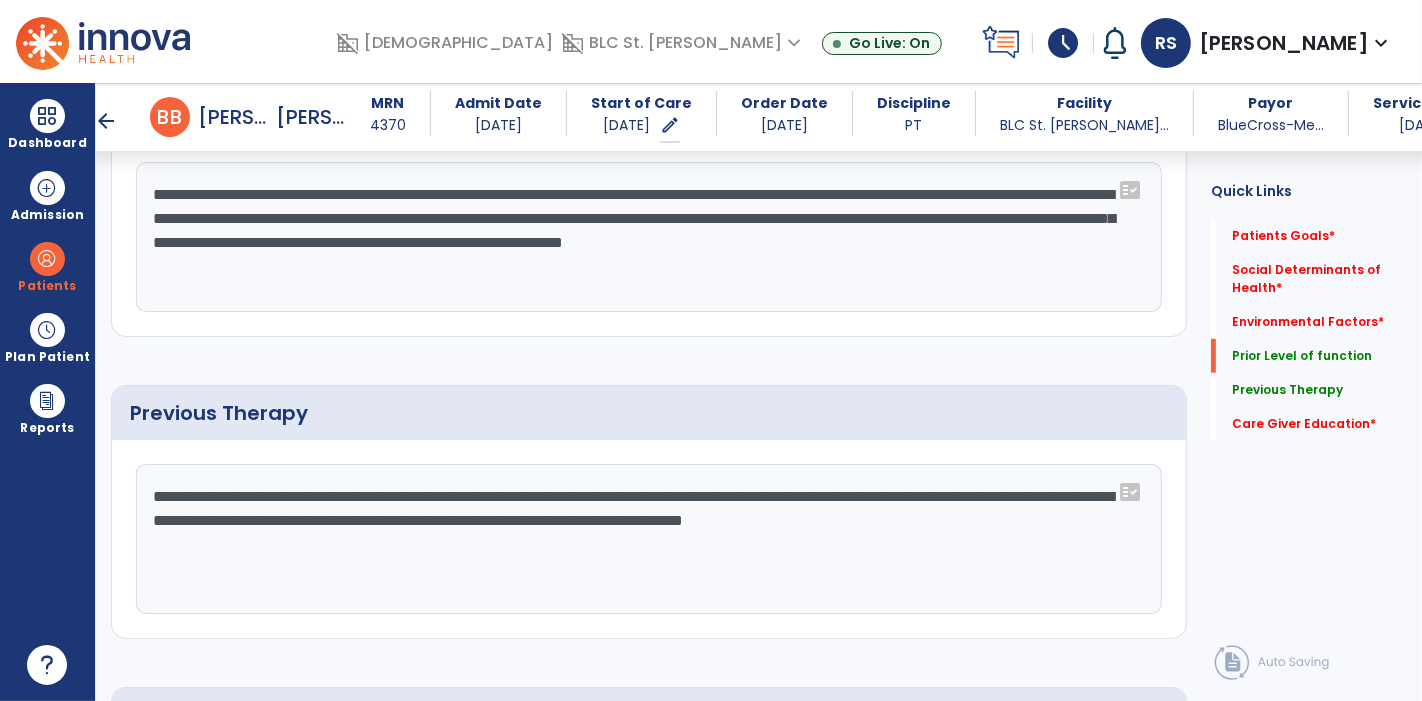 click on "**********" 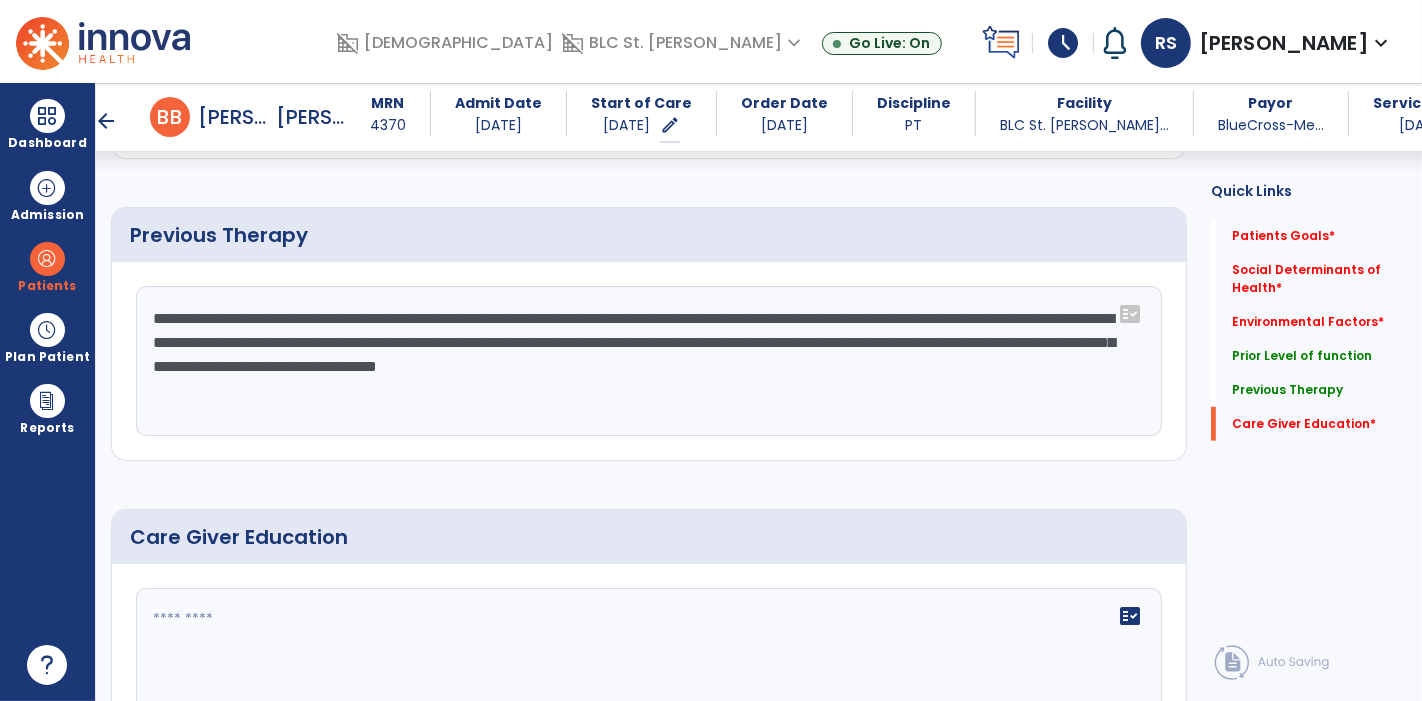 scroll, scrollTop: 1159, scrollLeft: 0, axis: vertical 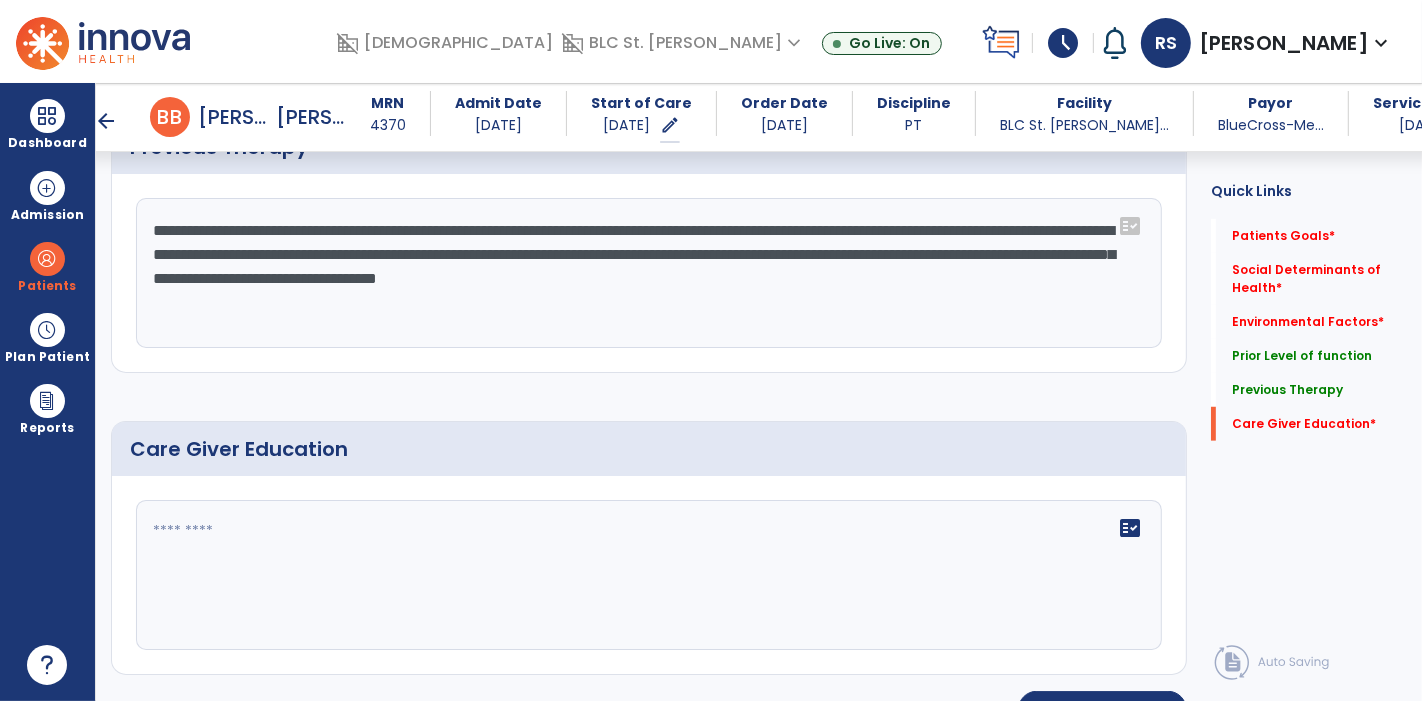 click on "**********" 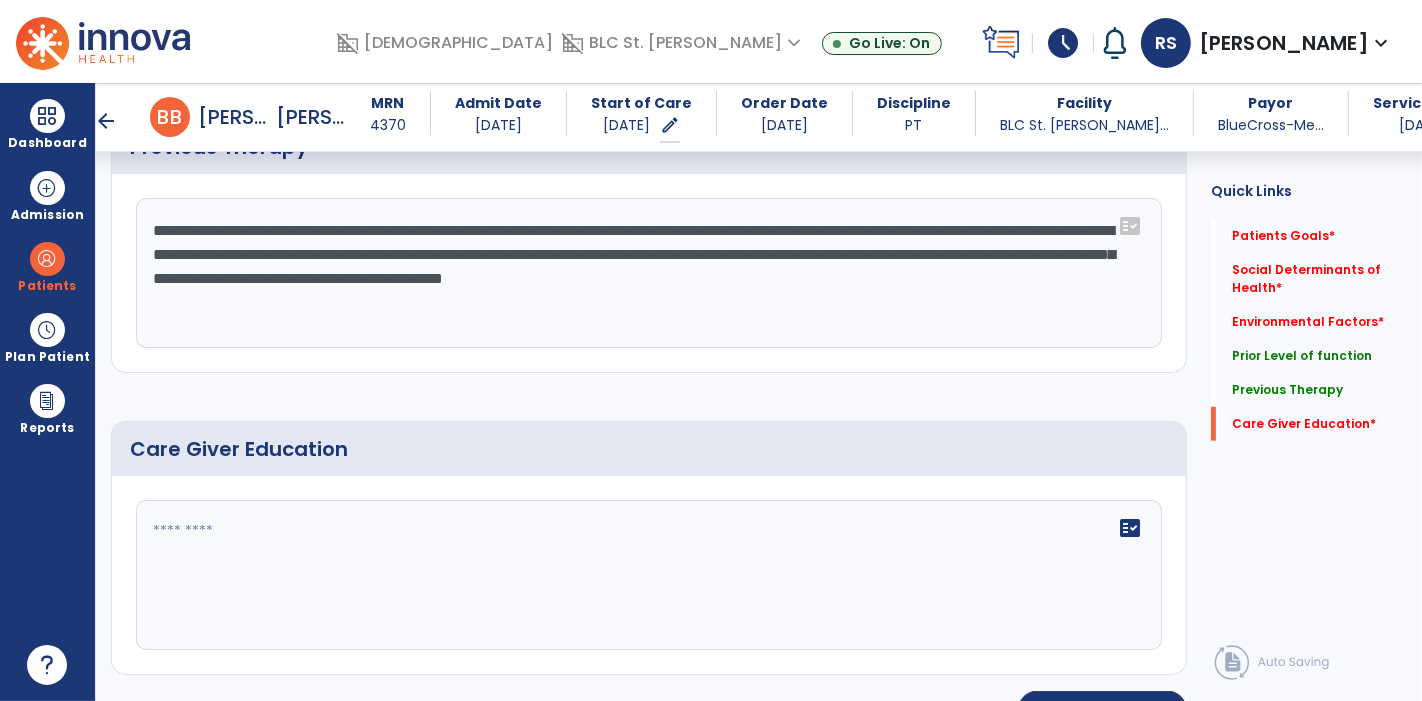type on "**********" 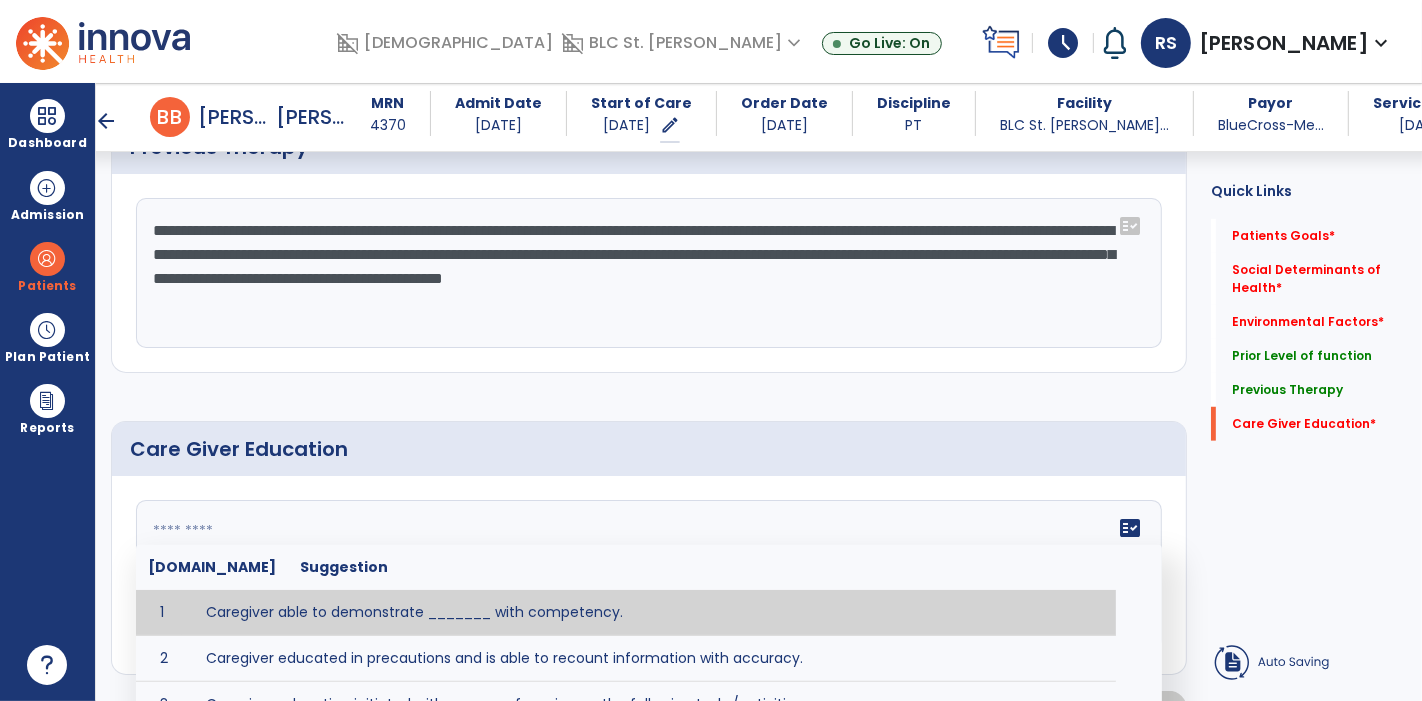 click 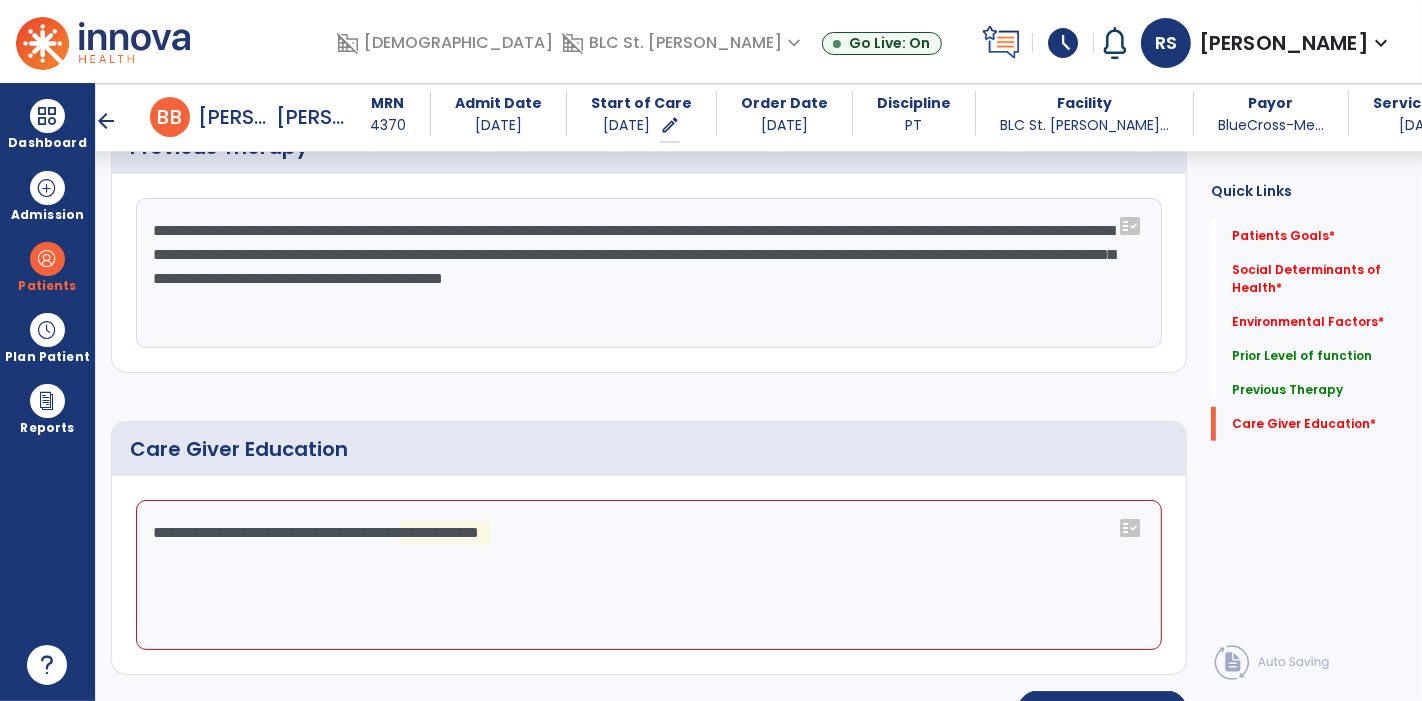 click on "**********" 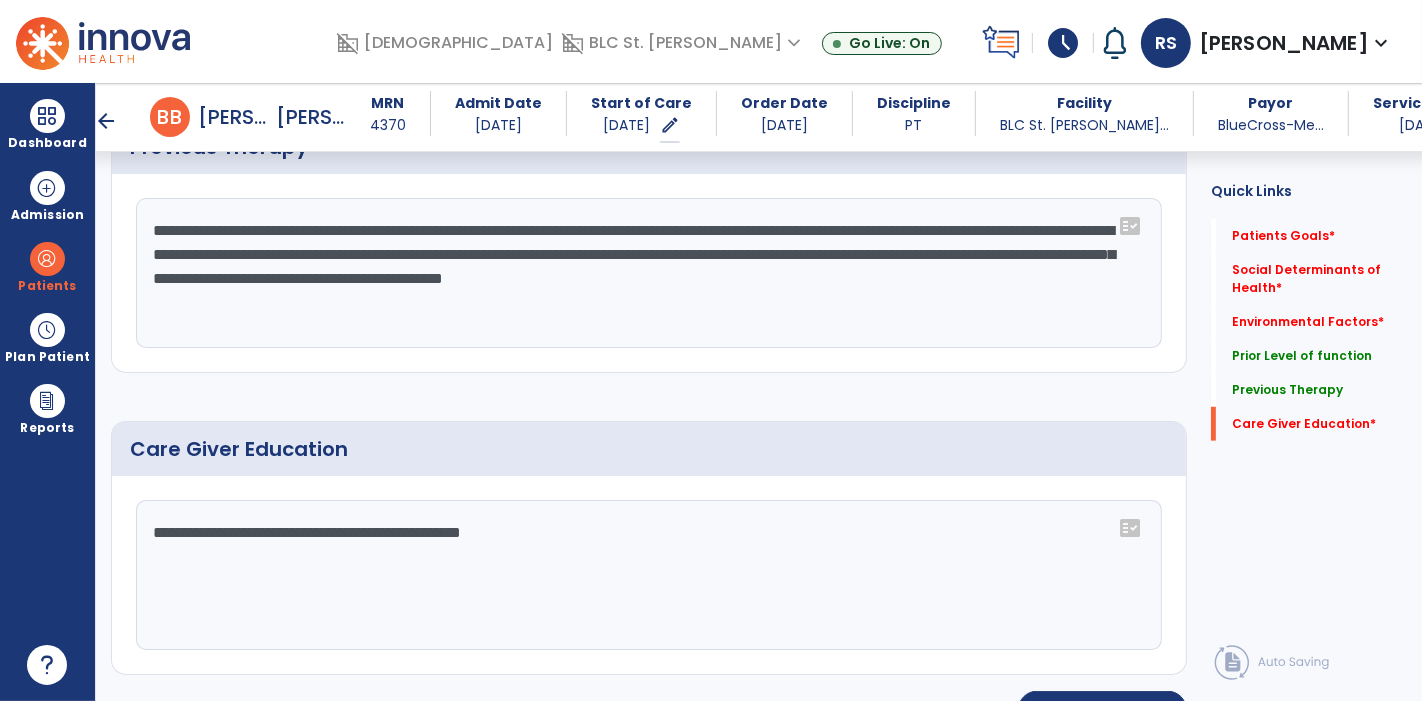 click on "**********" 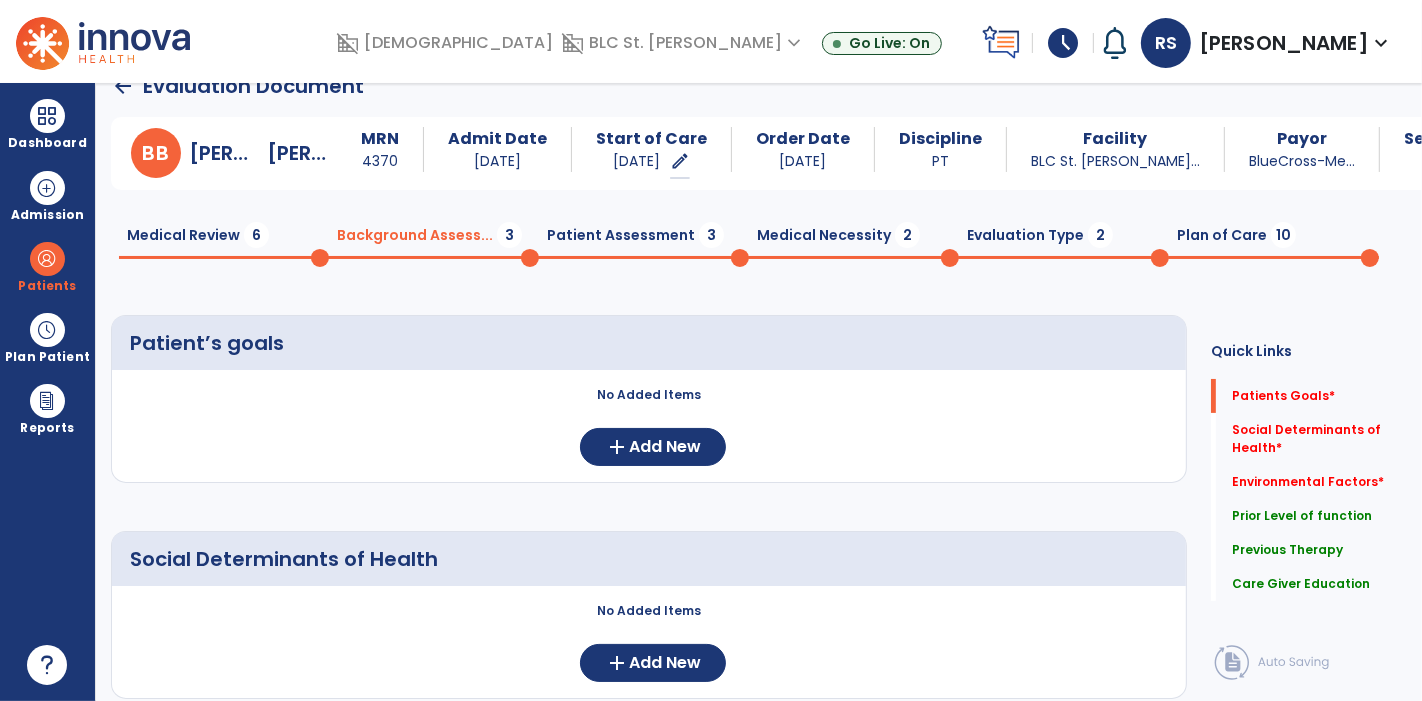 scroll, scrollTop: 0, scrollLeft: 0, axis: both 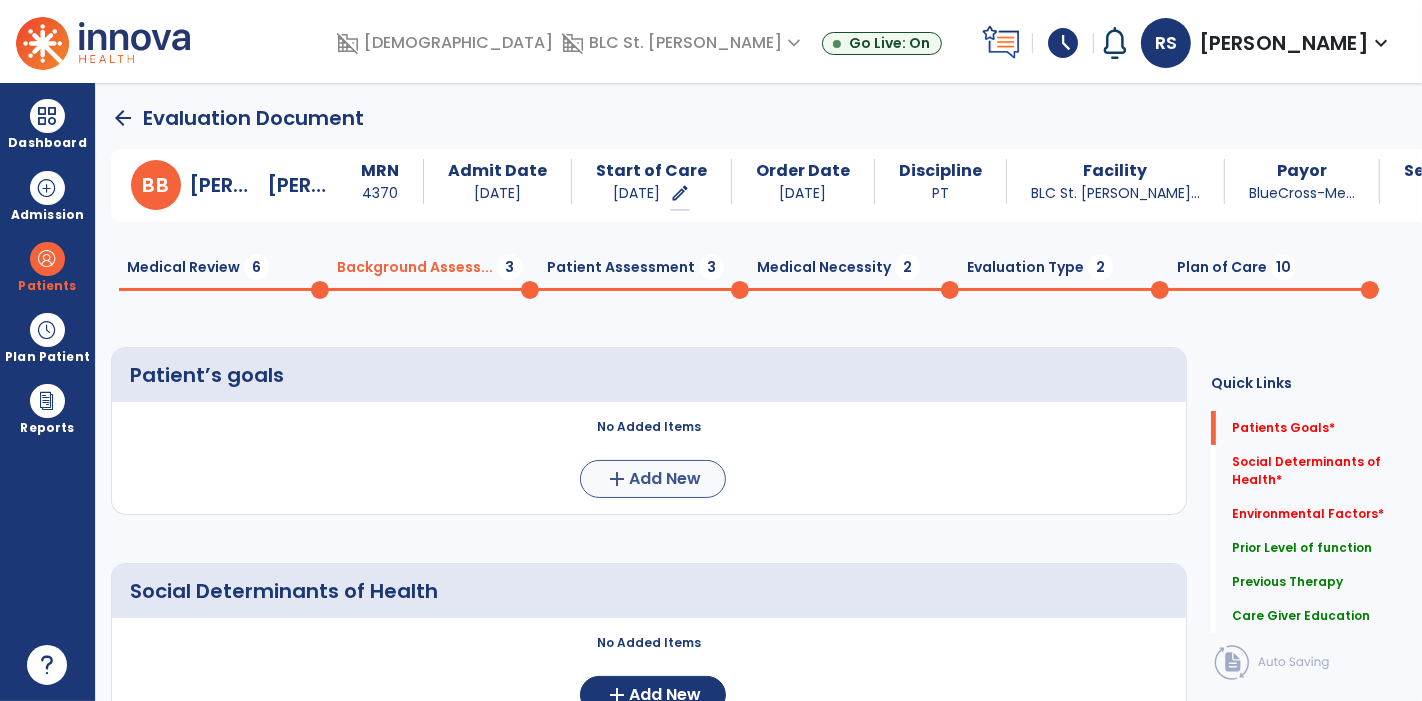type on "**********" 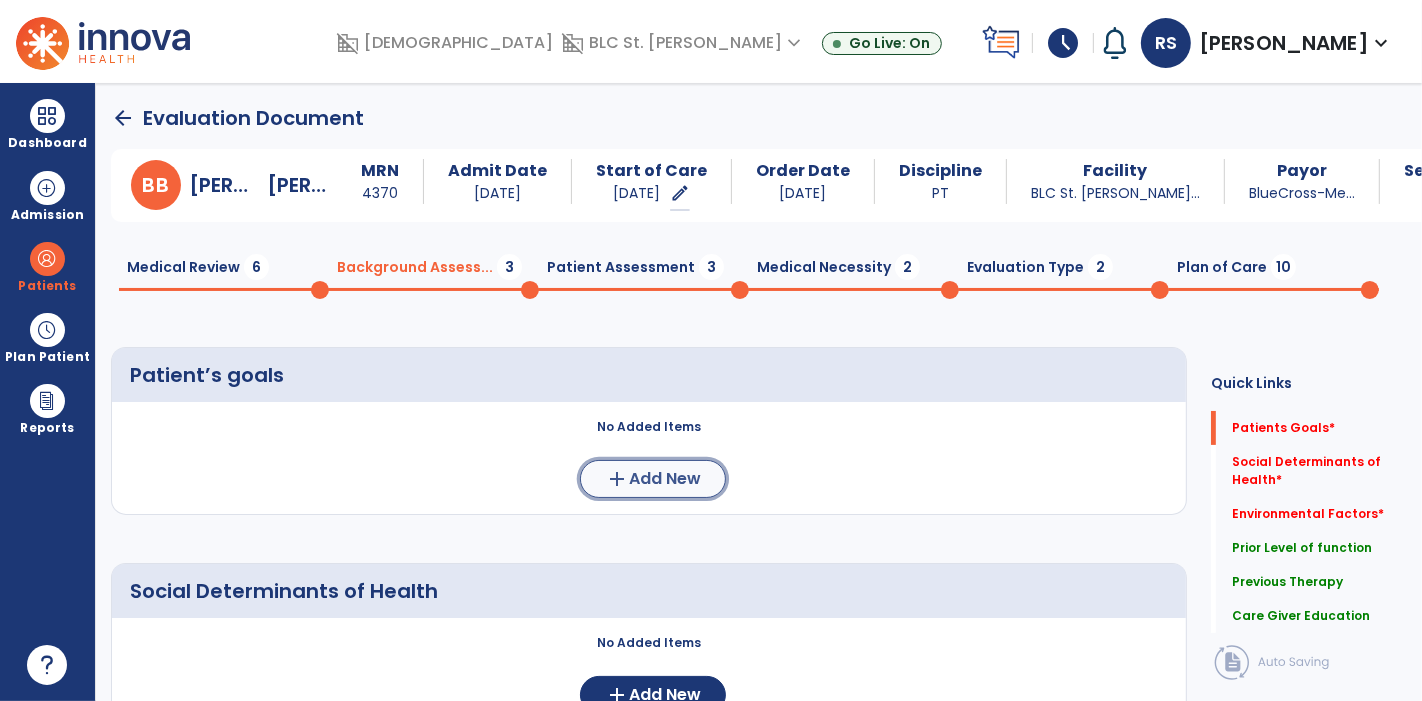 click on "add  Add New" 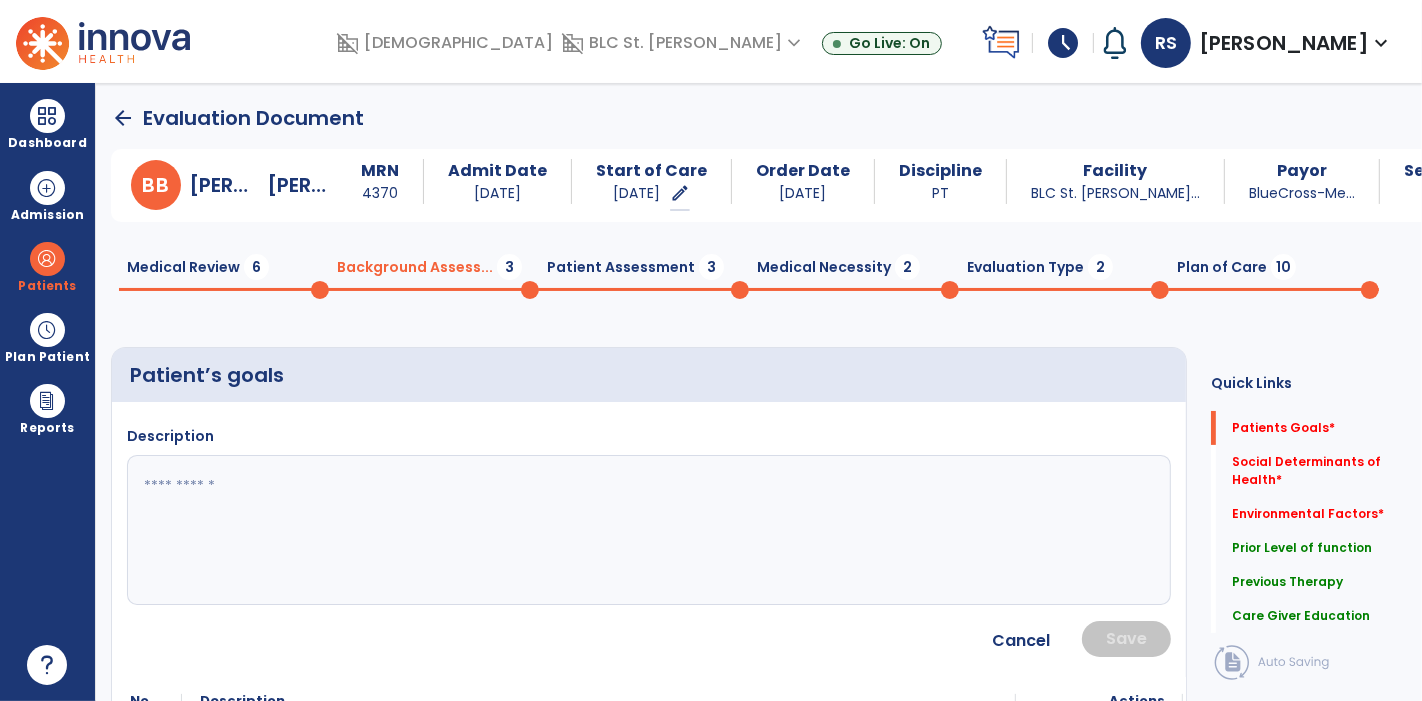 click 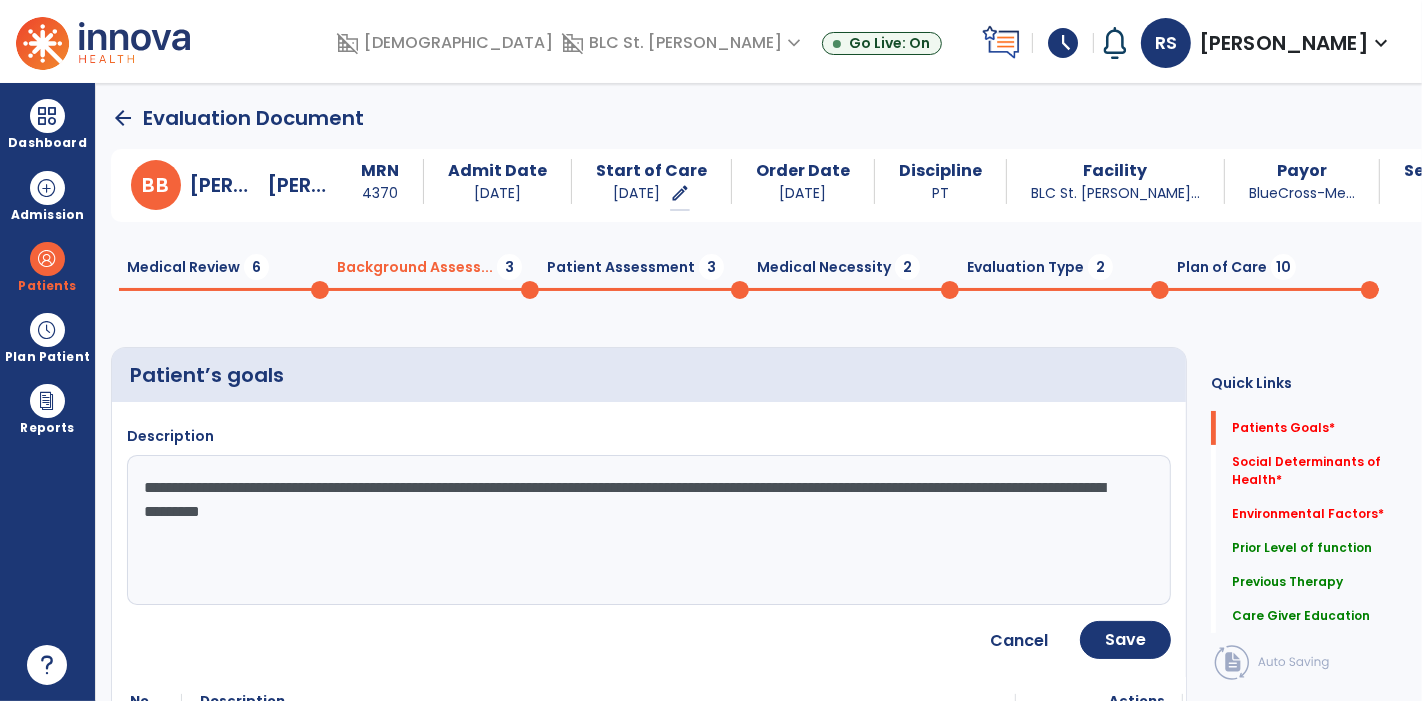 click on "**********" 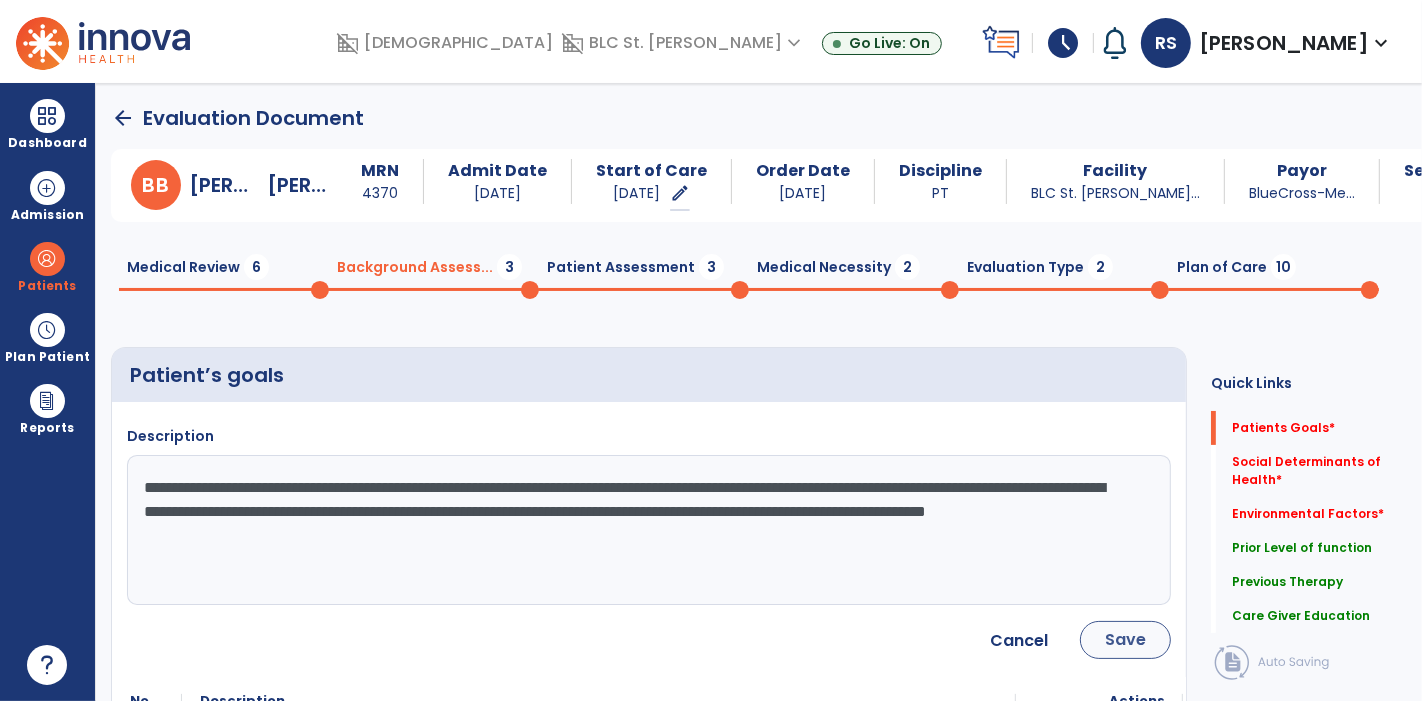 type on "**********" 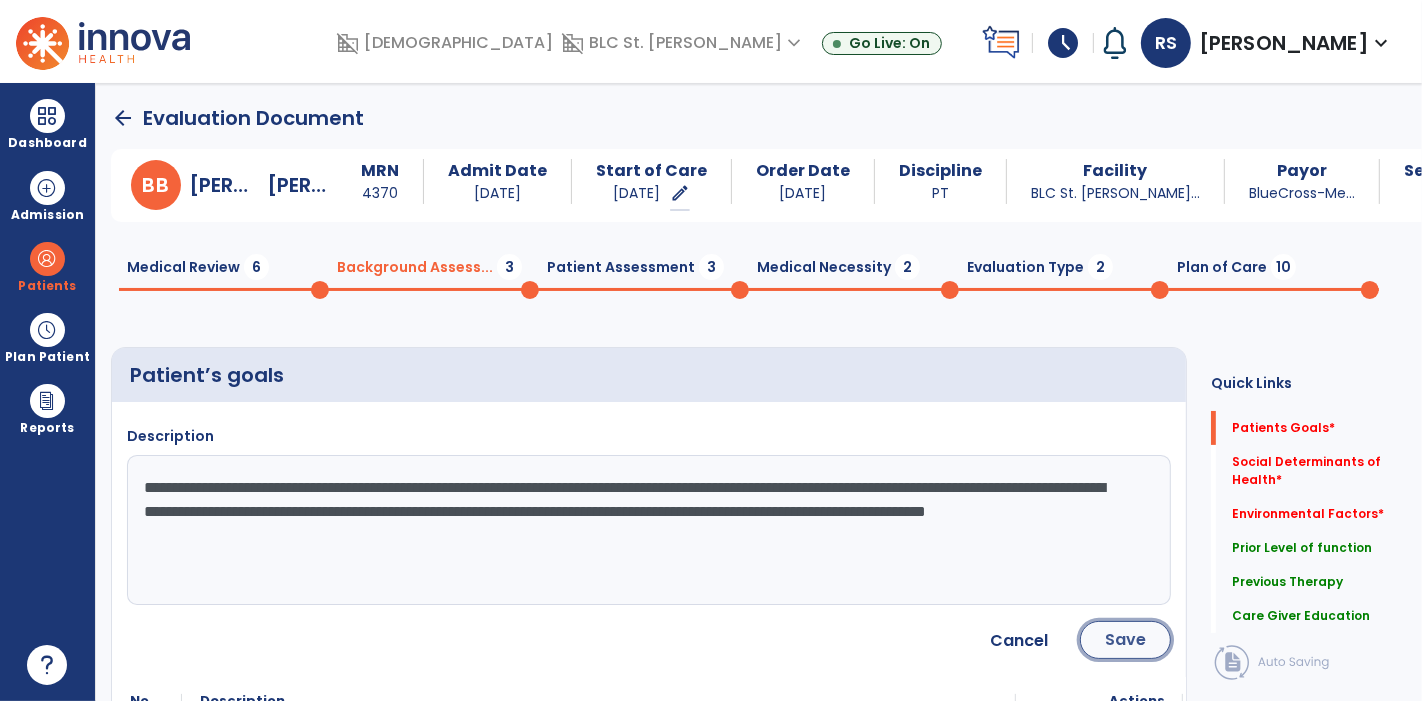 click on "Save" 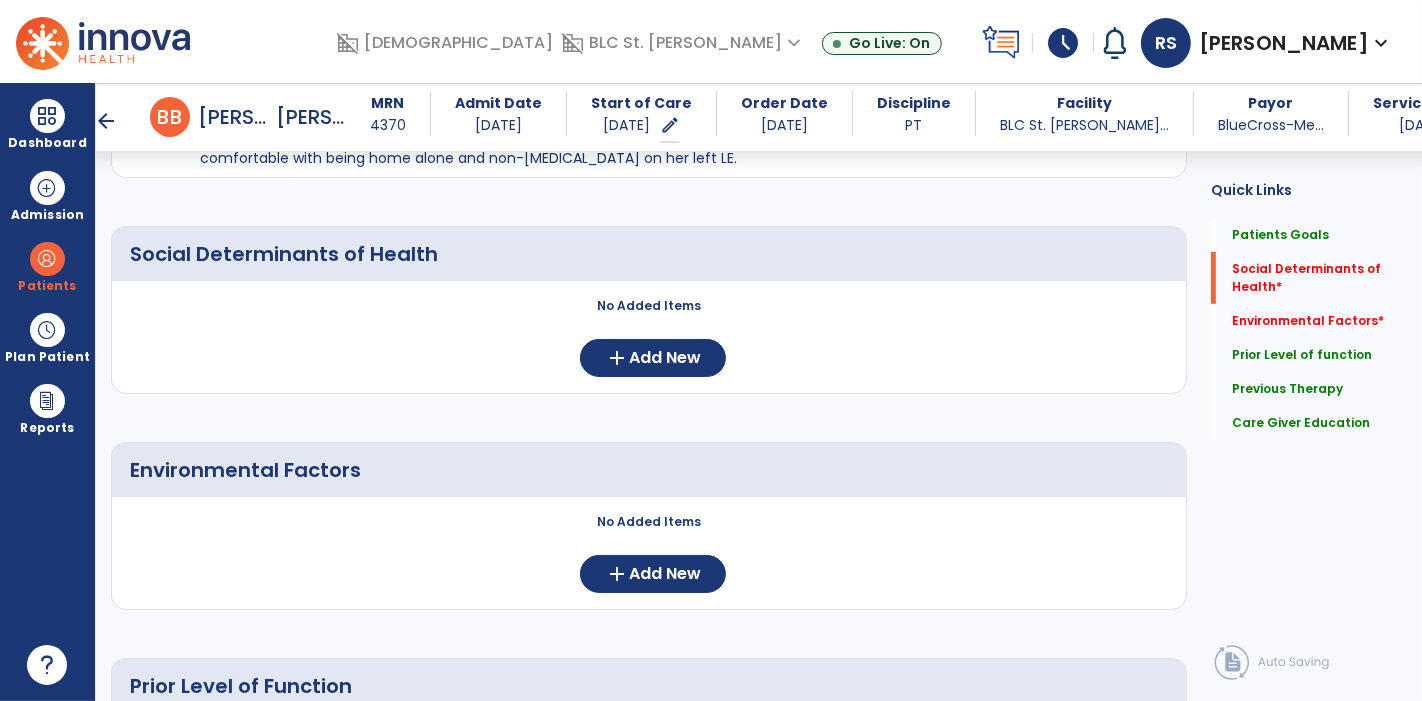 scroll, scrollTop: 395, scrollLeft: 0, axis: vertical 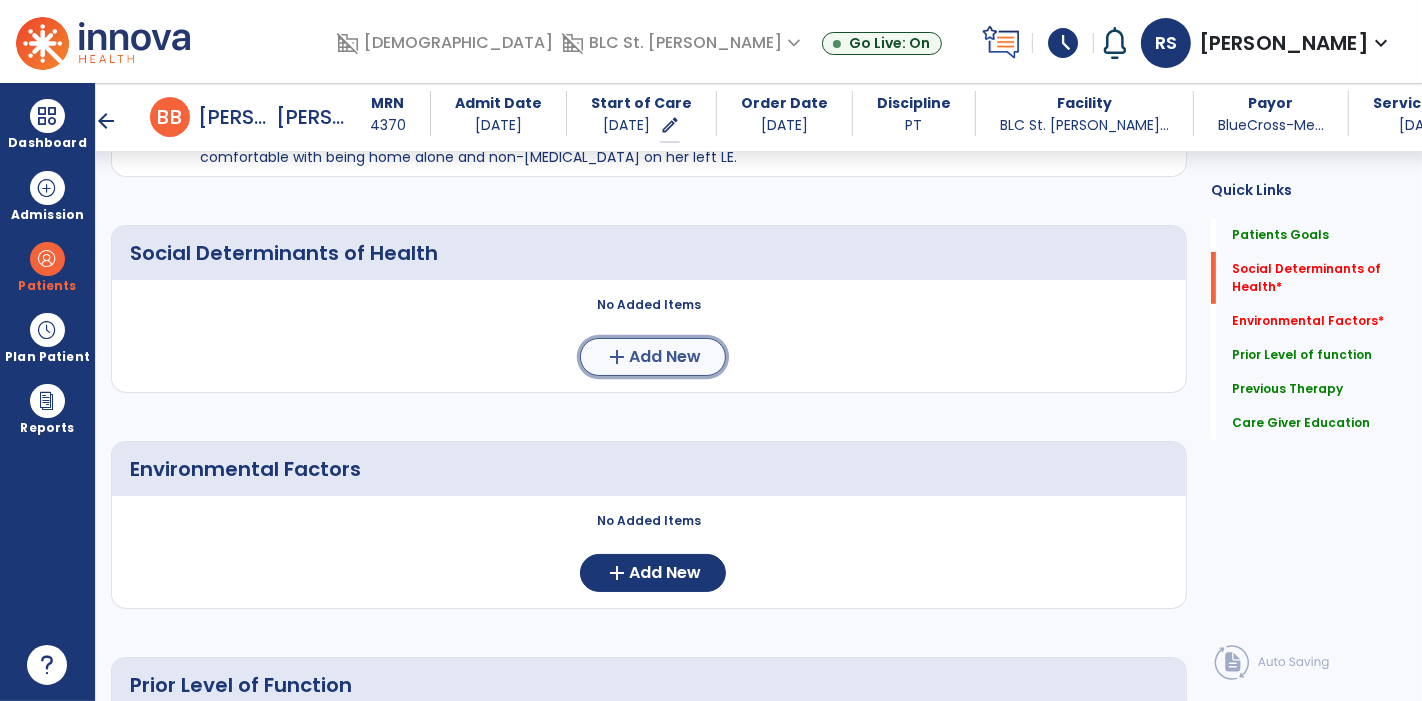 click on "add  Add New" 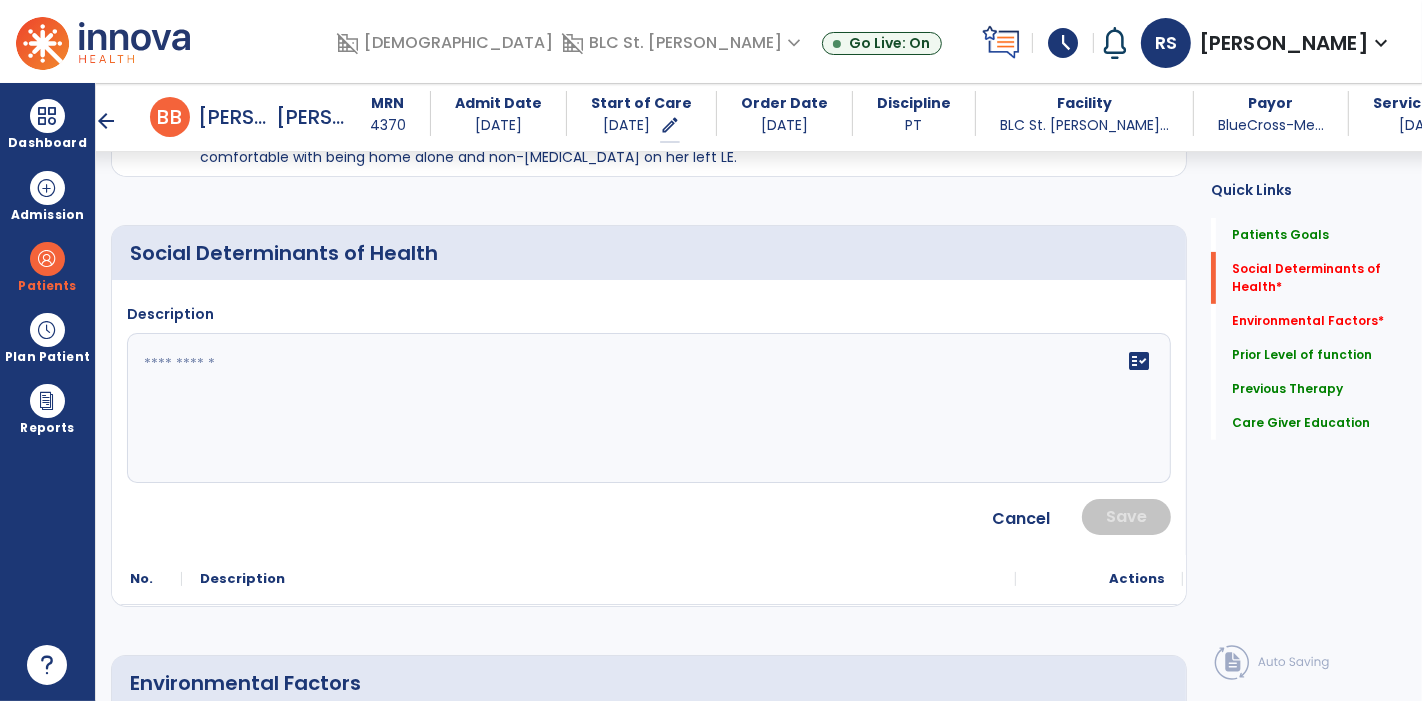 click 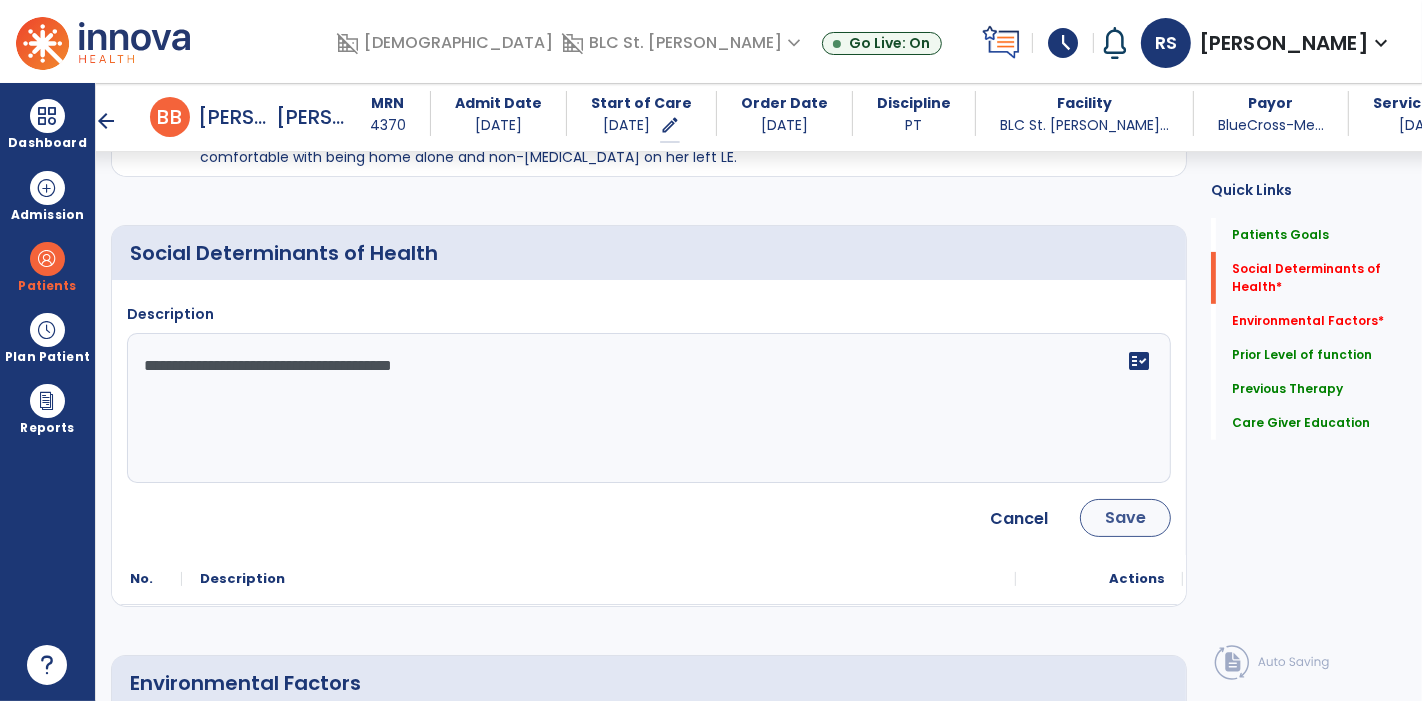 type on "**********" 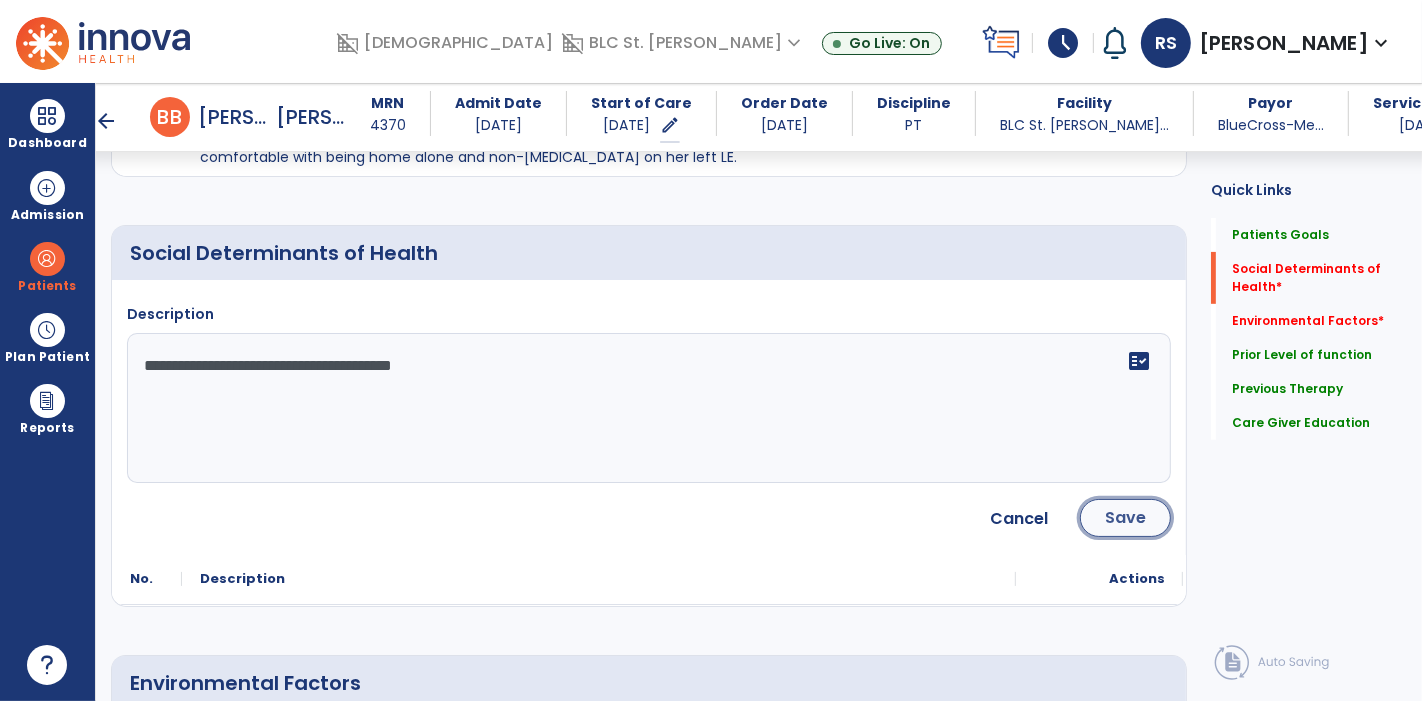 click on "Save" 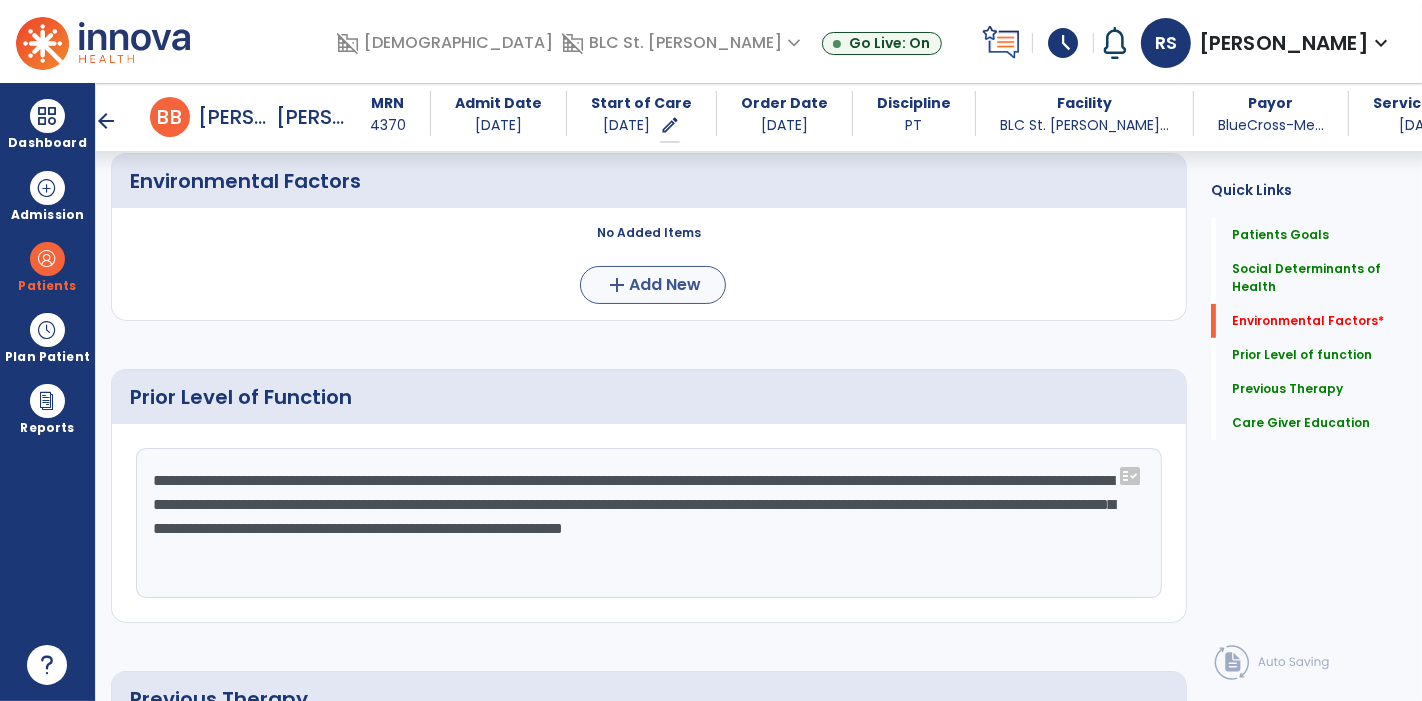 scroll, scrollTop: 599, scrollLeft: 0, axis: vertical 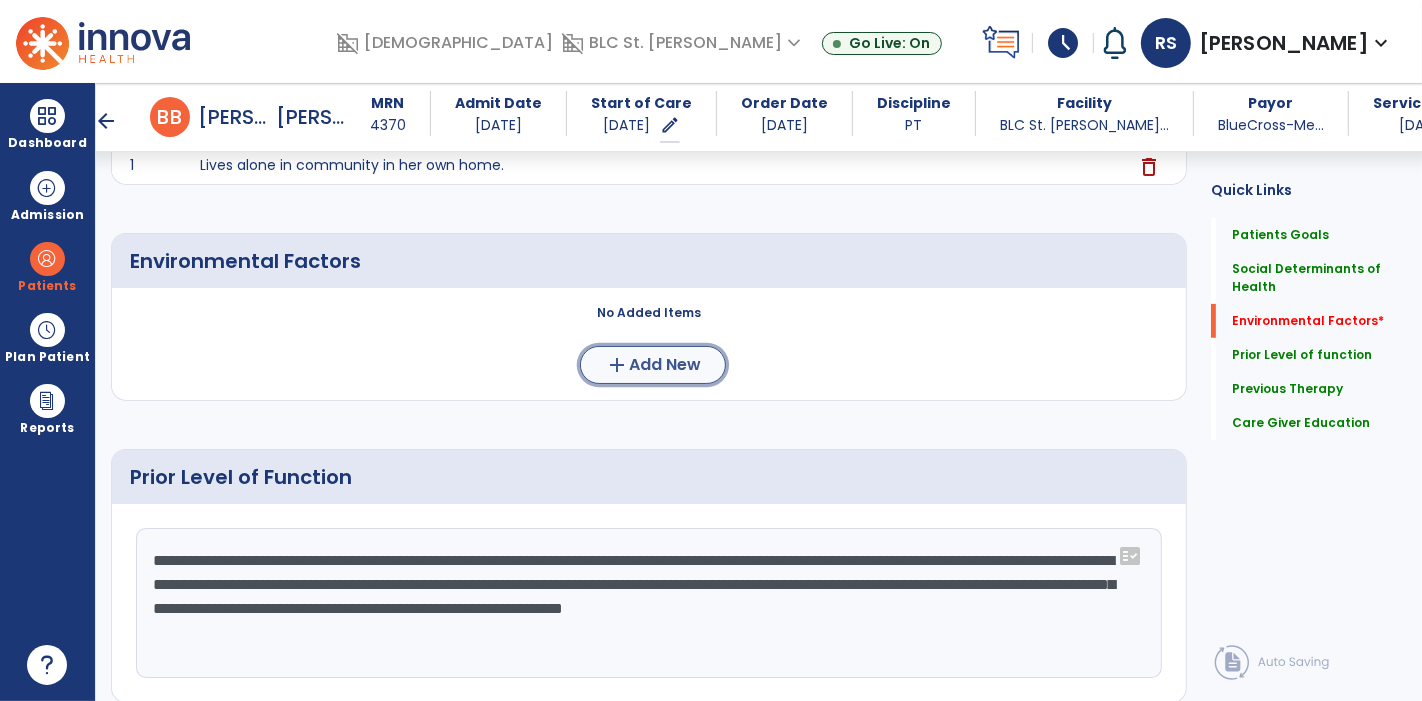 click on "Add New" 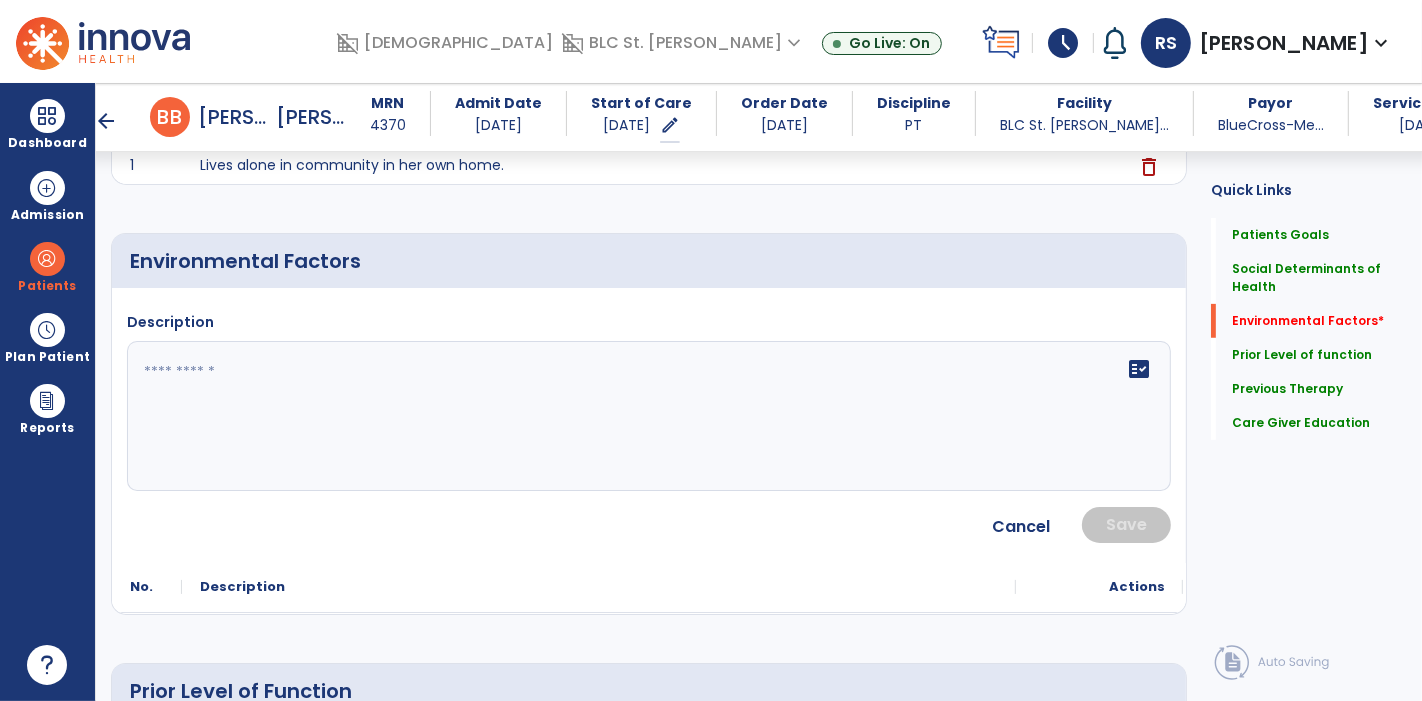 click on "fact_check" 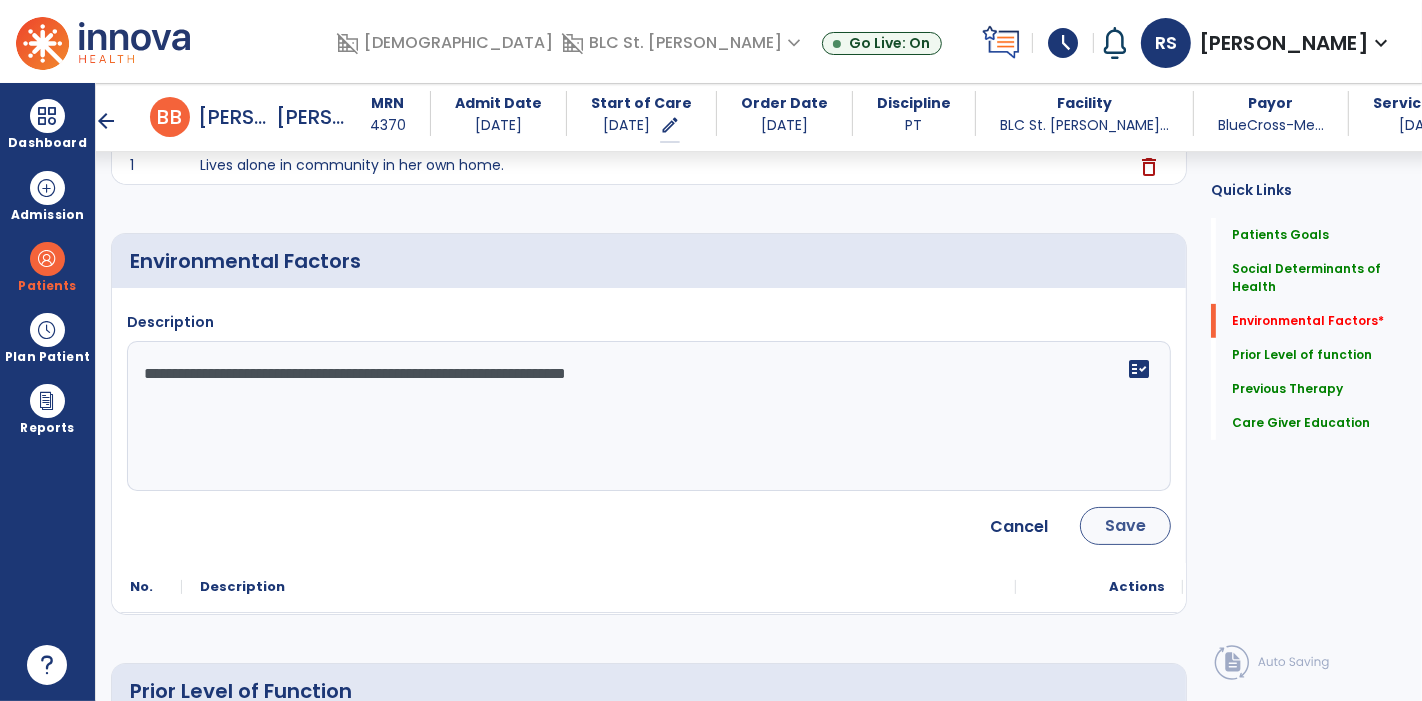 type on "**********" 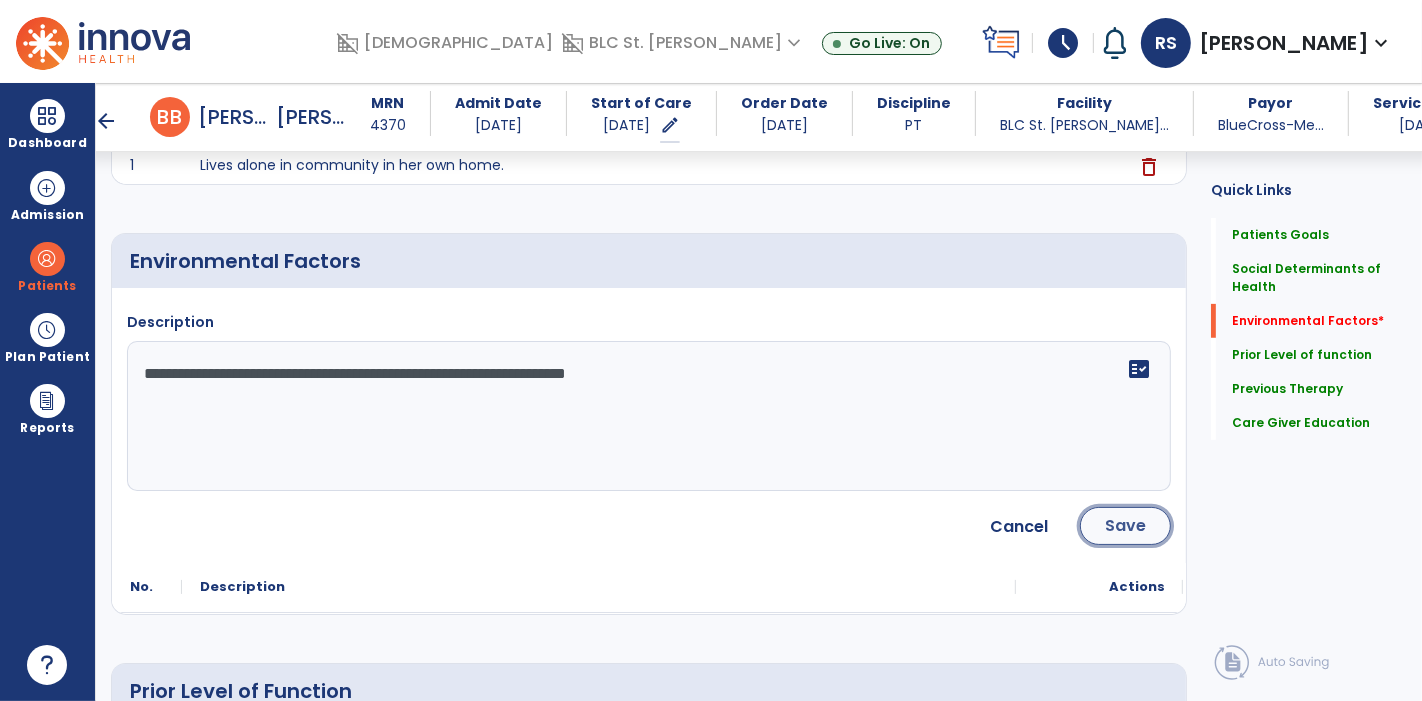 click on "Save" 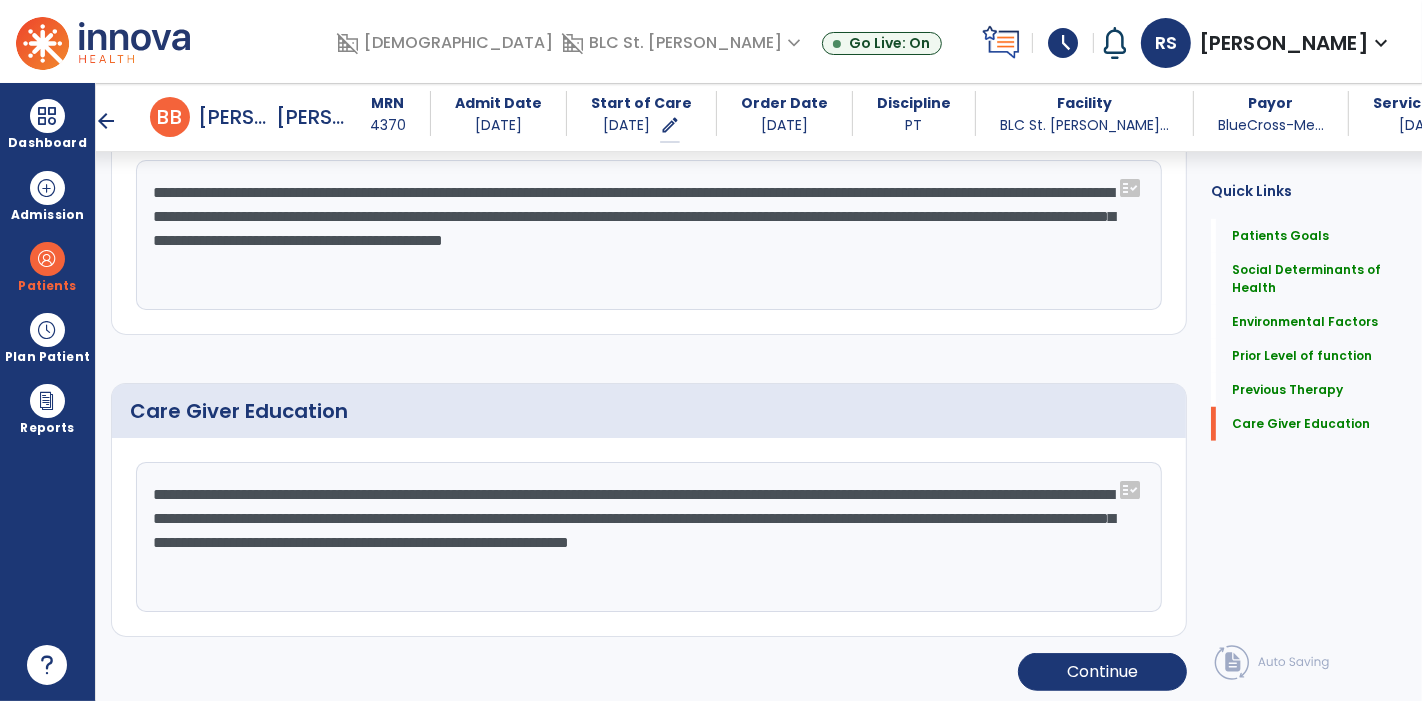 scroll, scrollTop: 1264, scrollLeft: 0, axis: vertical 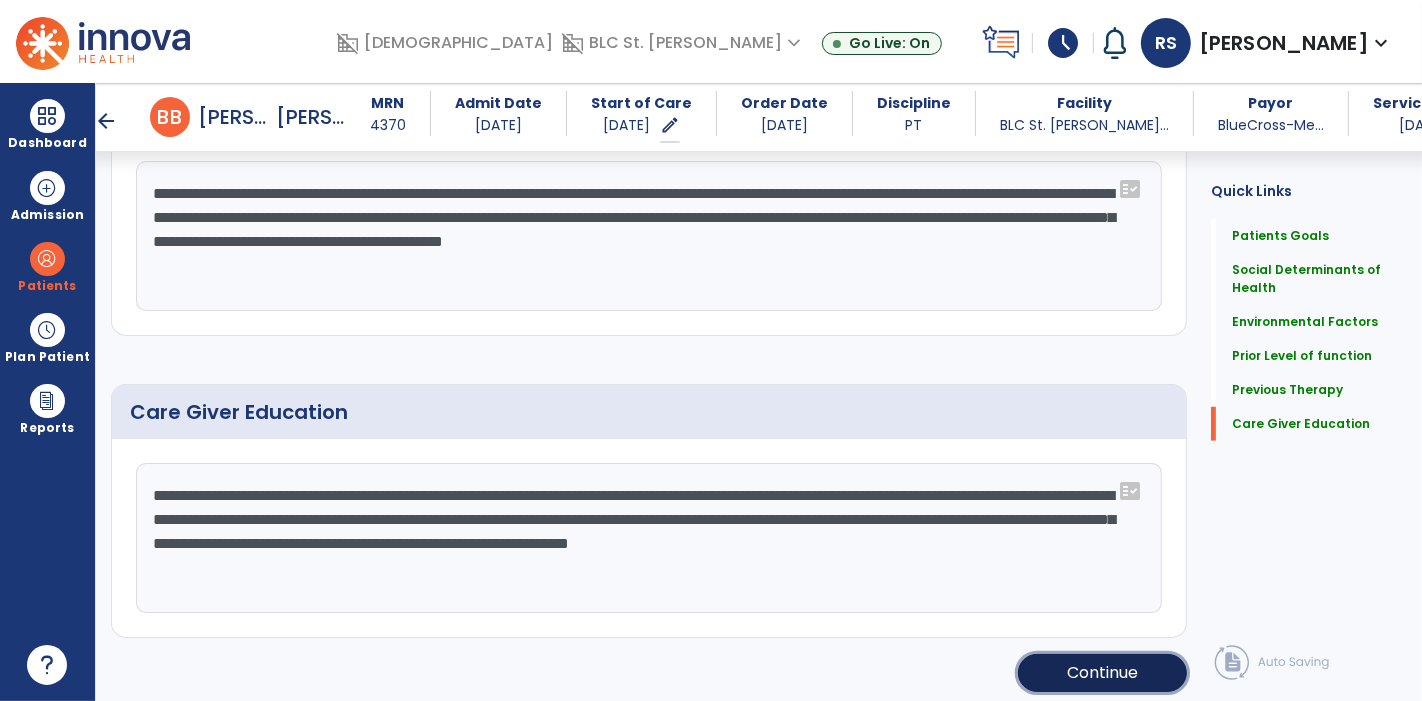 click on "Continue" 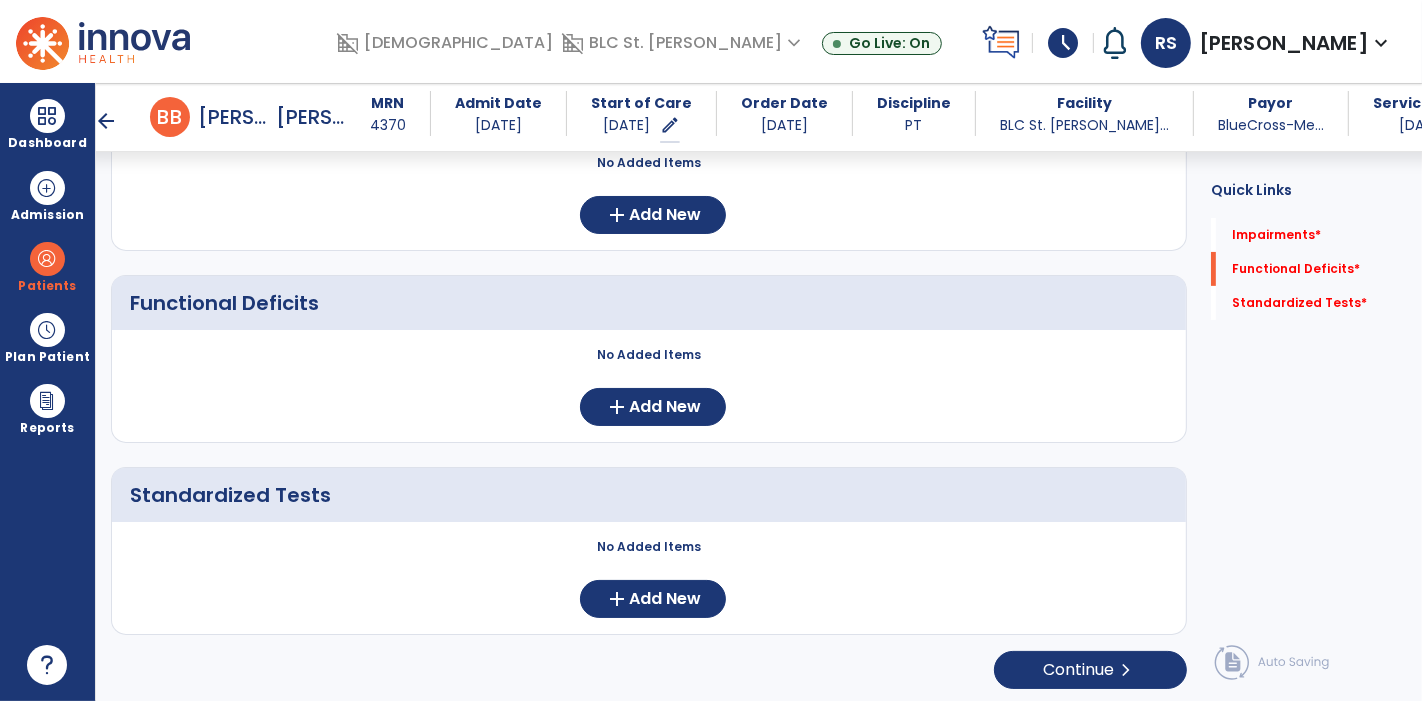 scroll, scrollTop: 0, scrollLeft: 0, axis: both 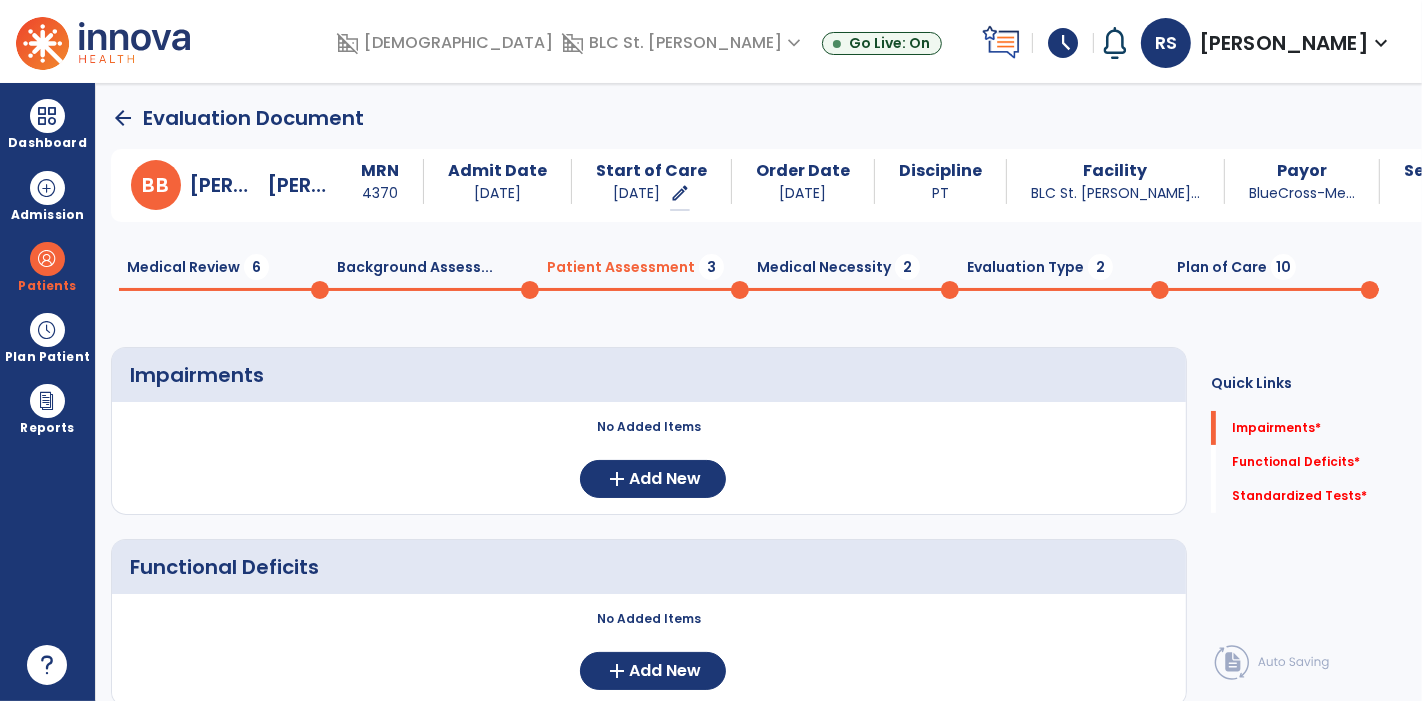 click on "Medical Review  6" 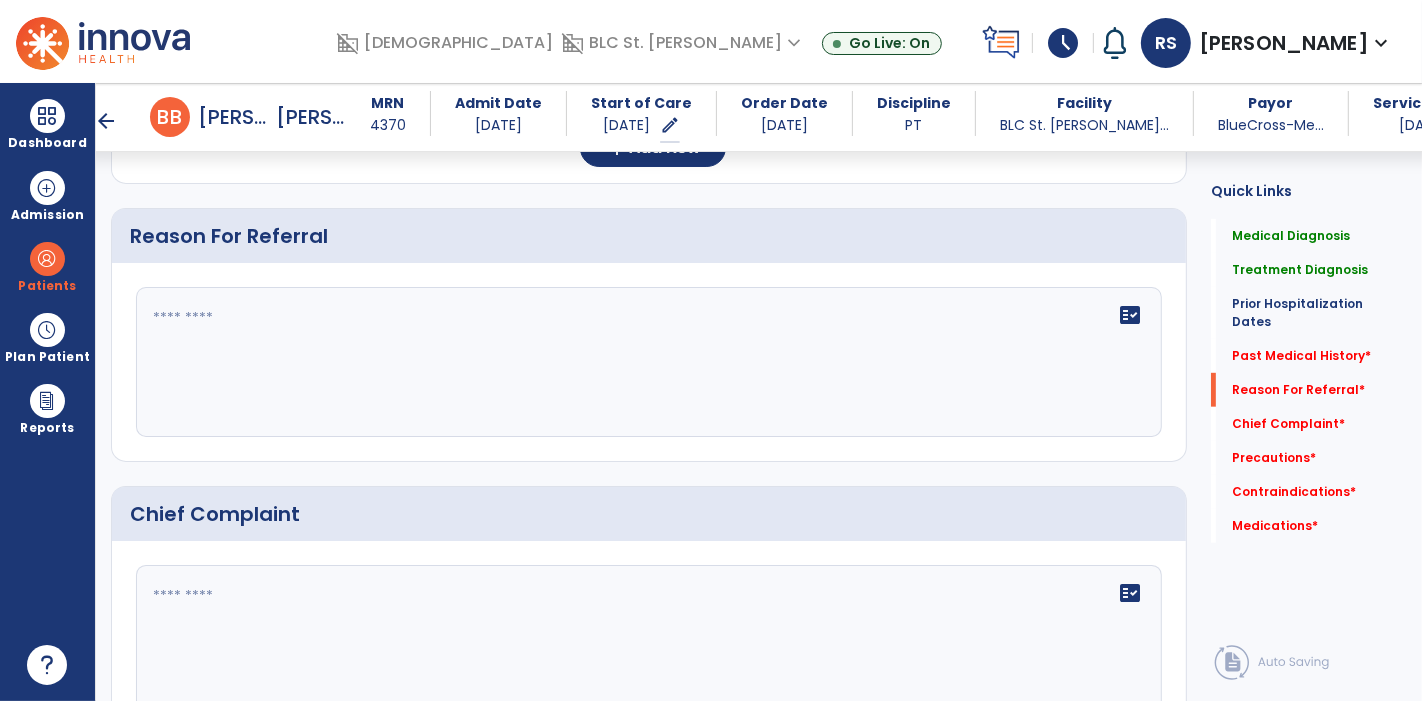 scroll, scrollTop: 1175, scrollLeft: 0, axis: vertical 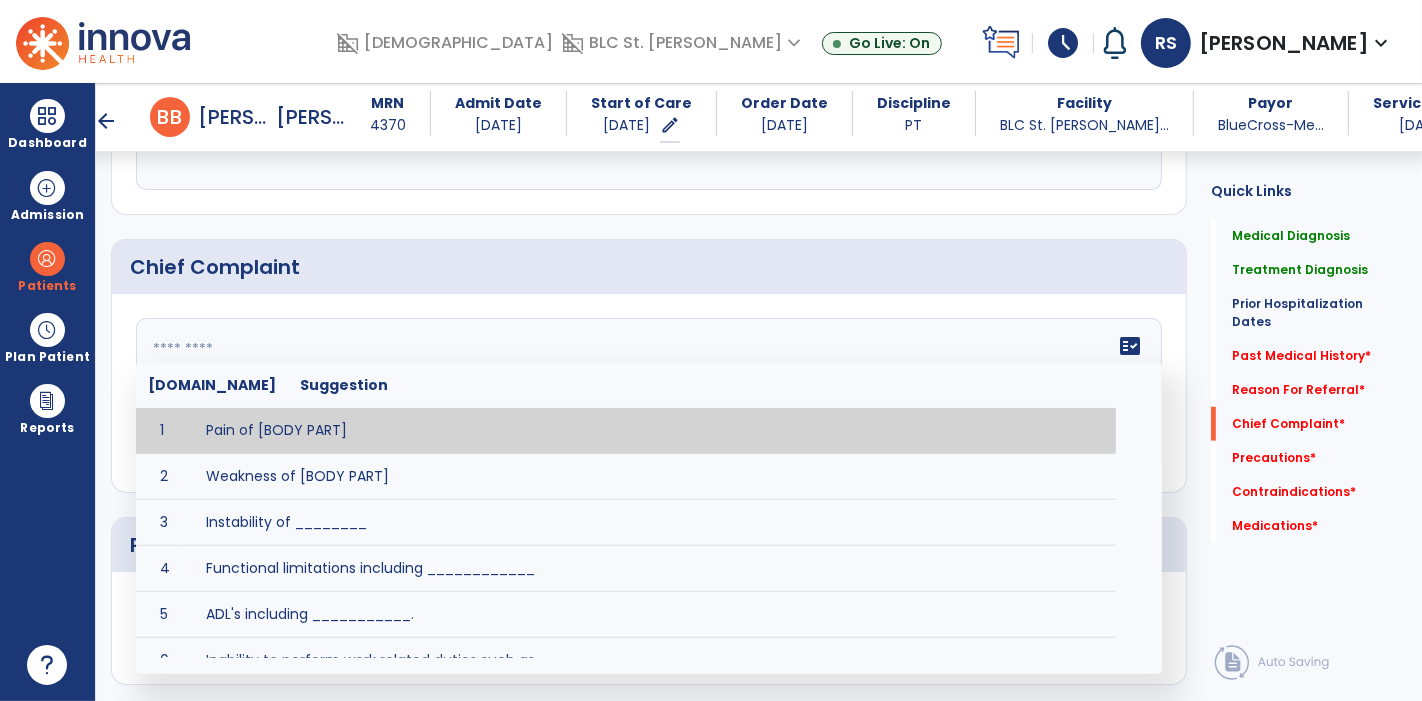 click on "fact_check  [DOMAIN_NAME] Suggestion 1 Pain of [BODY PART] 2 Weakness of [BODY PART] 3 Instability of ________ 4 Functional limitations including ____________ 5 ADL's including ___________. 6 Inability to perform work related duties such as _________ 7 Inability to perform house hold duties such as __________. 8 Loss of balance. 9 Problems with gait including _________." 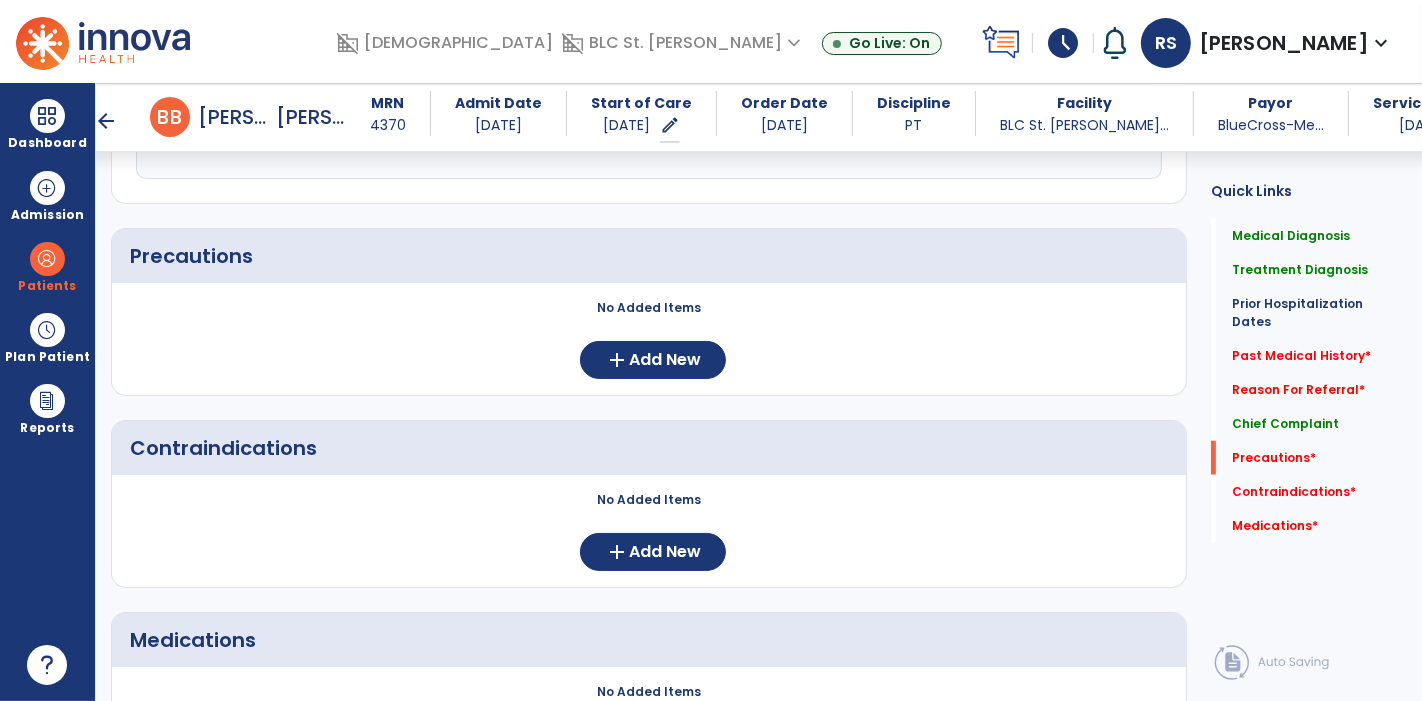 scroll, scrollTop: 1480, scrollLeft: 0, axis: vertical 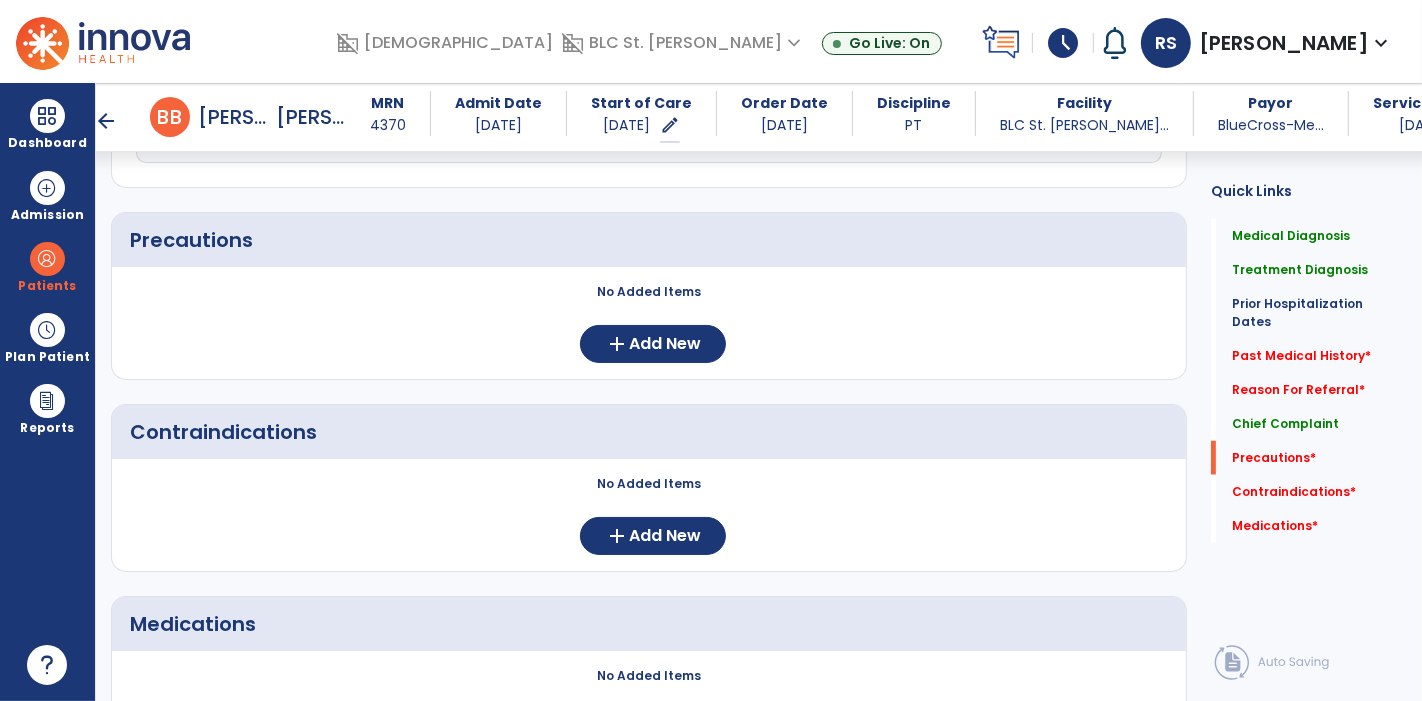 type on "**********" 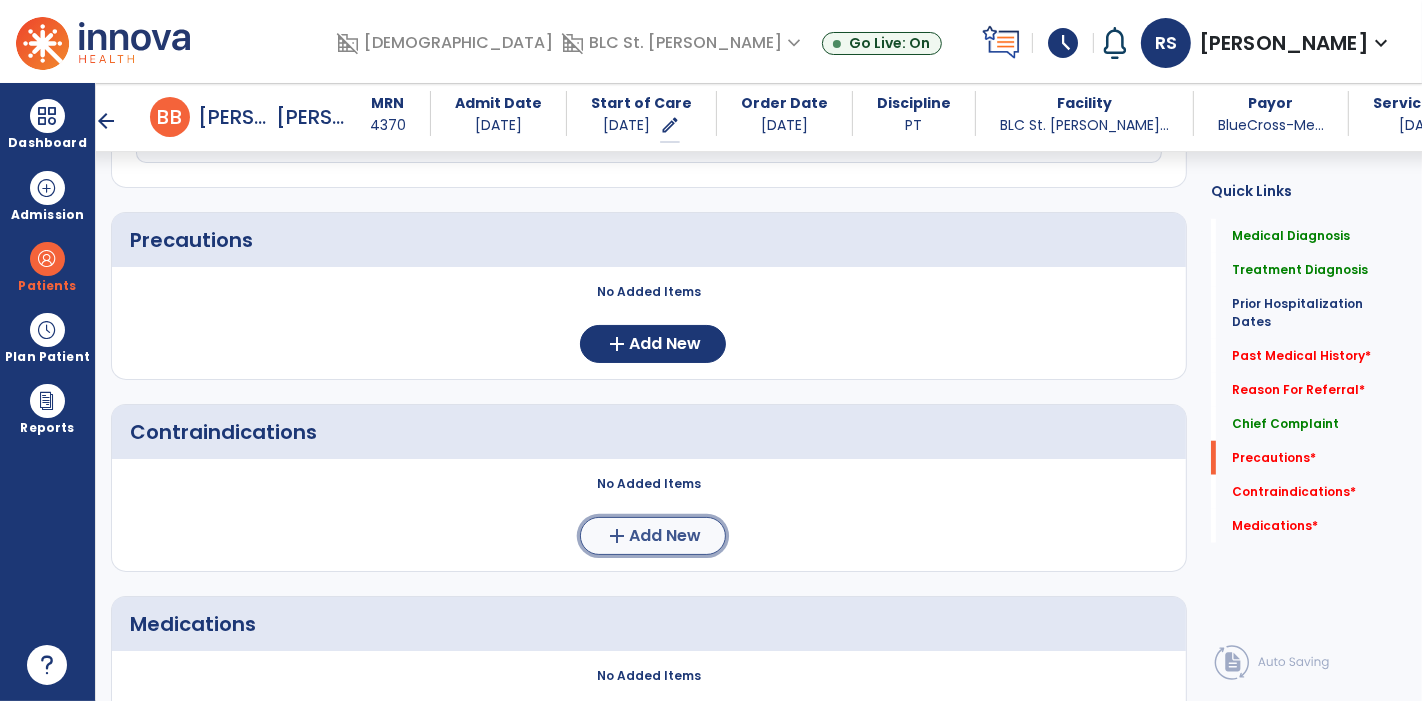 click on "Add New" 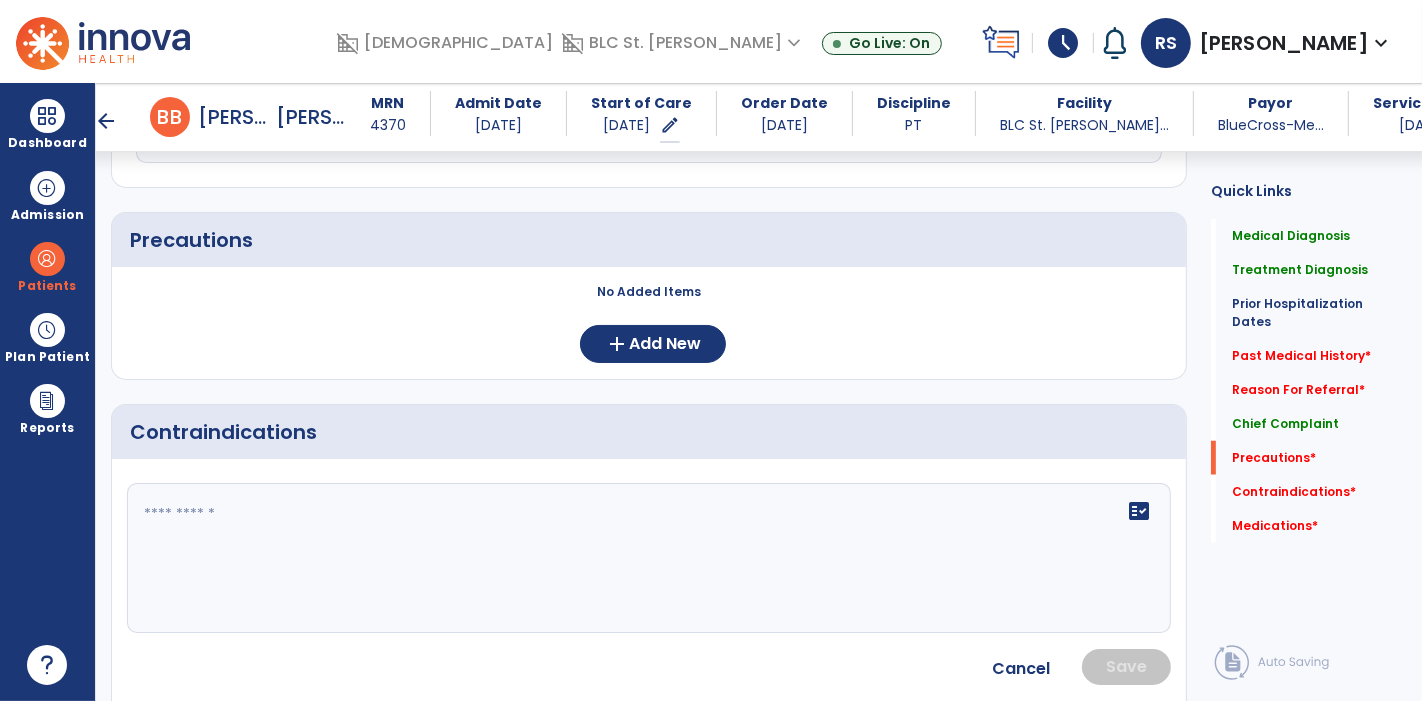 click on "fact_check" 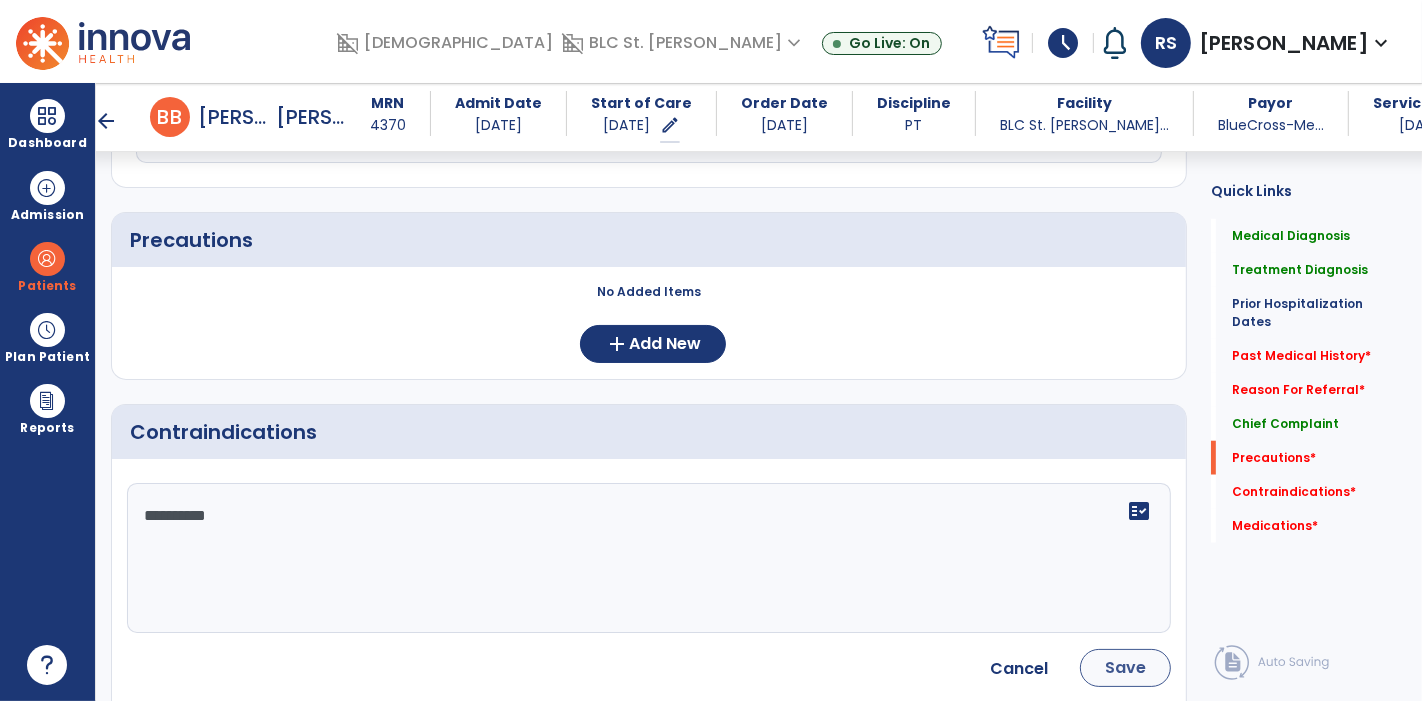 type on "**********" 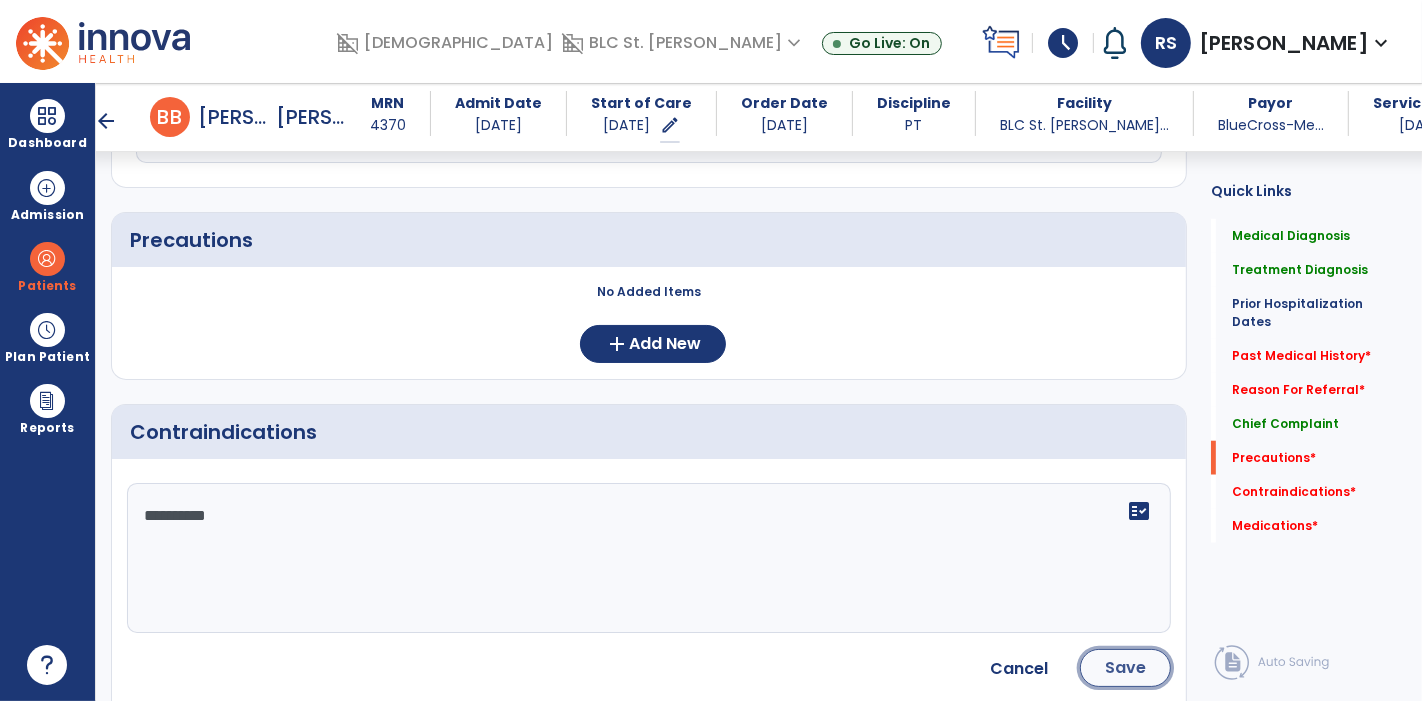 click on "Save" 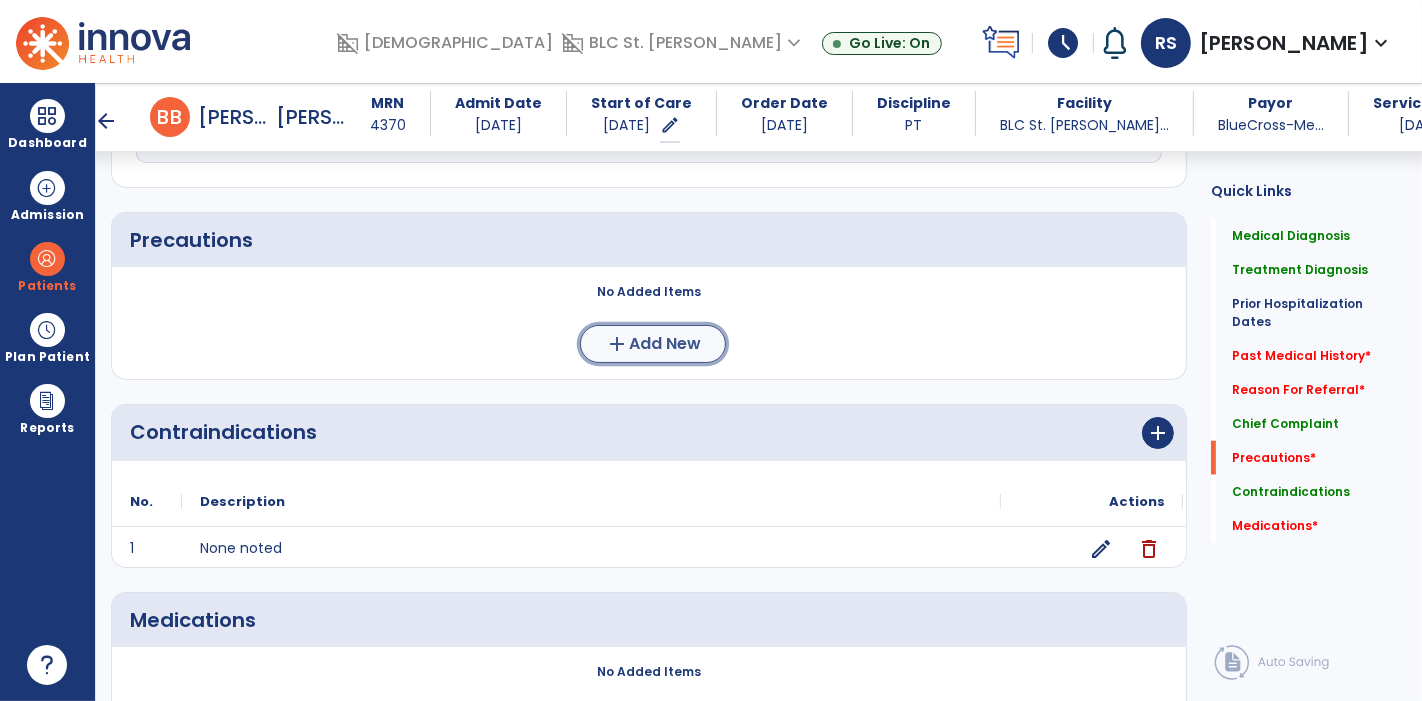 click on "add  Add New" 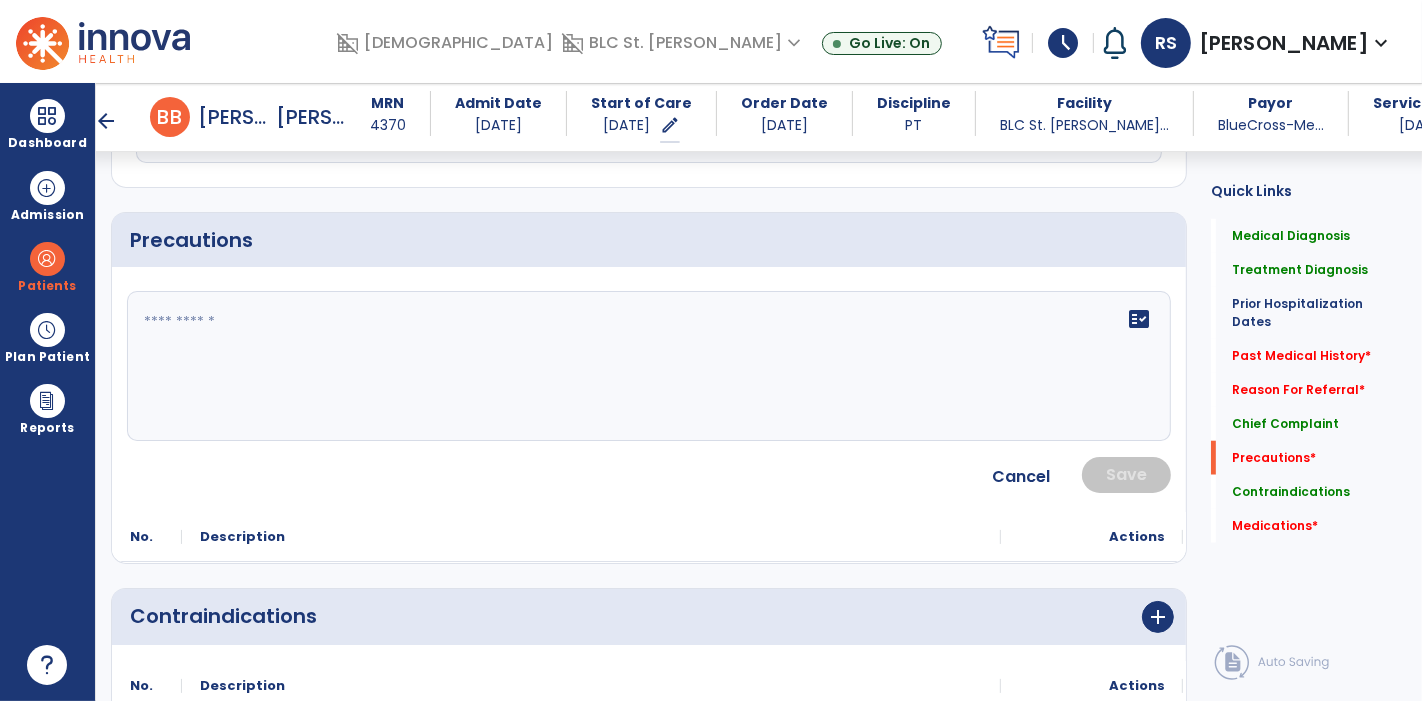 click on "fact_check" 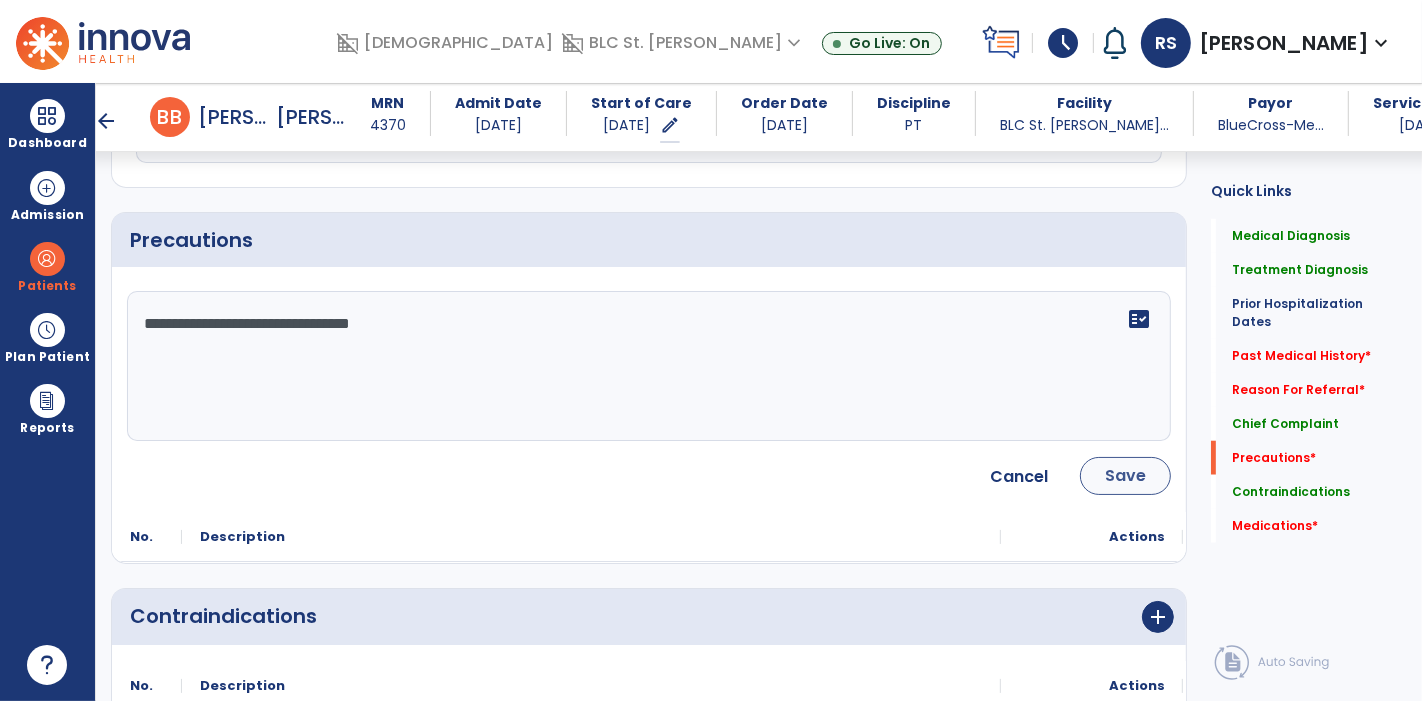 type on "**********" 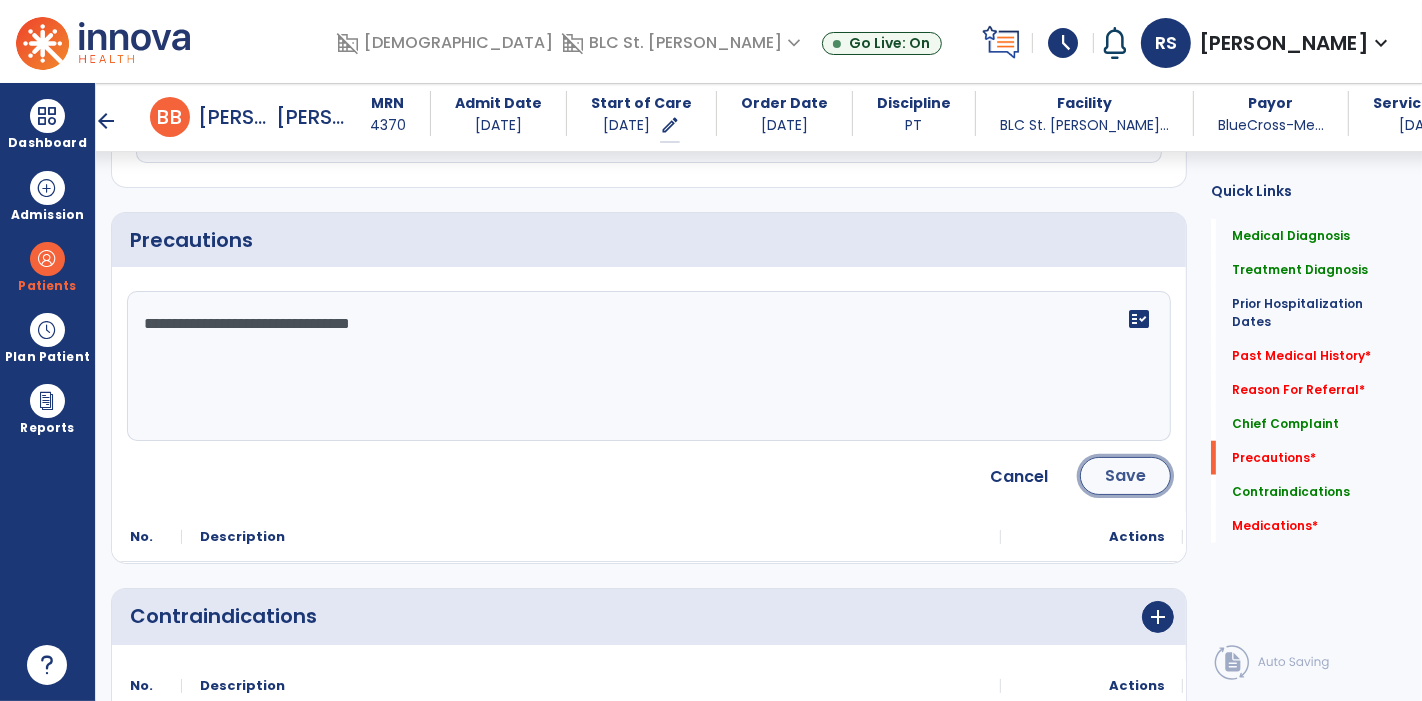 click on "Save" 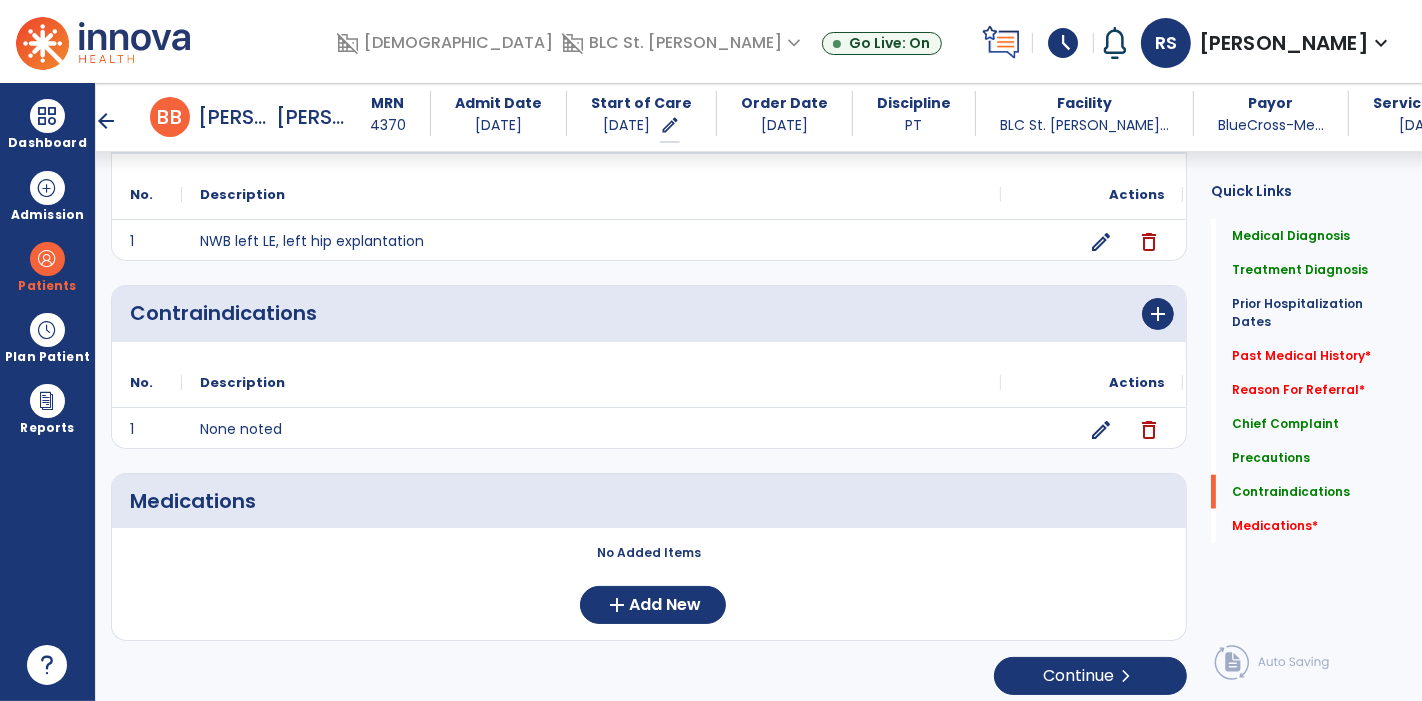 scroll, scrollTop: 1596, scrollLeft: 0, axis: vertical 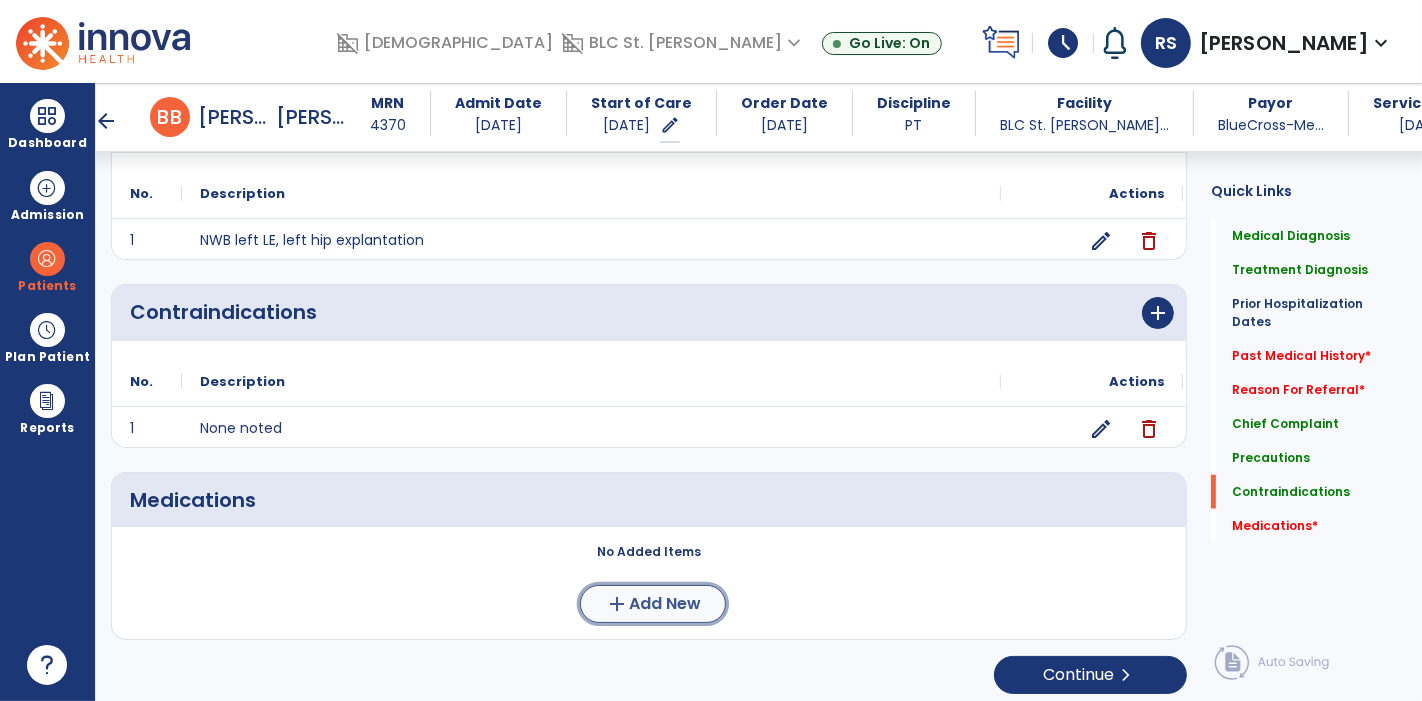 click on "Add New" 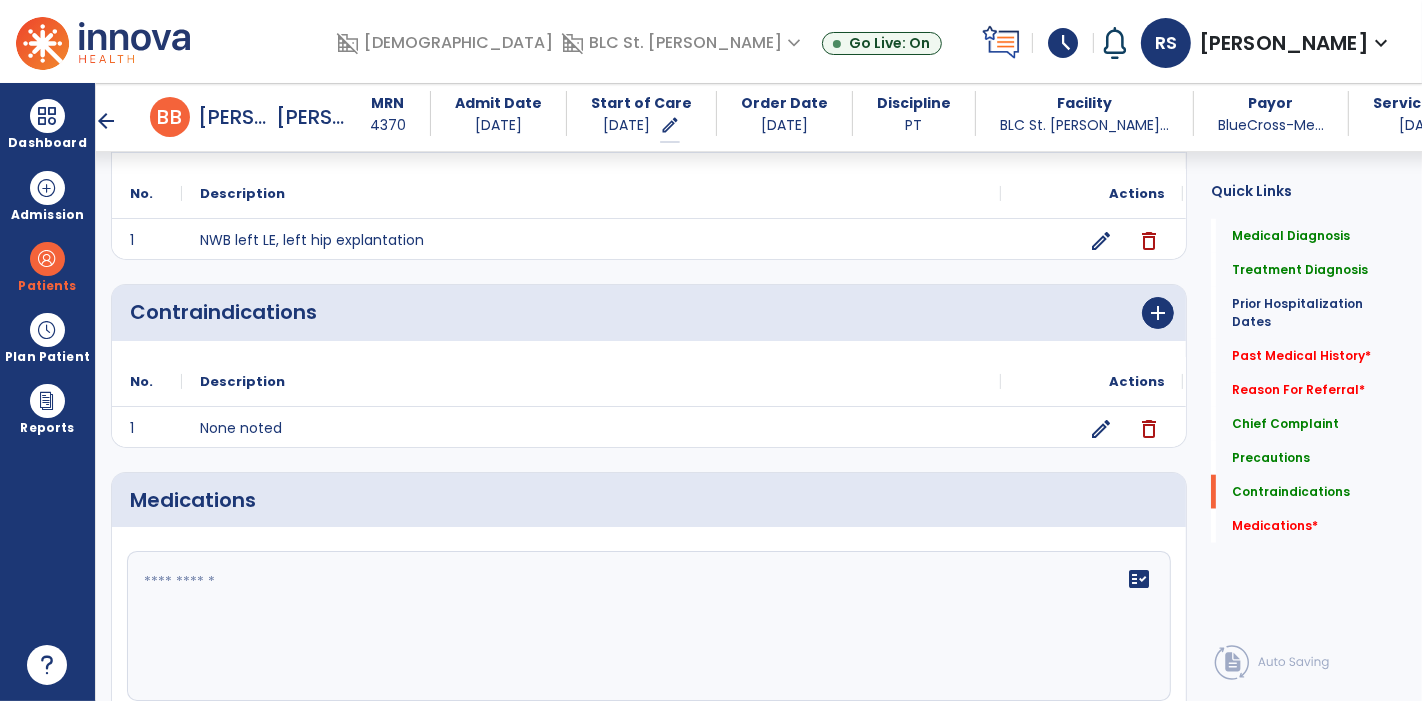 click on "fact_check" 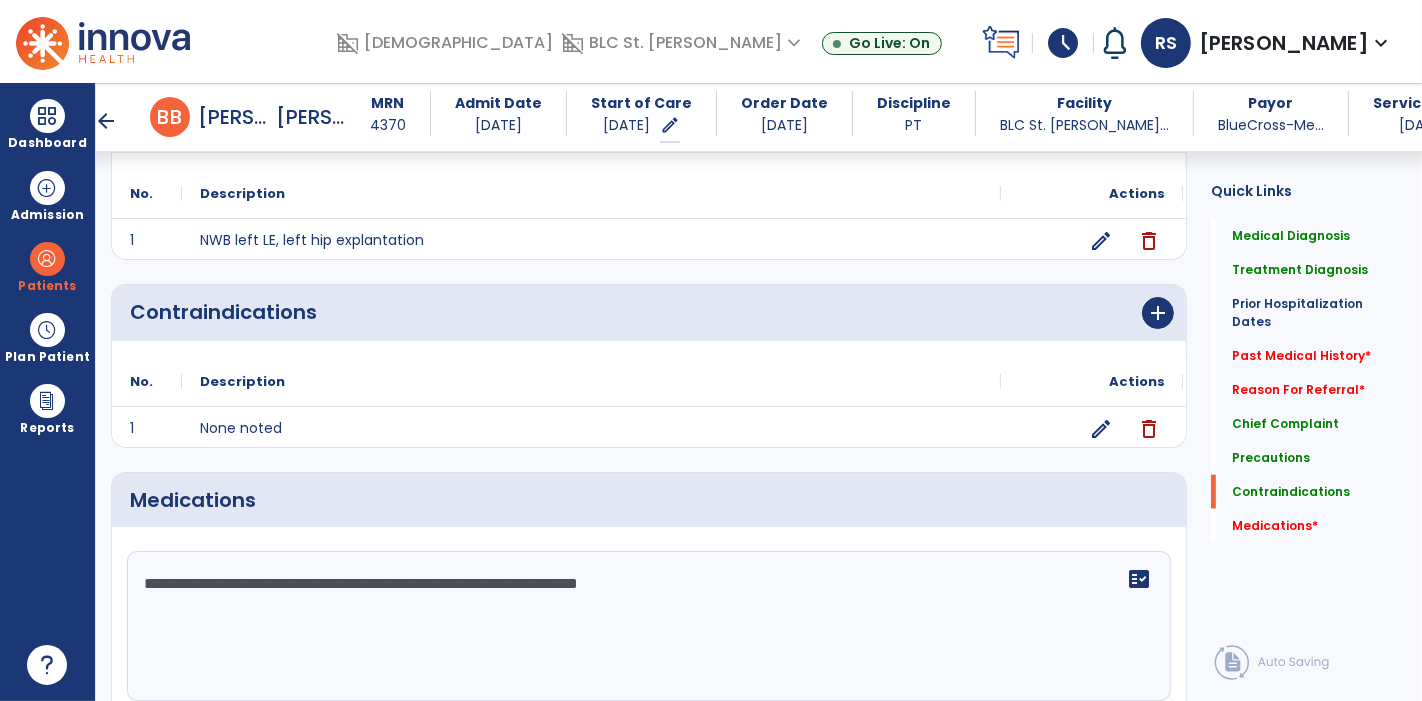 scroll, scrollTop: 1780, scrollLeft: 0, axis: vertical 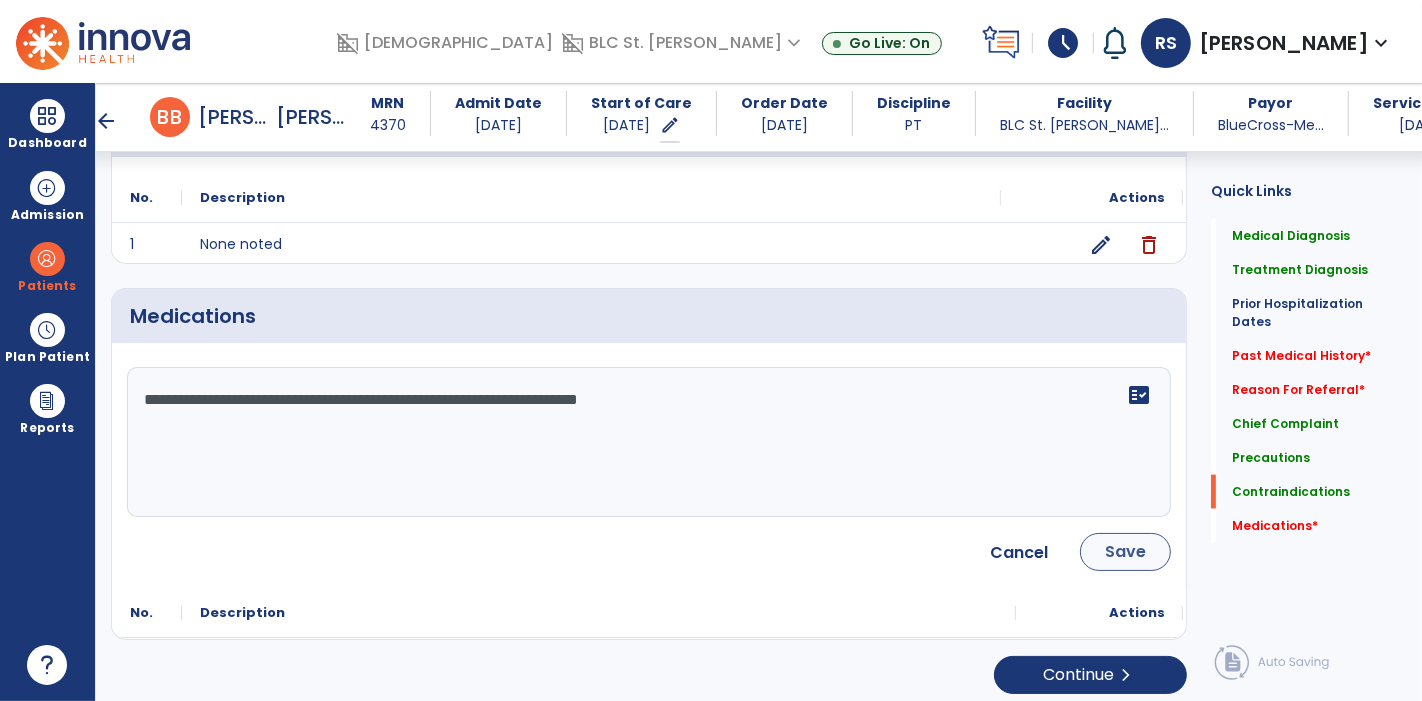 type on "**********" 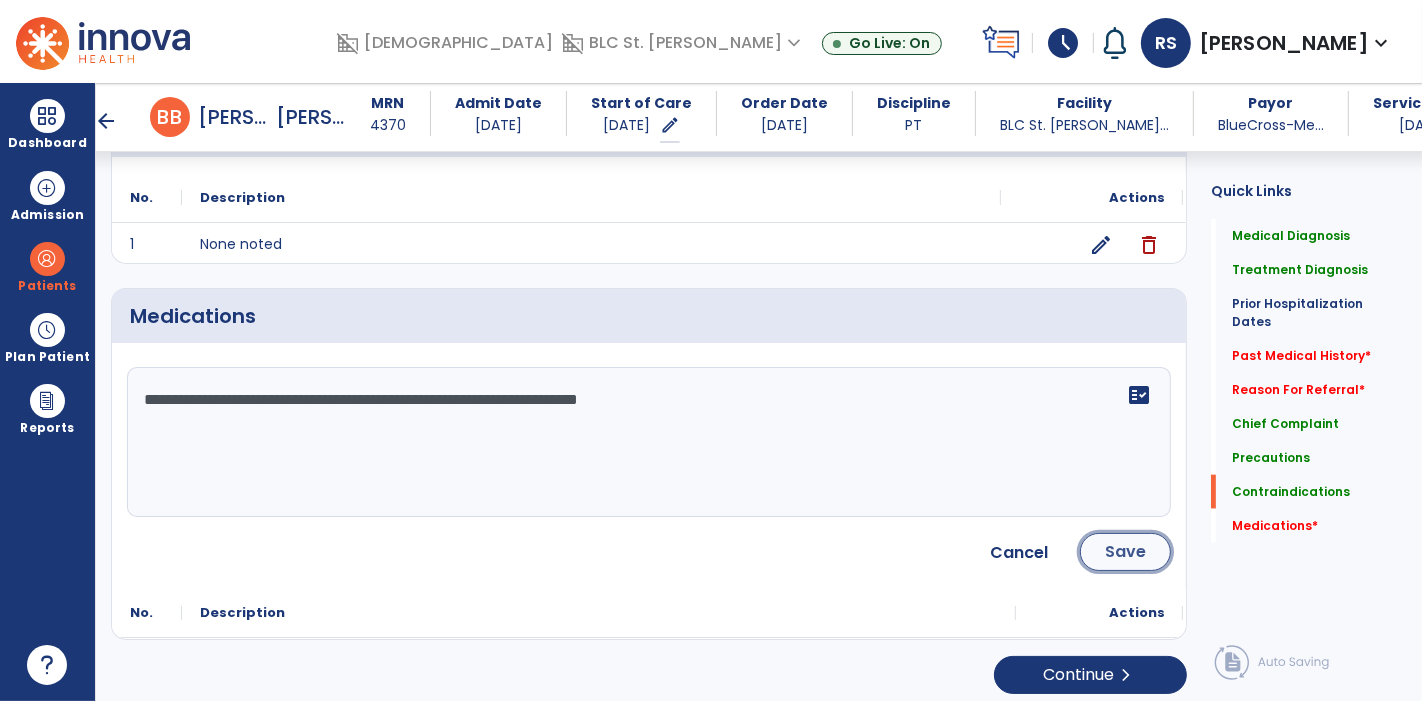 click on "Save" 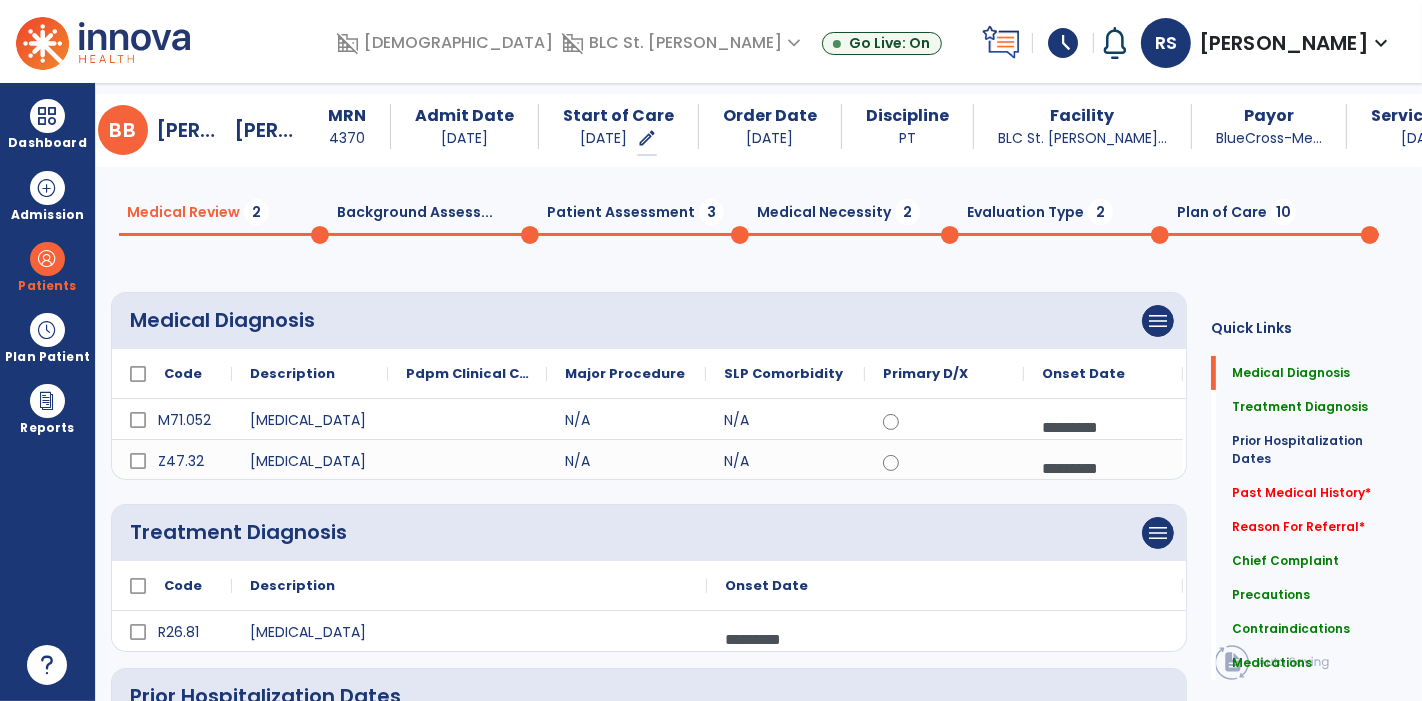 scroll, scrollTop: 0, scrollLeft: 0, axis: both 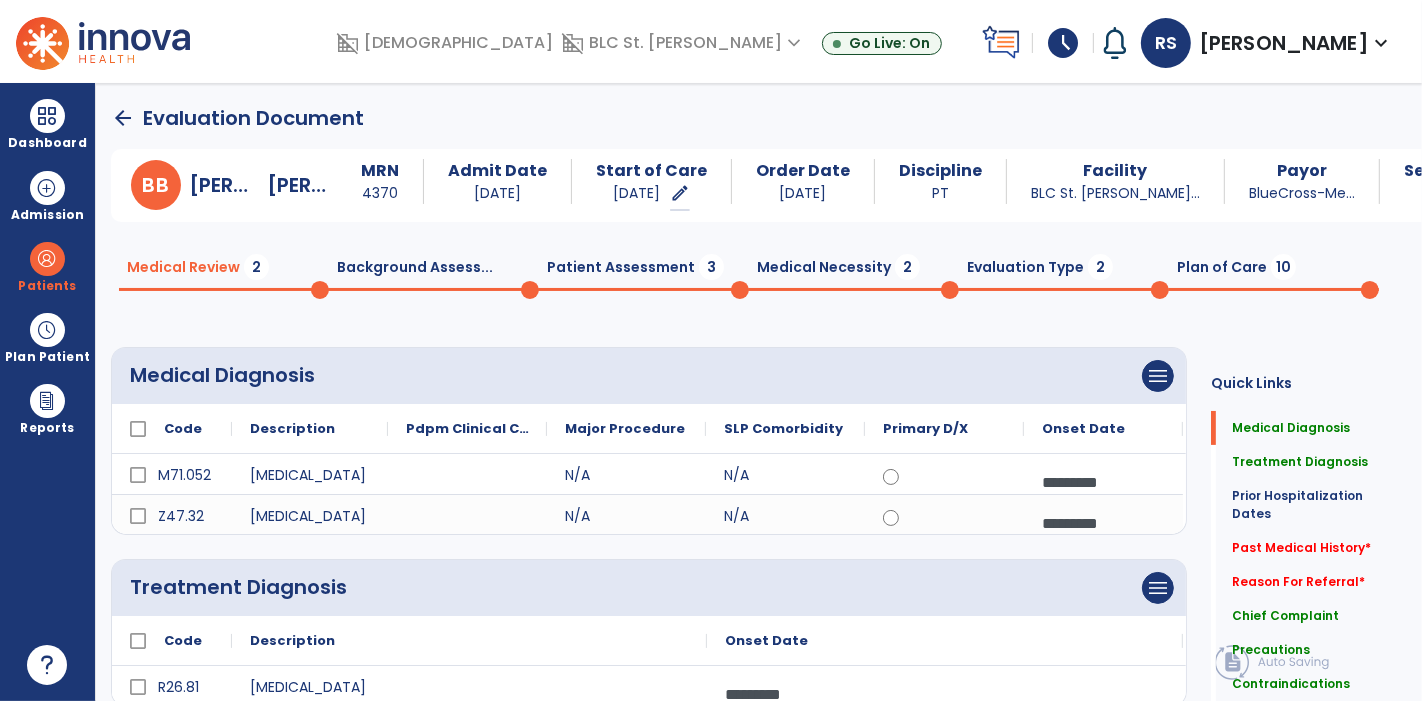 click on "Patient Assessment  3" 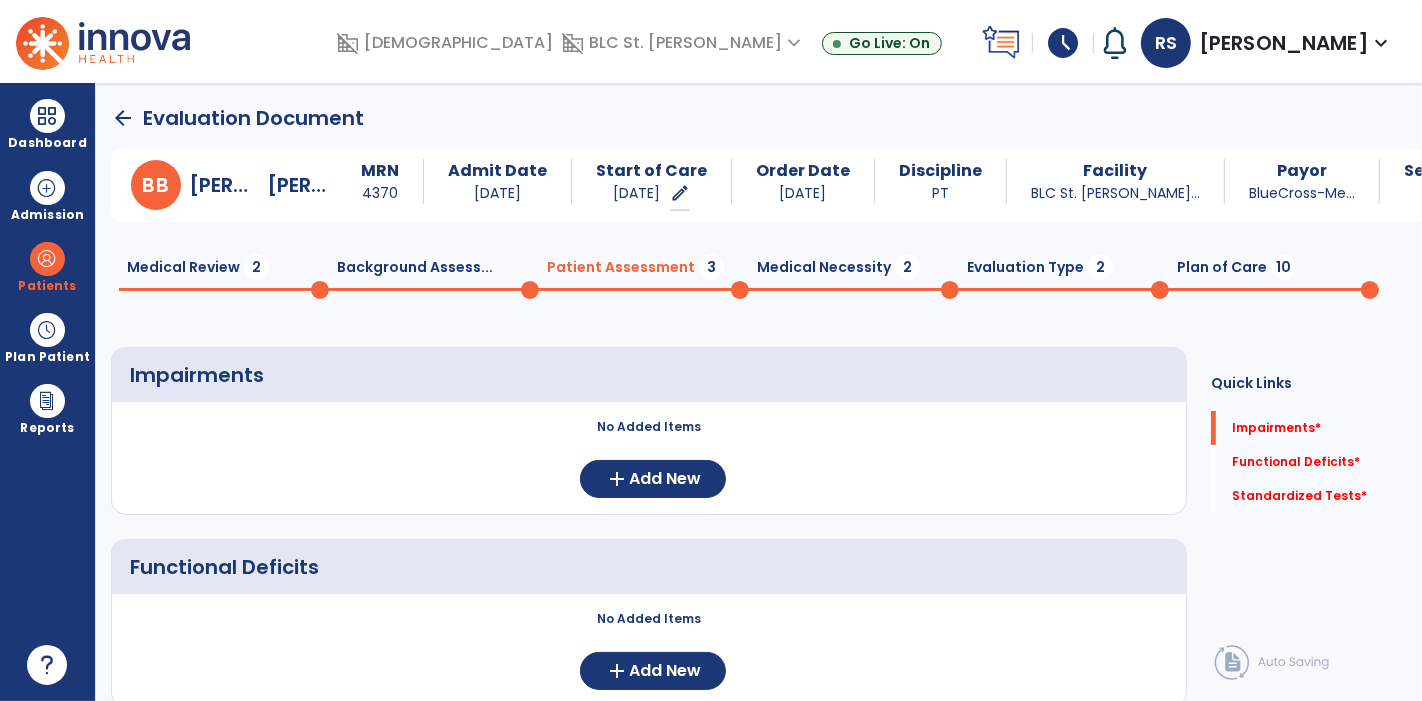 click on "Medical Necessity  2" 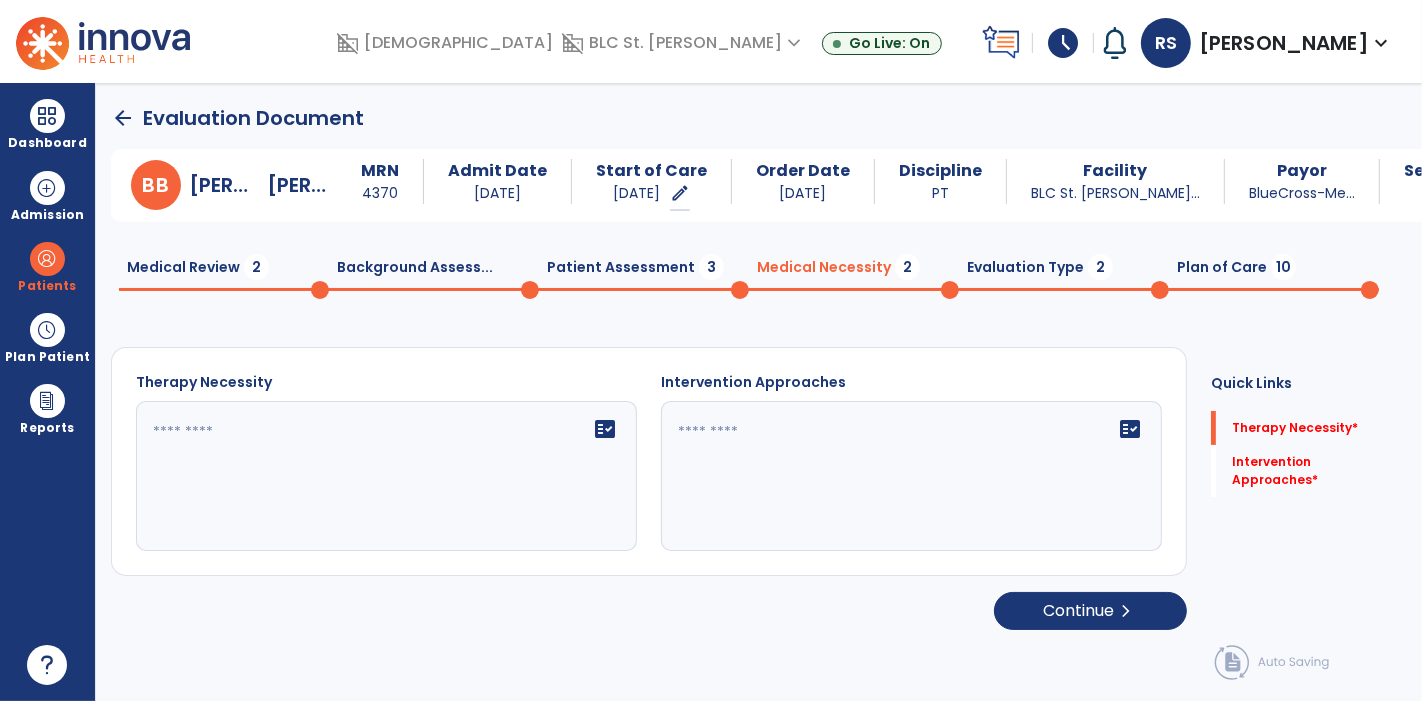 click 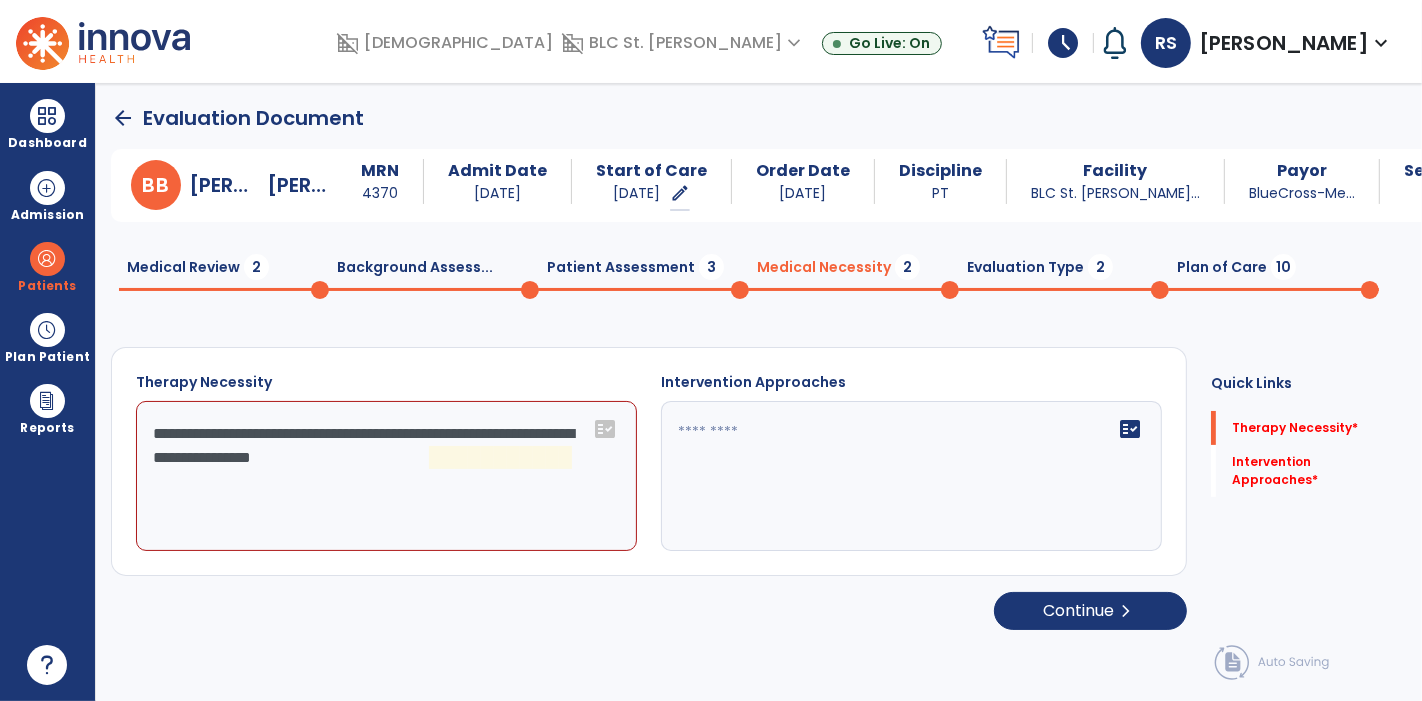click on "**********" 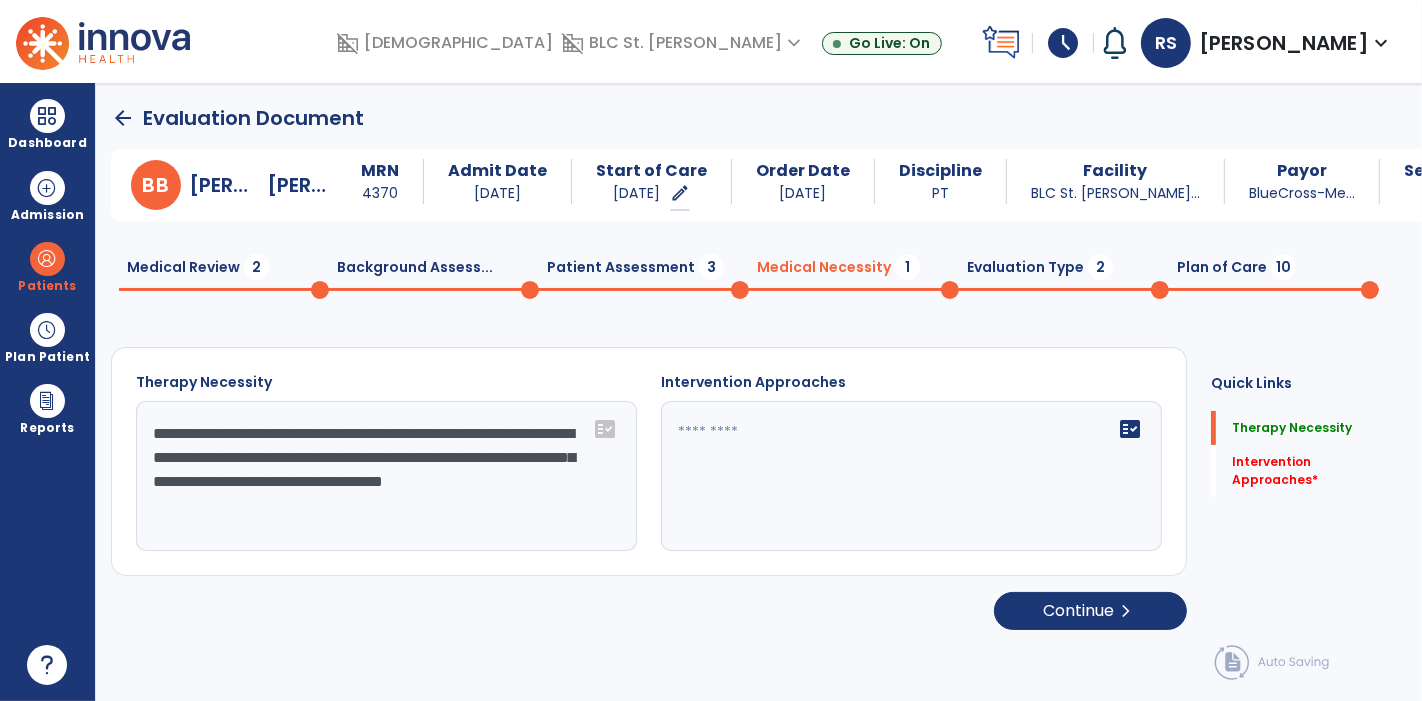 type on "**********" 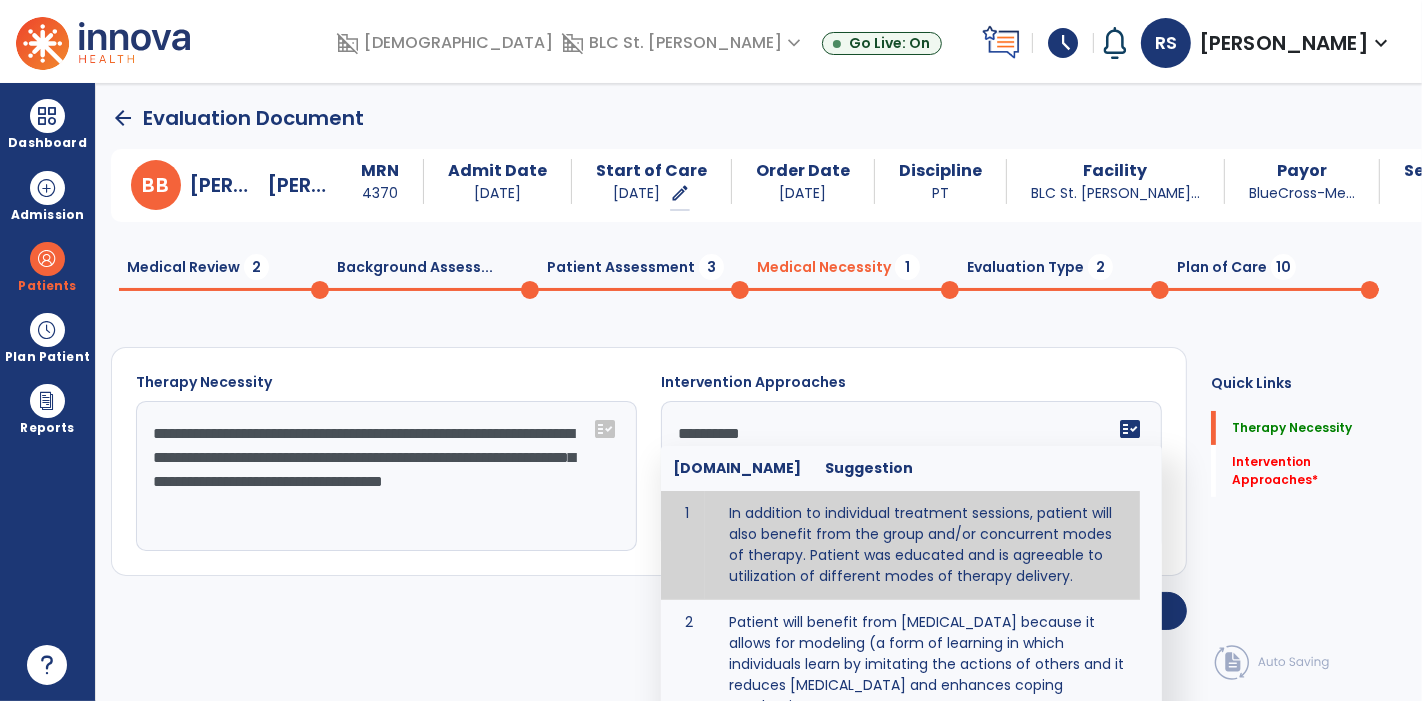type on "**********" 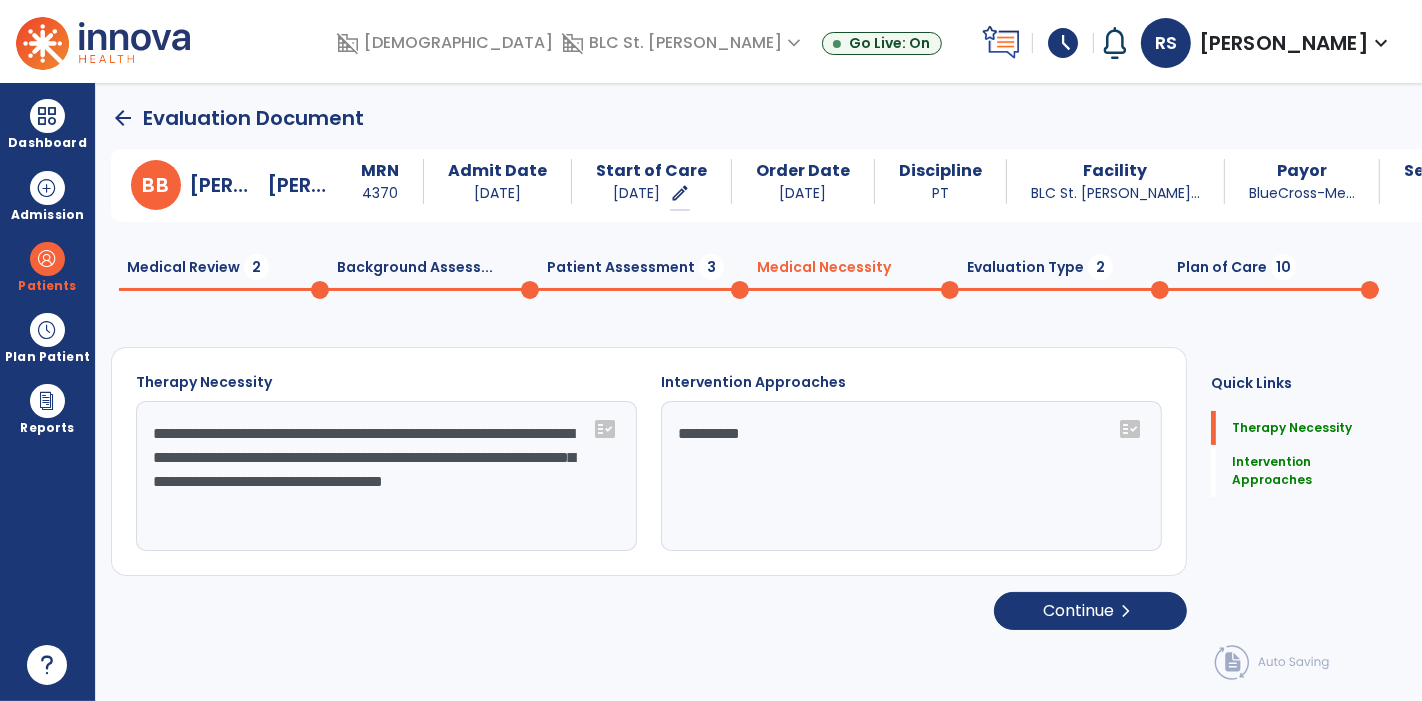 click on "Evaluation Type  2" 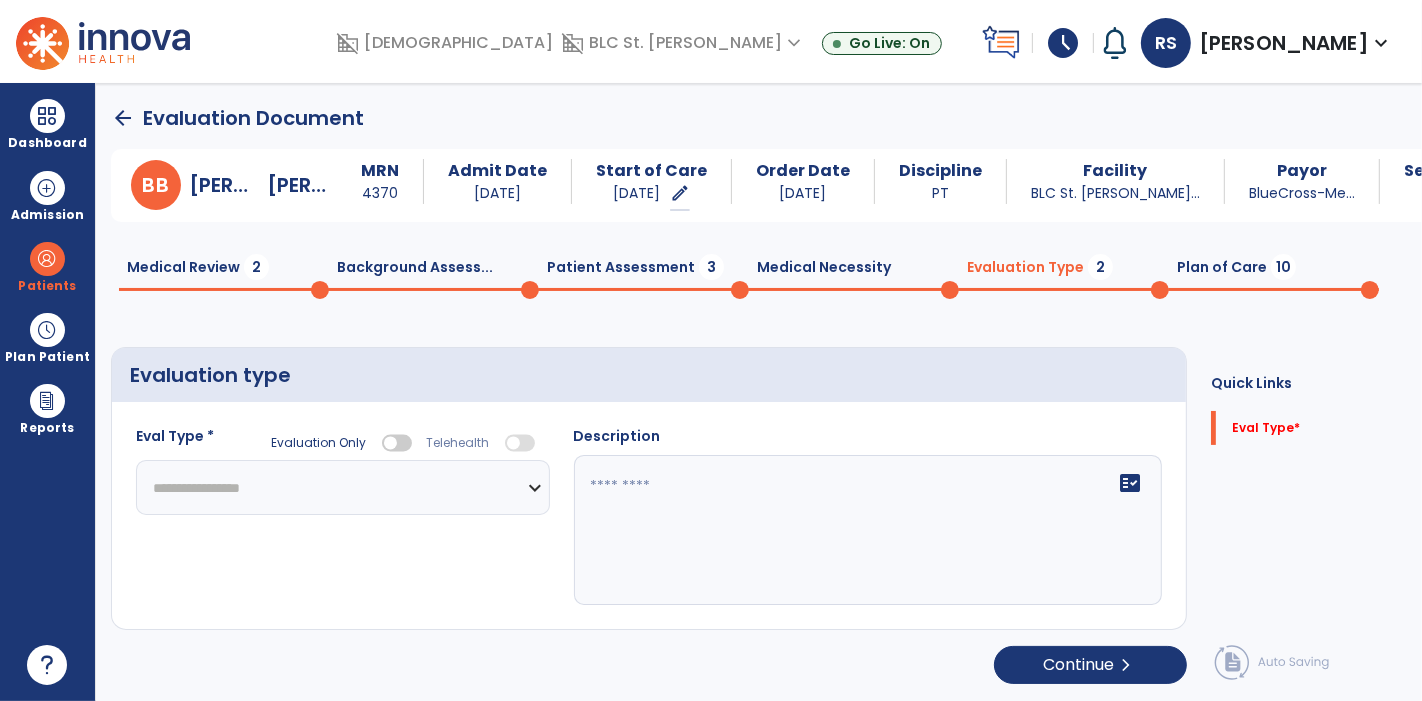 click on "**********" 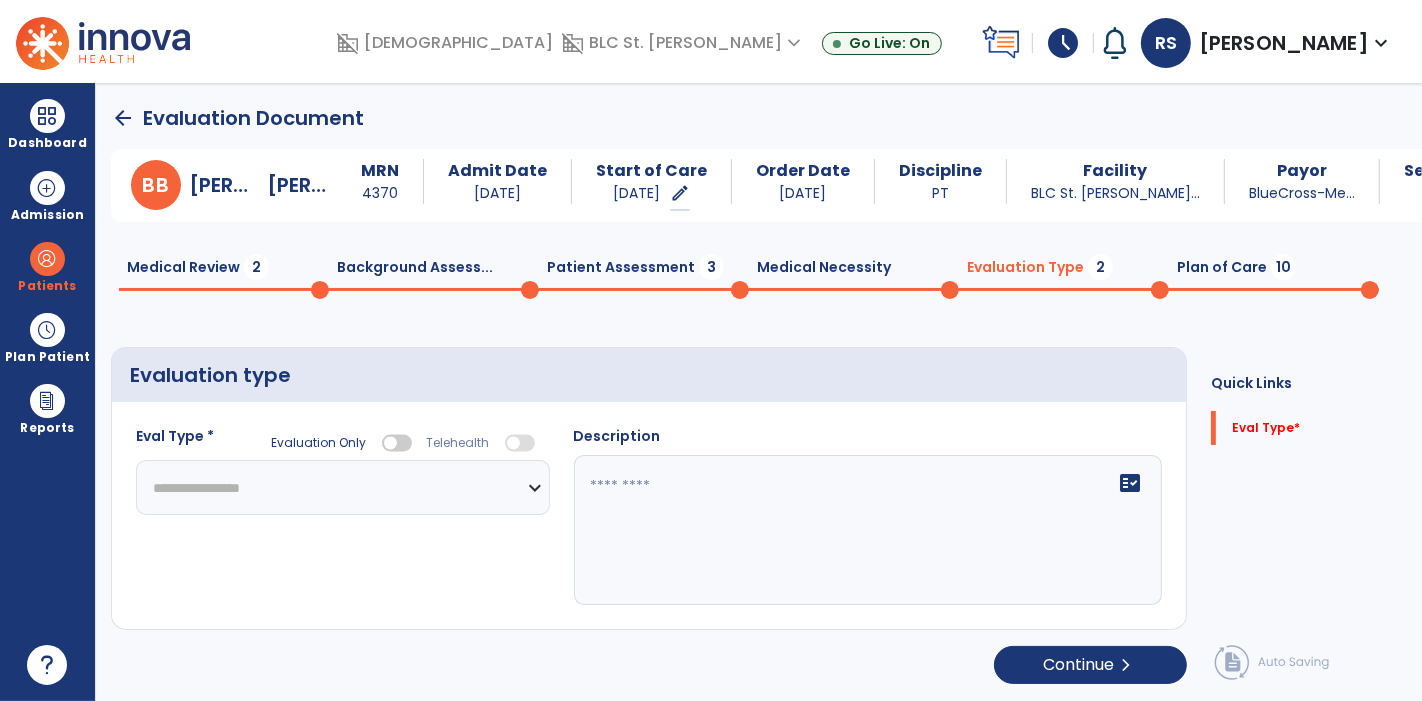 select on "**********" 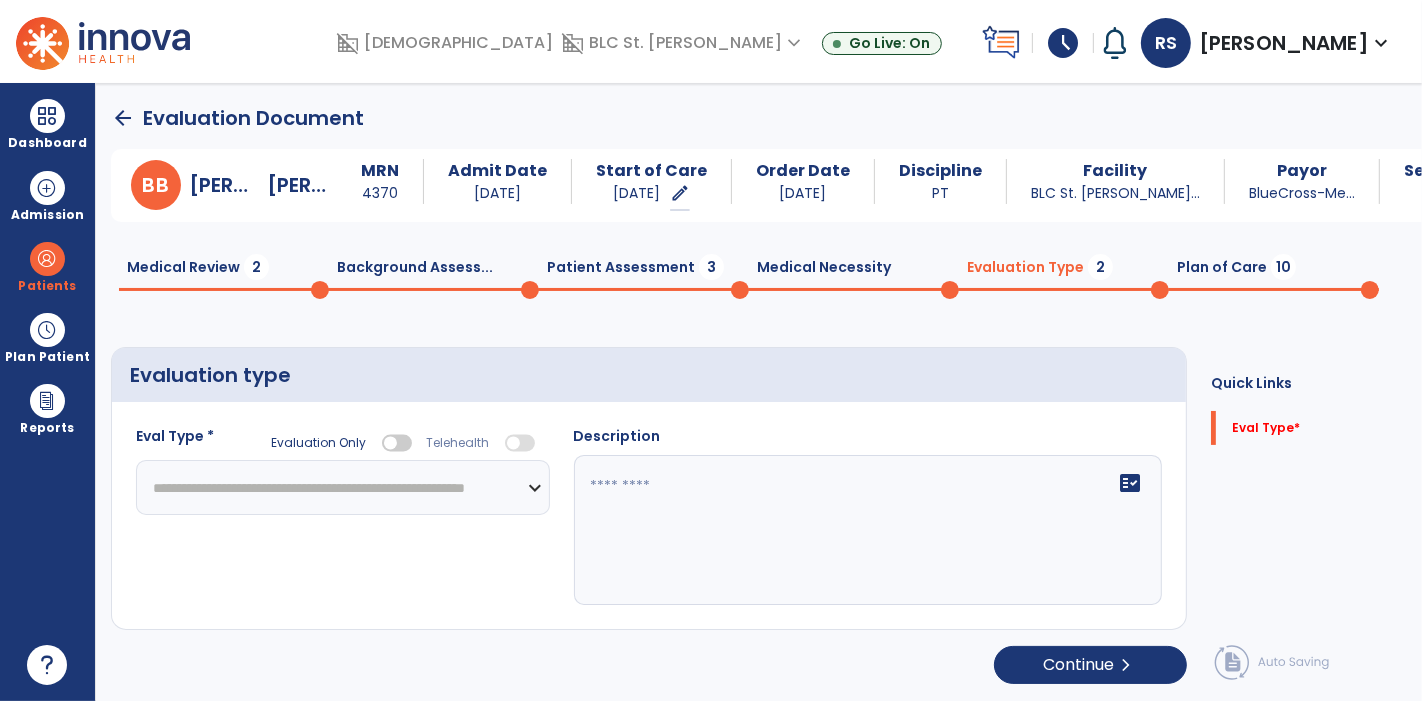 click on "**********" 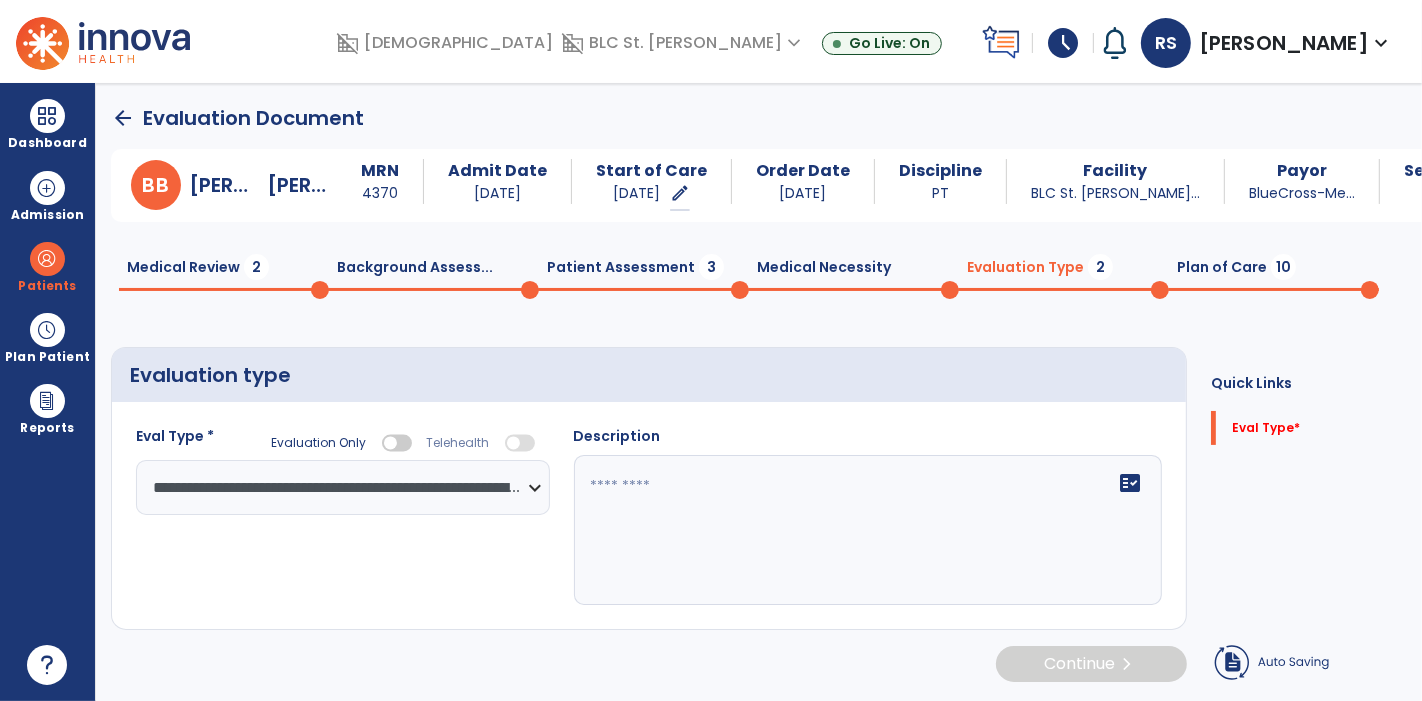 click 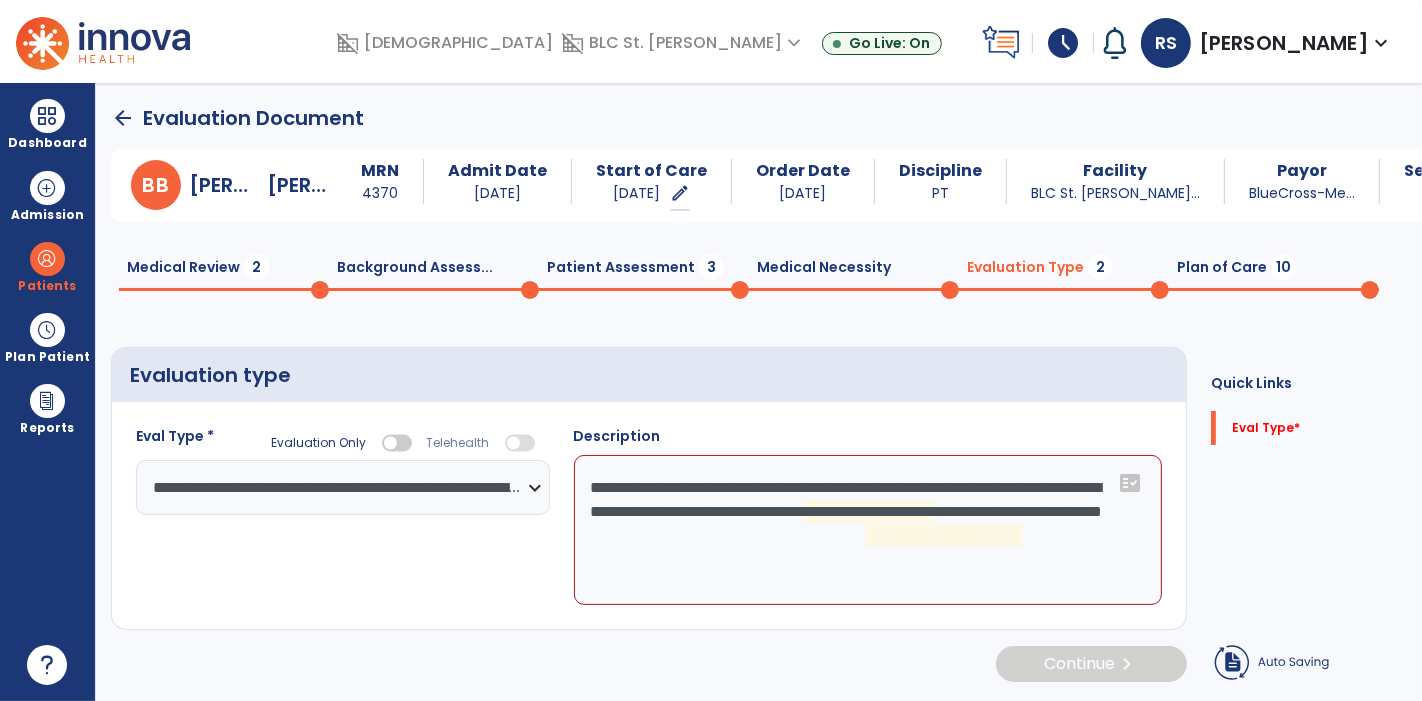 click on "**********" 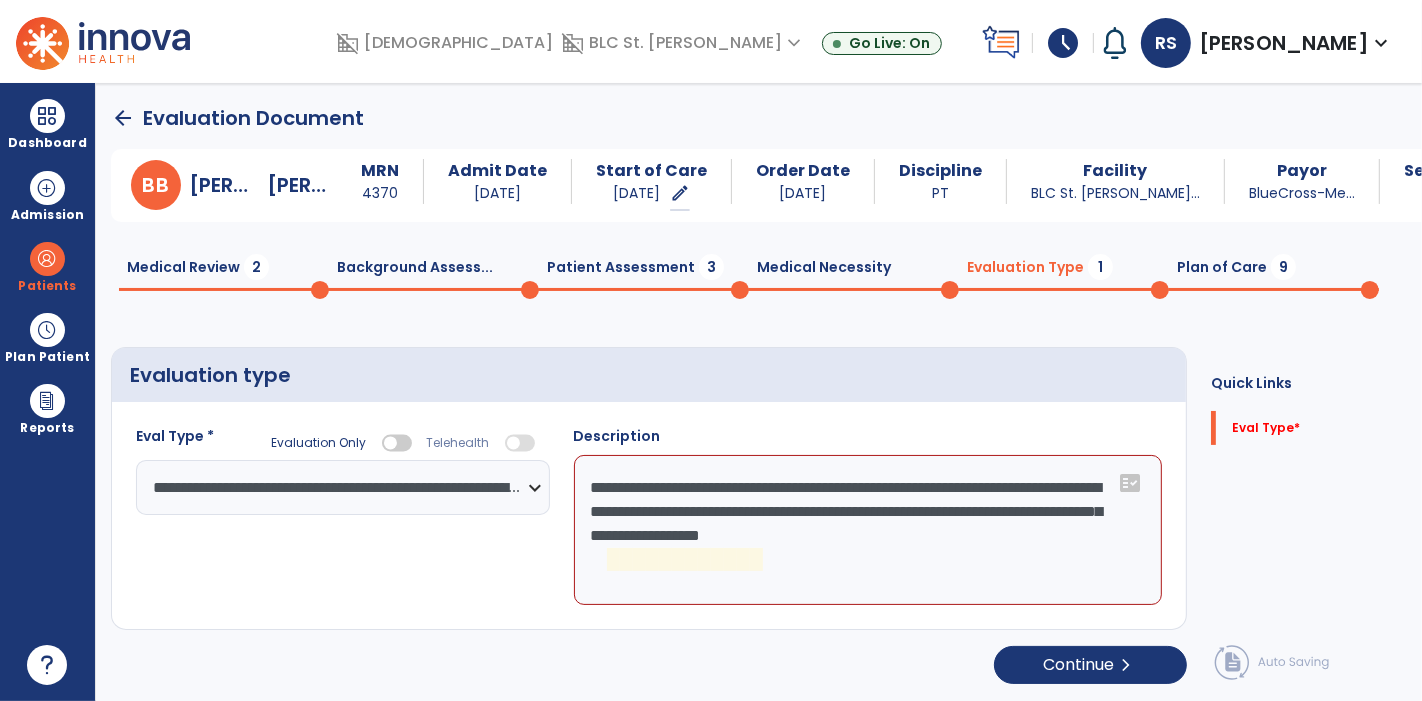 click on "**********" 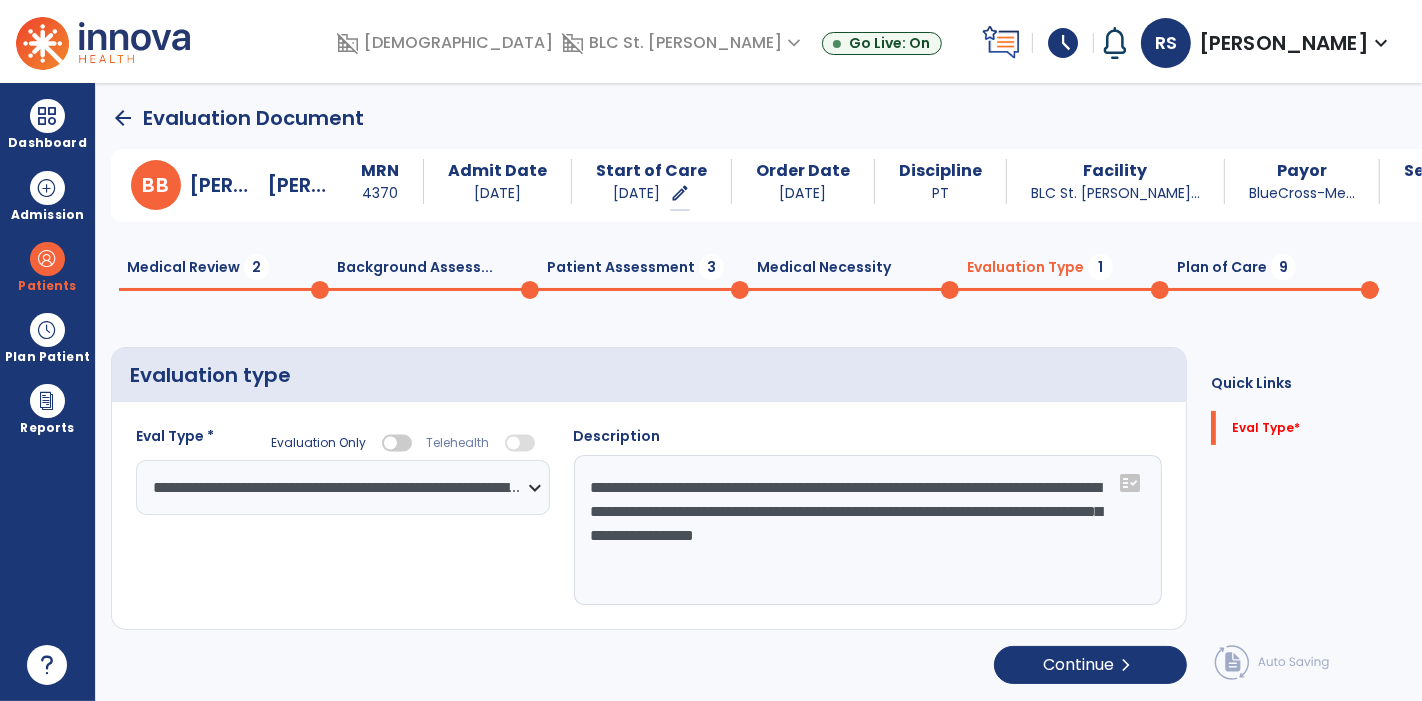 type on "**********" 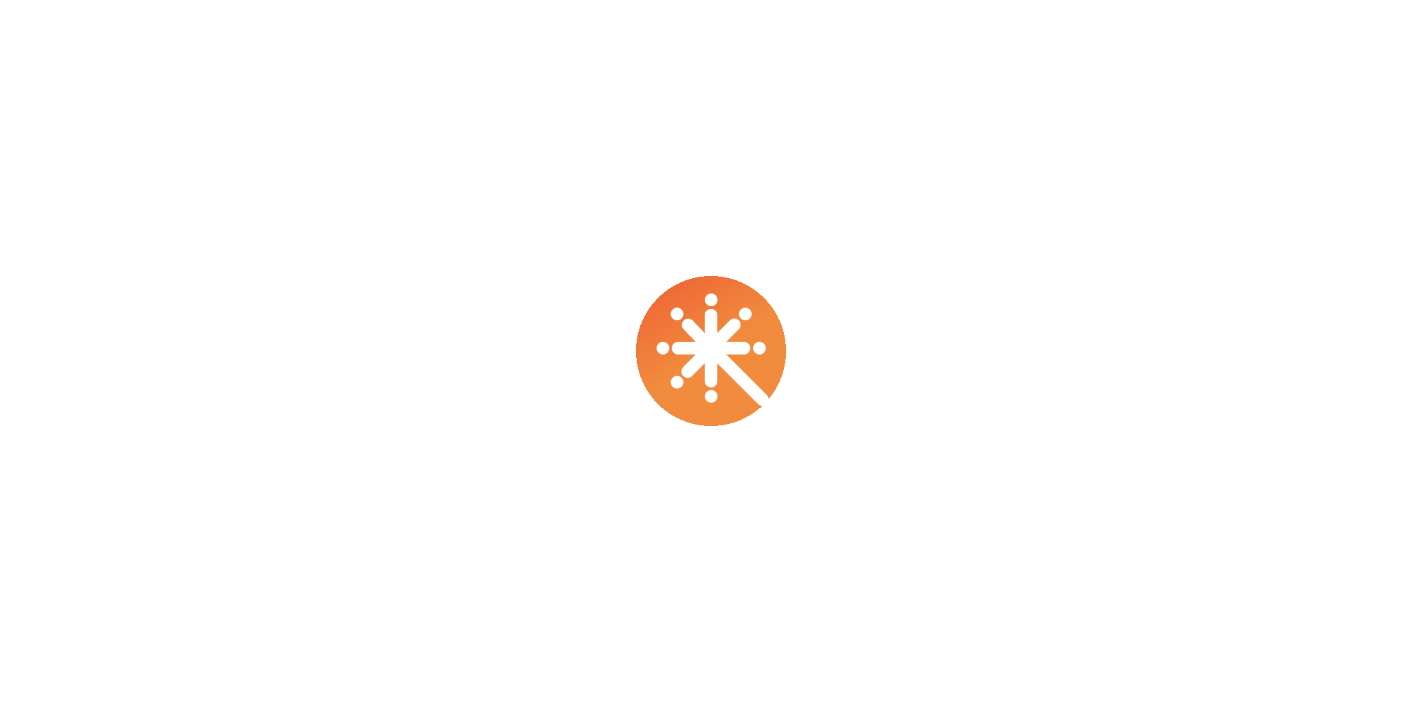 scroll, scrollTop: 0, scrollLeft: 0, axis: both 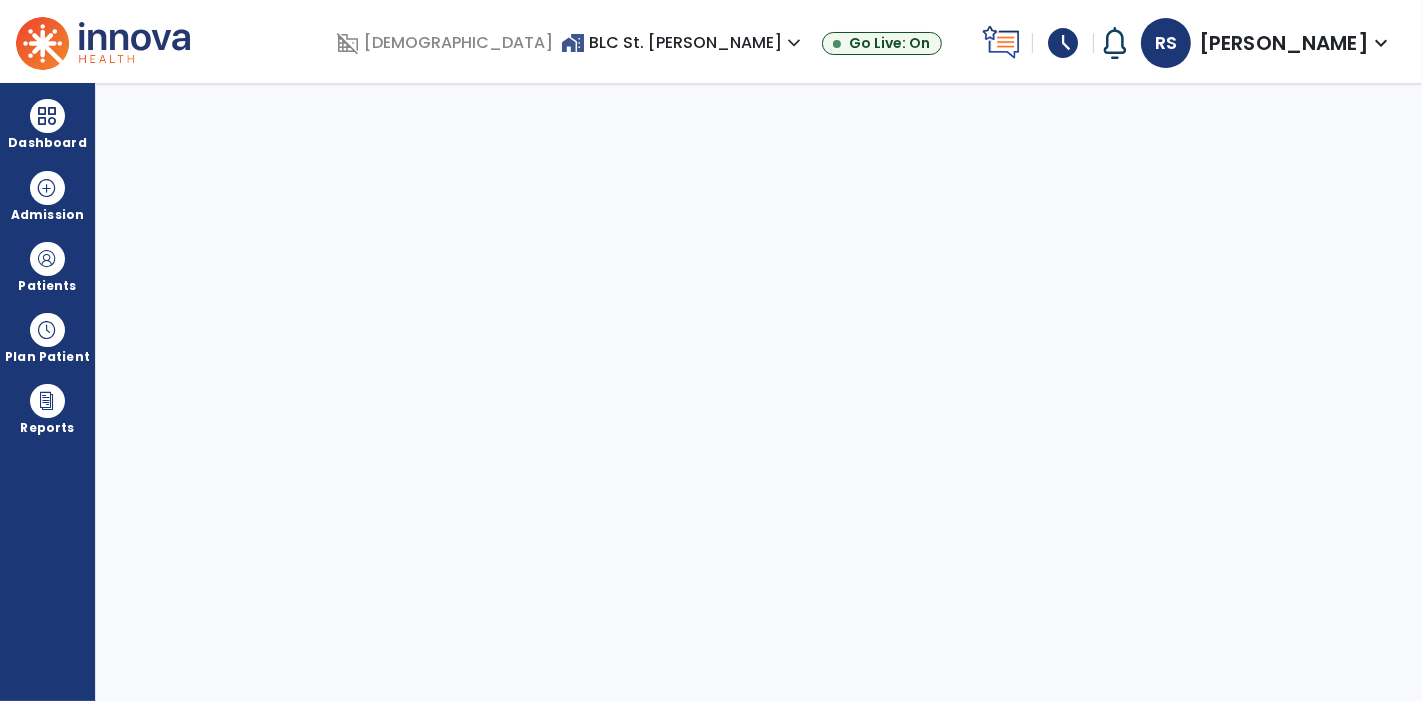 select on "****" 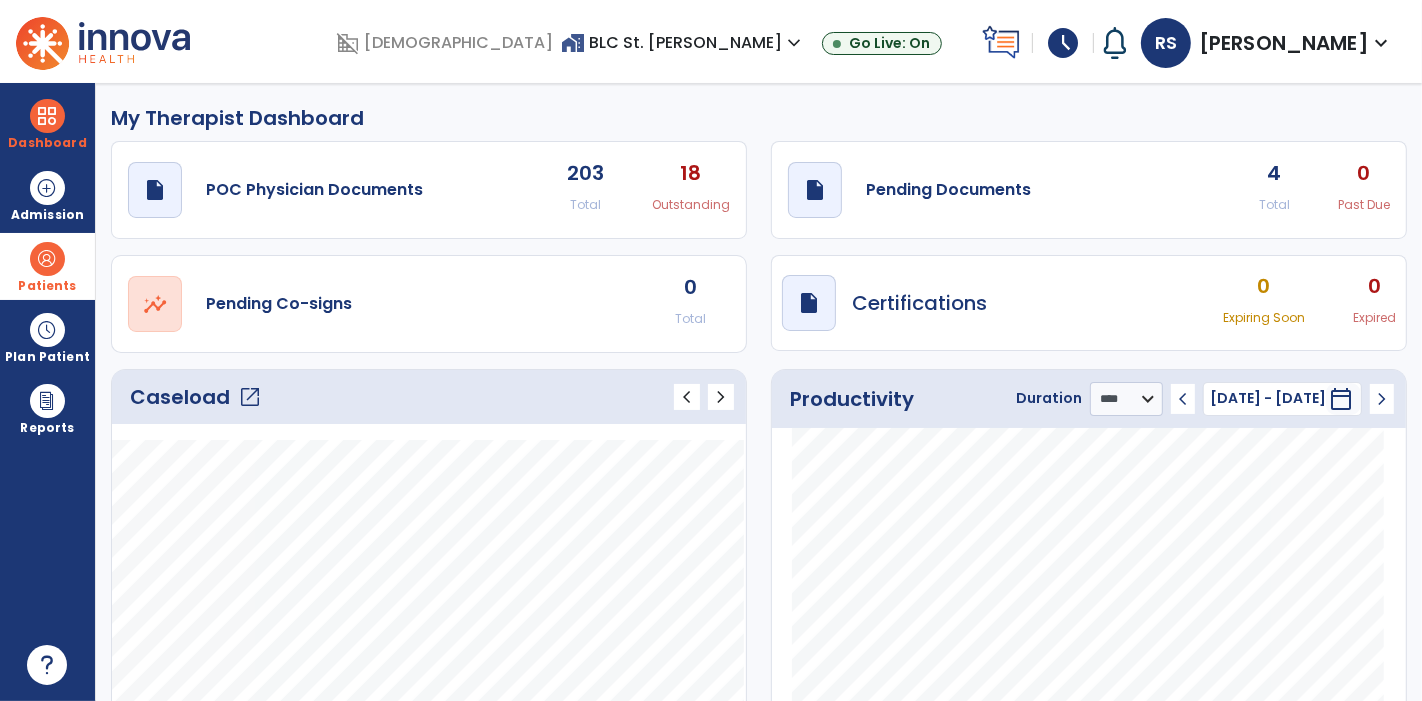 click at bounding box center [47, 259] 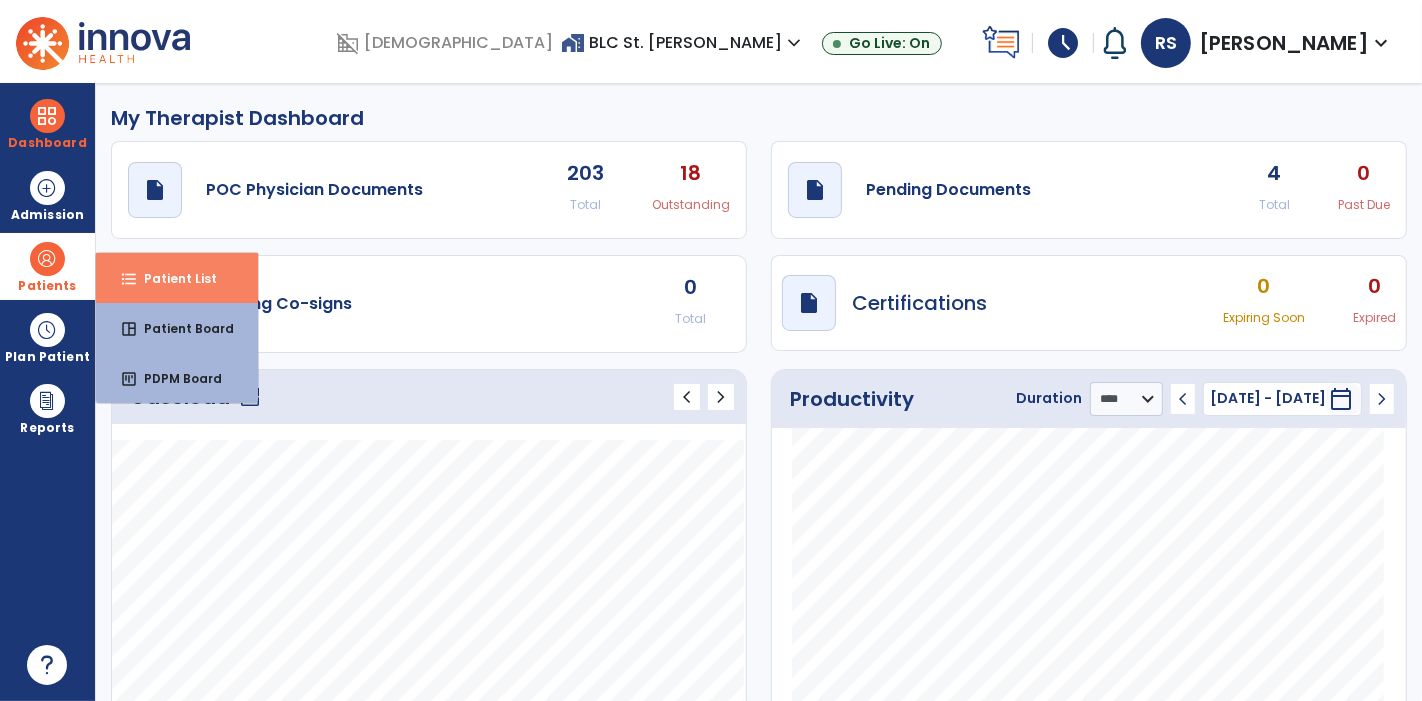 click on "Patient List" at bounding box center [172, 278] 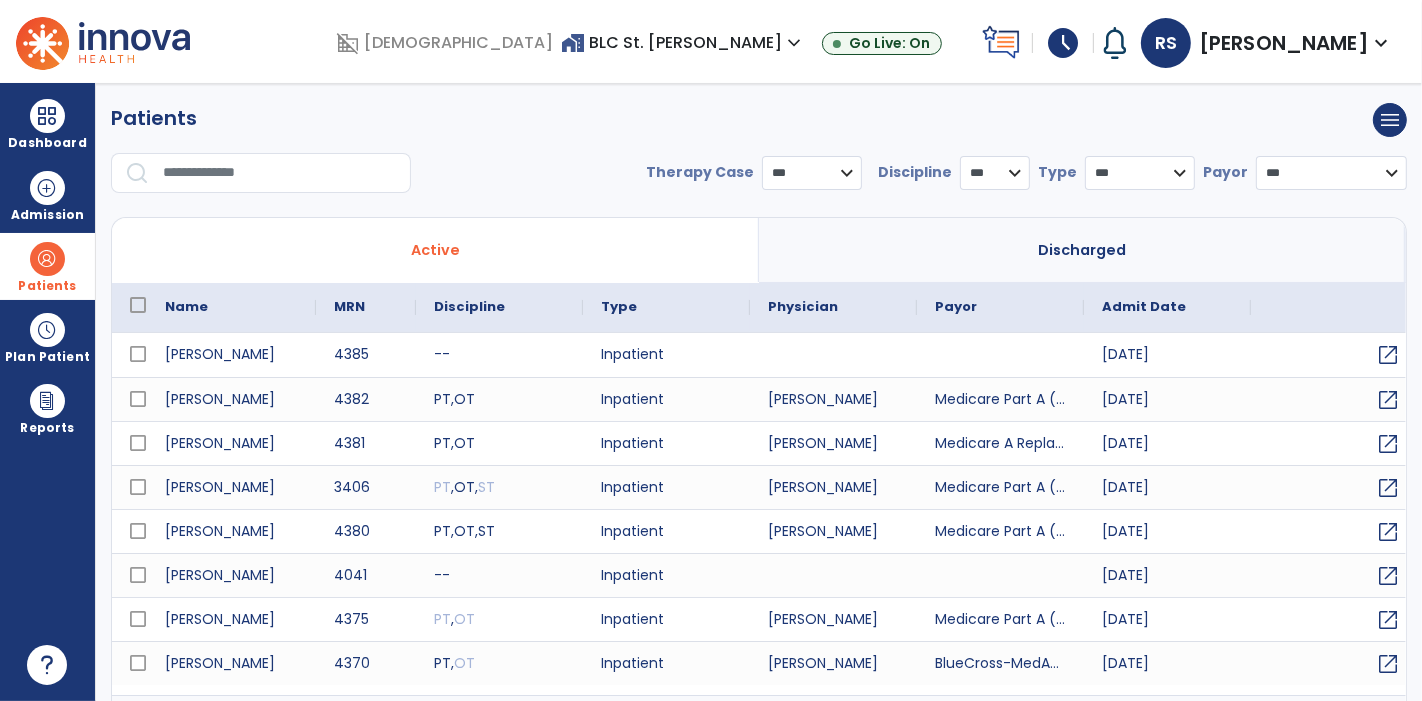 select on "***" 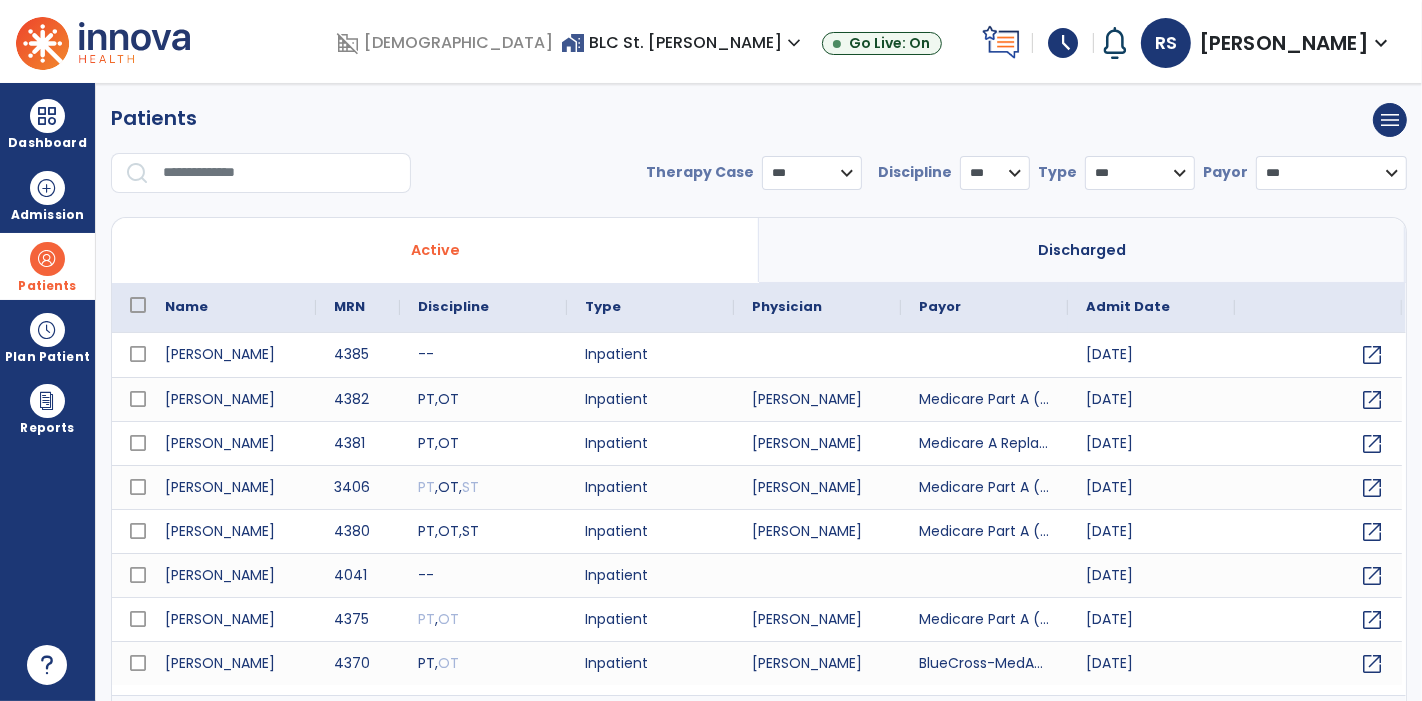 click at bounding box center (280, 173) 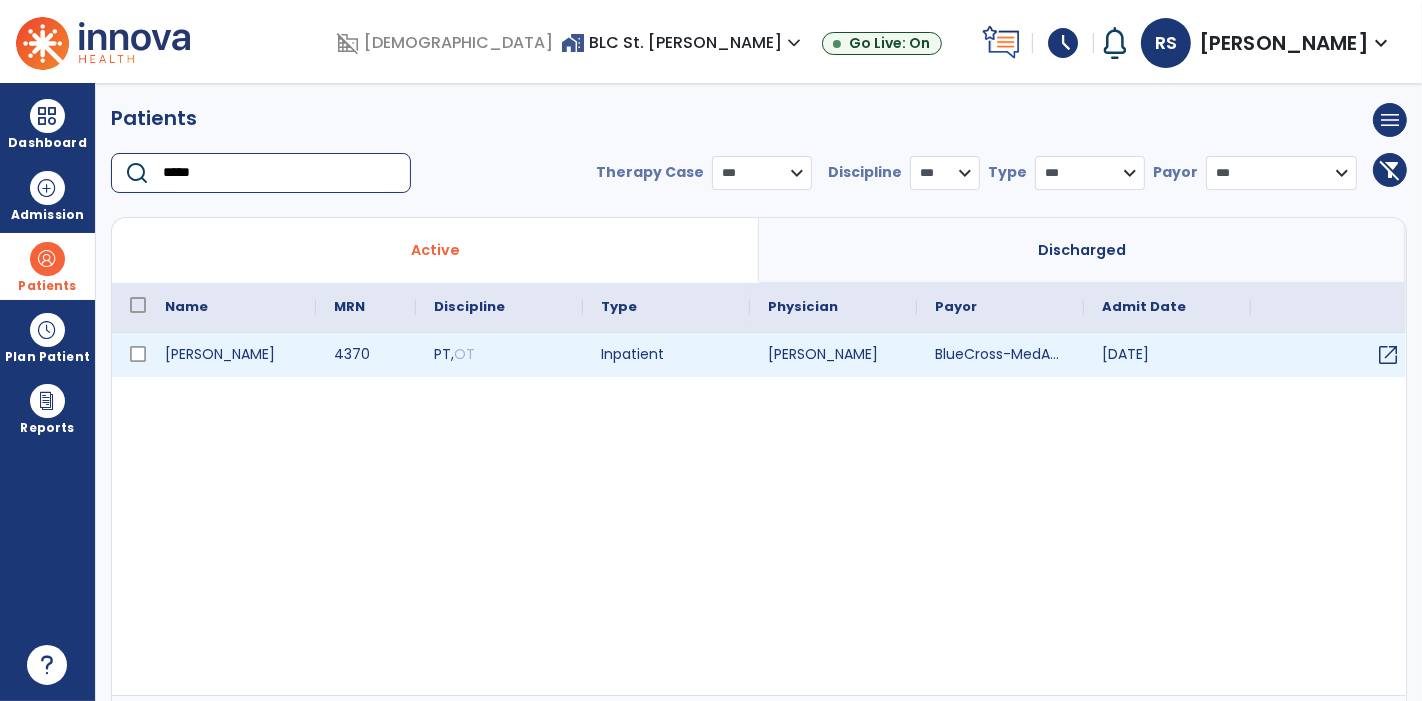 type on "*****" 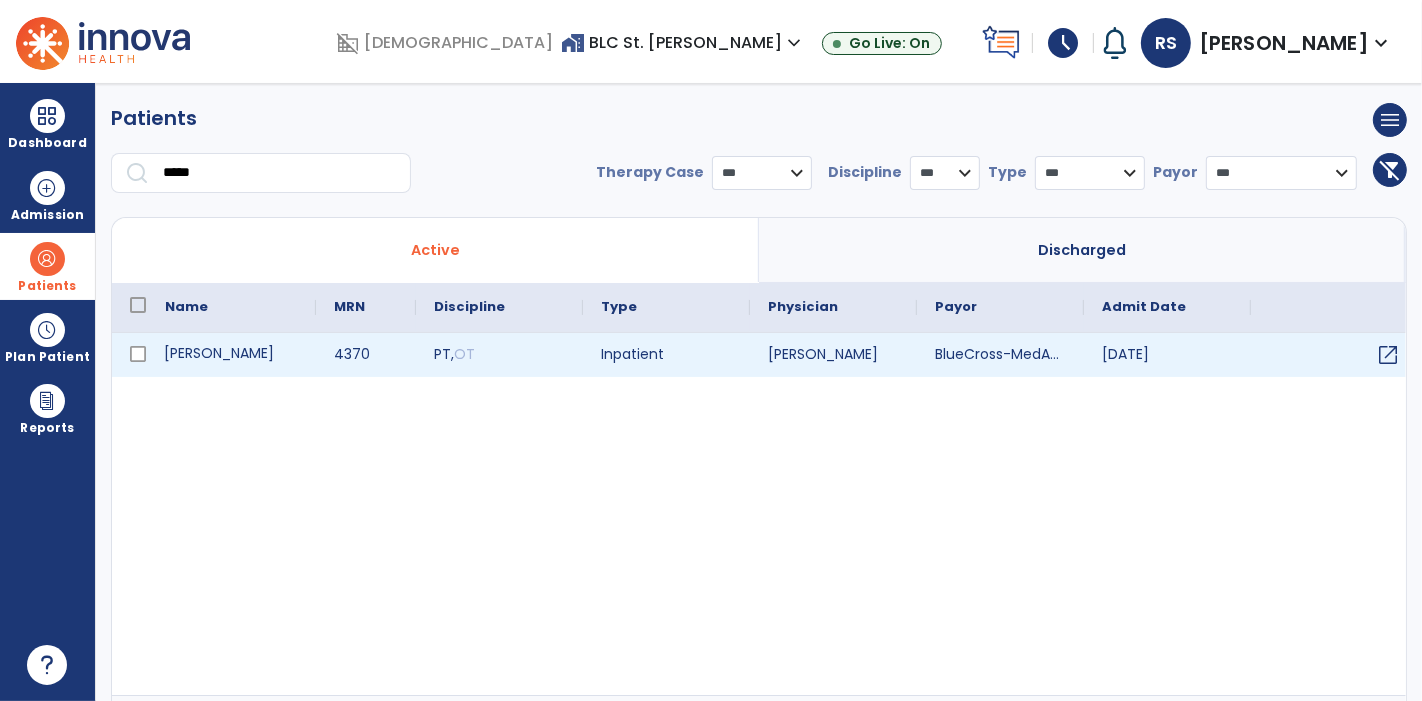 click on "[PERSON_NAME]" at bounding box center [231, 355] 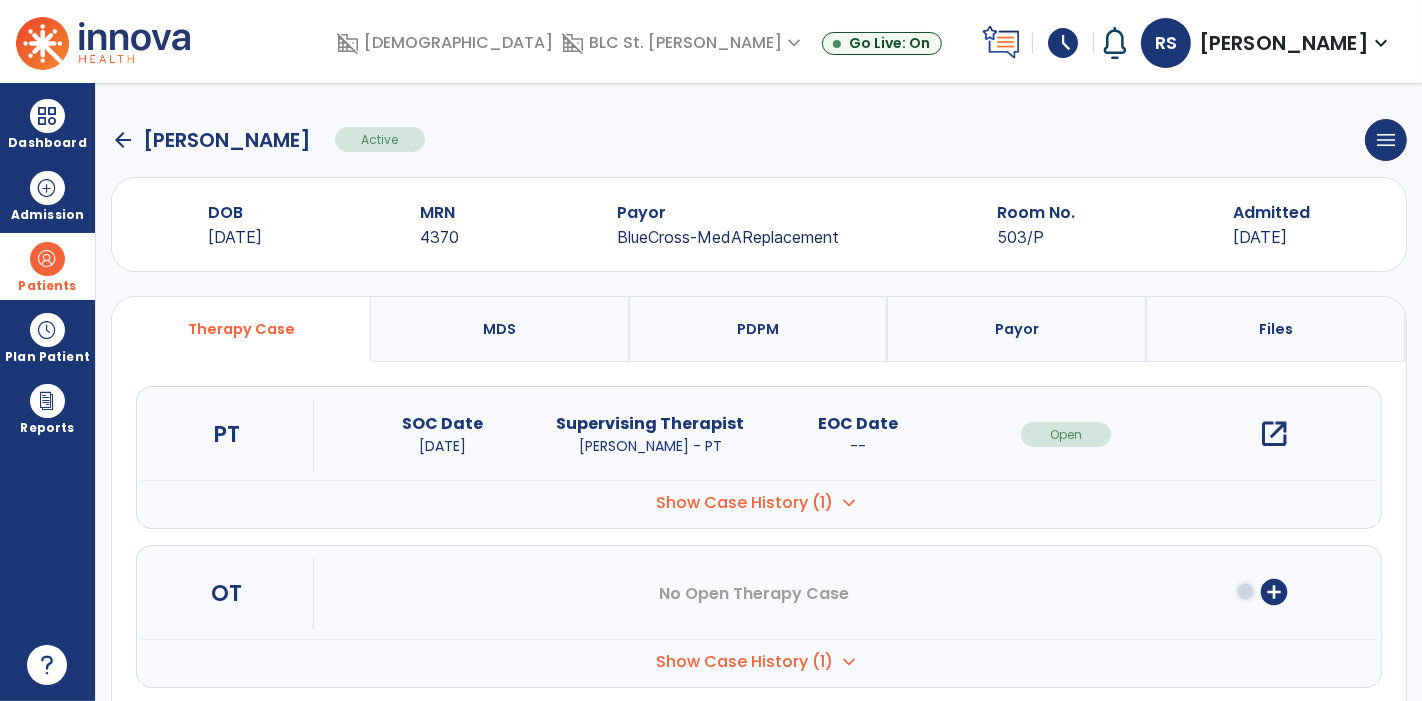 click on "Show Case History (1)" at bounding box center [745, 503] 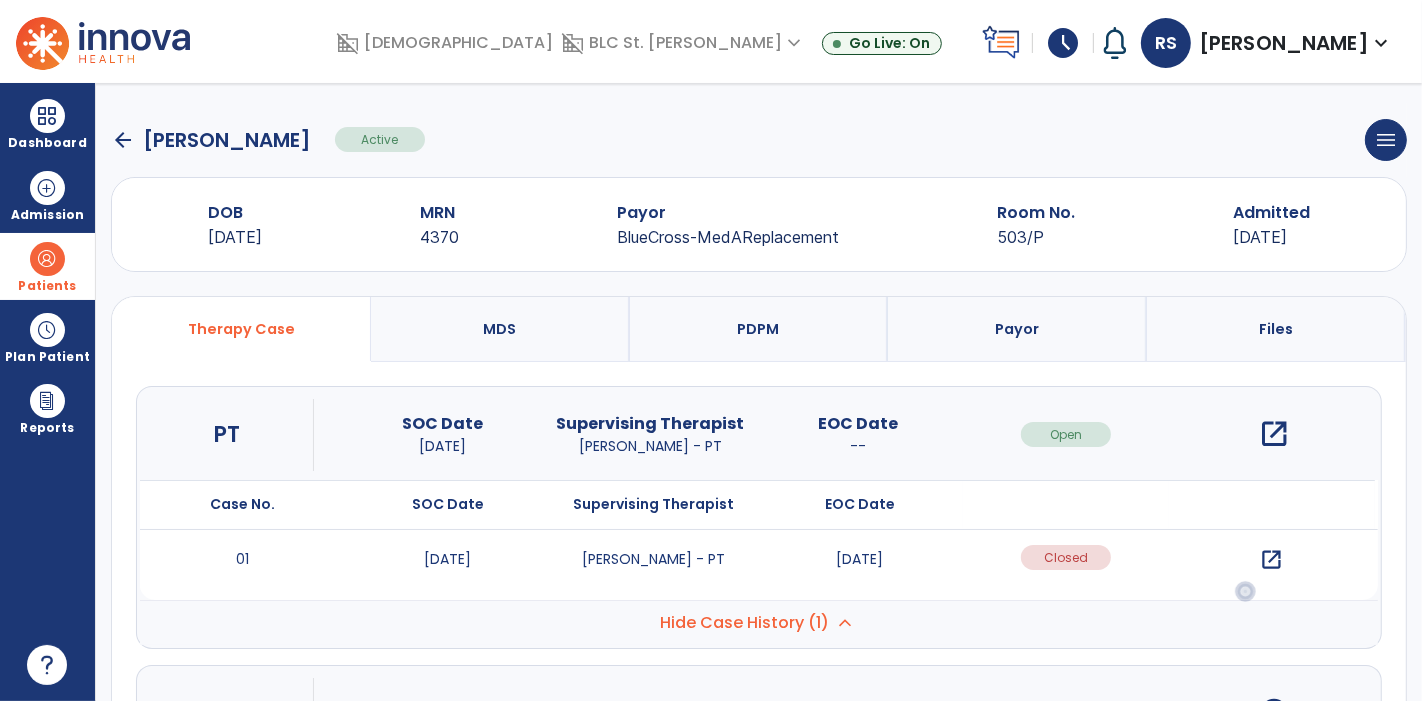 click on "open_in_new" at bounding box center [1271, 560] 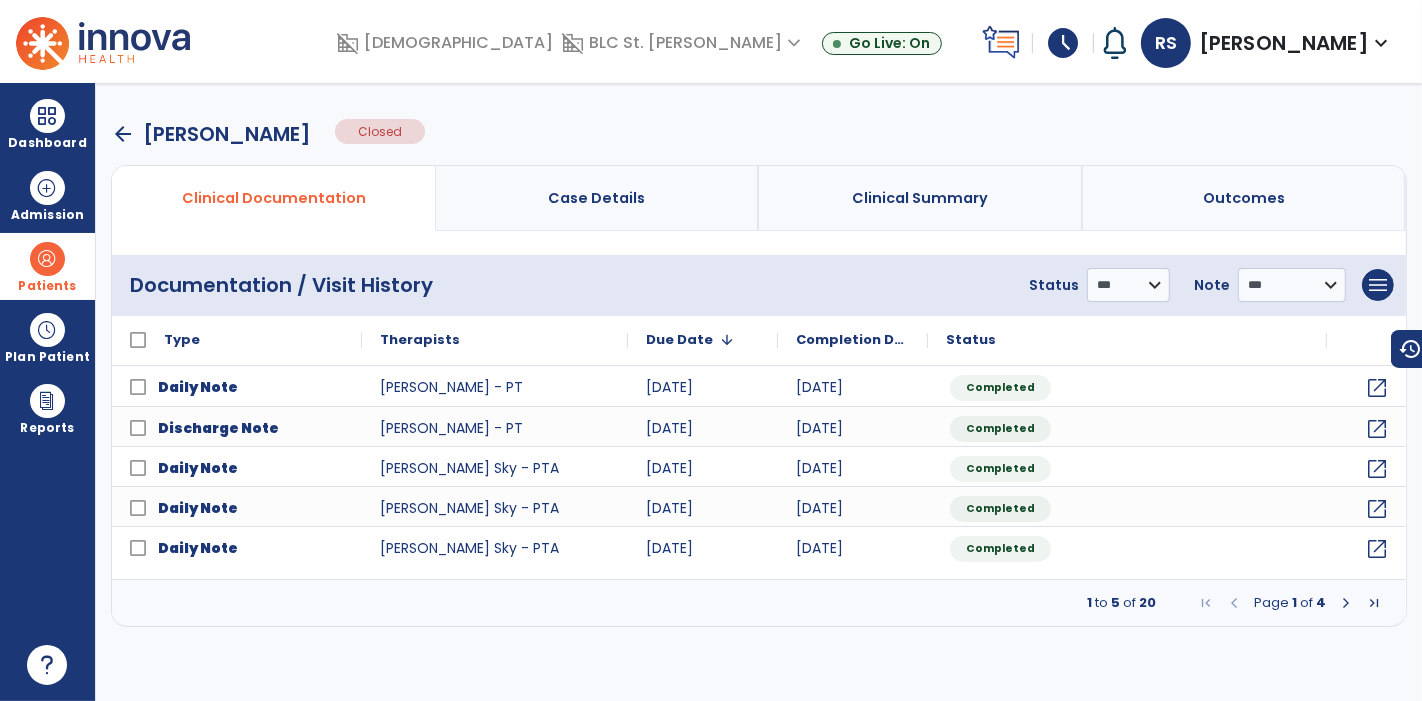 click at bounding box center [1346, 603] 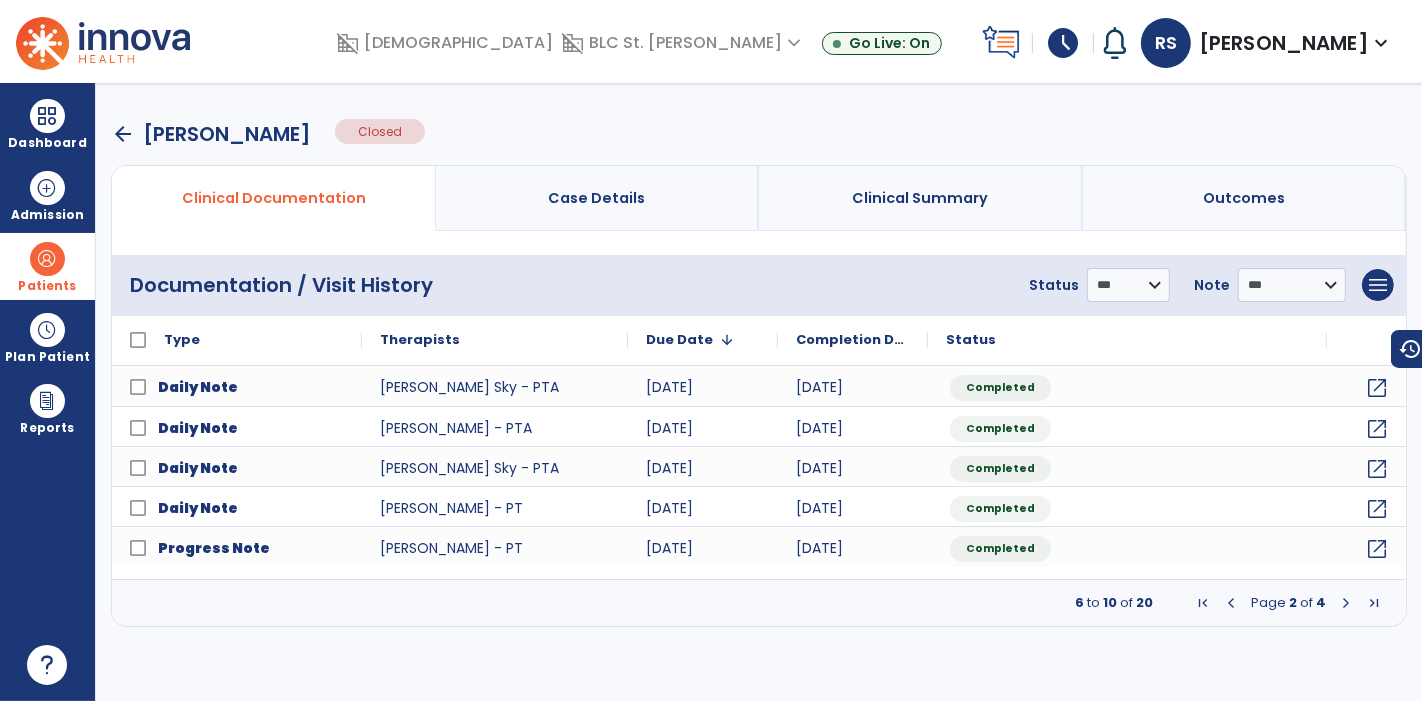 click at bounding box center (1346, 603) 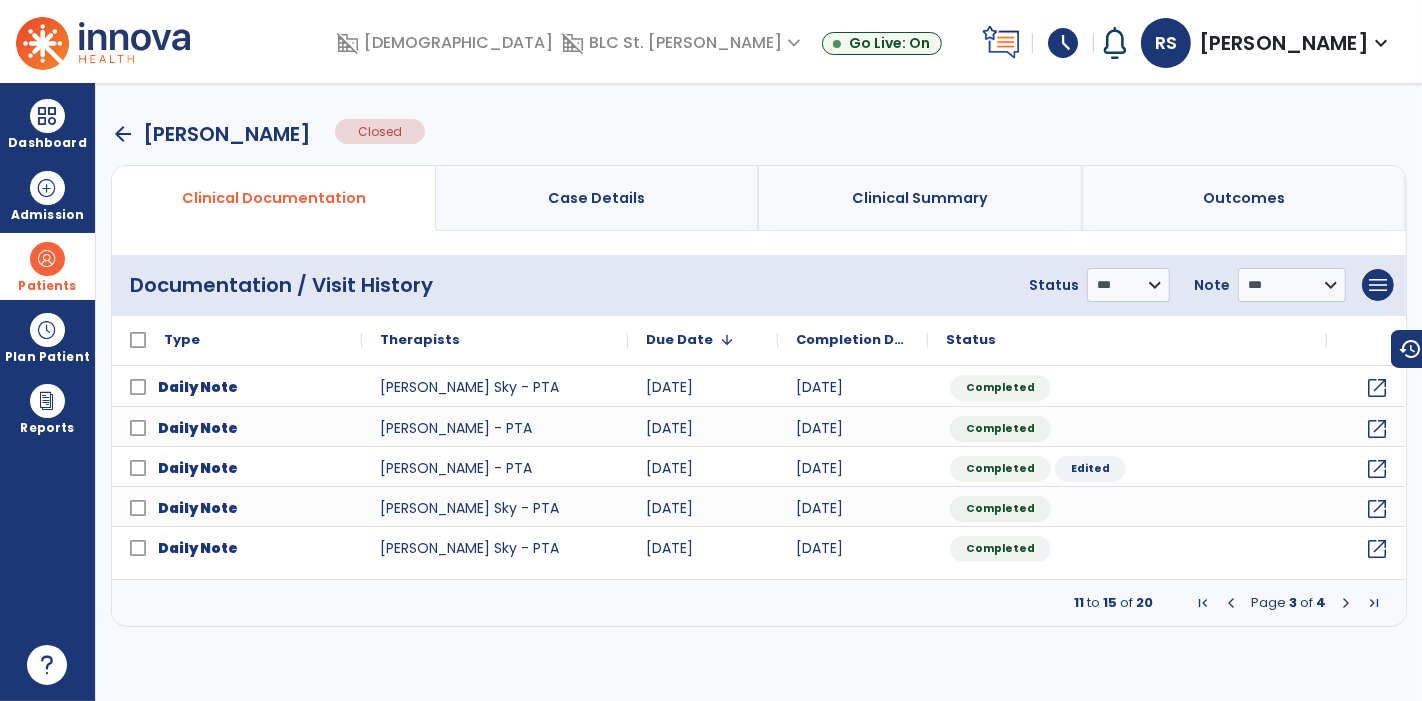 click at bounding box center (1346, 603) 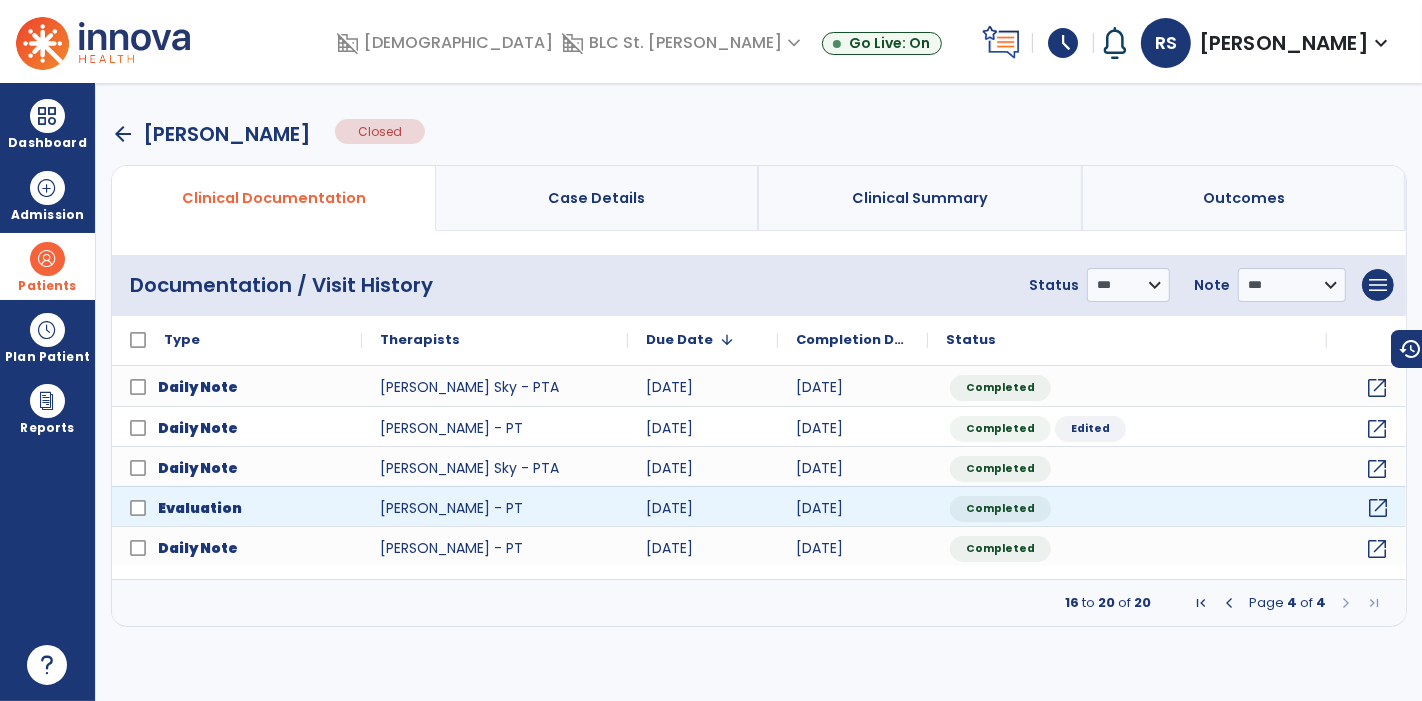 click on "open_in_new" 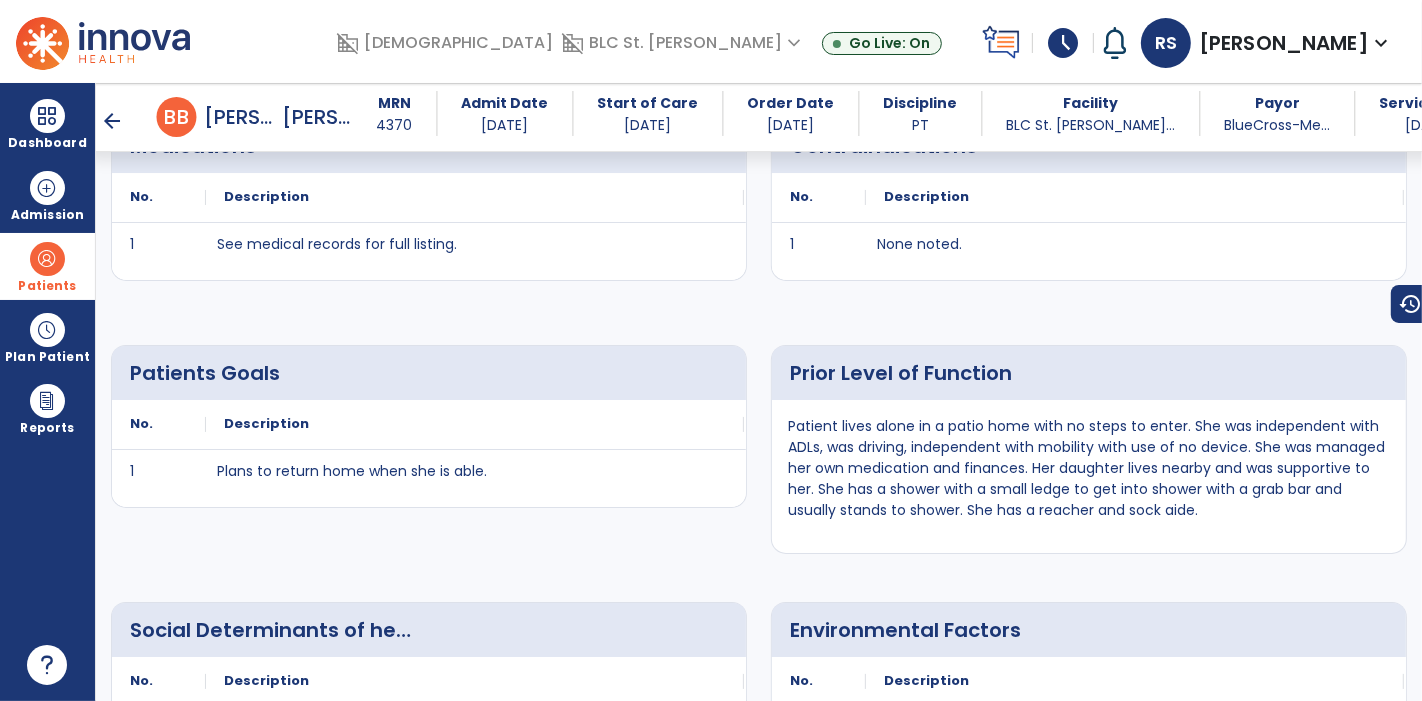 scroll, scrollTop: 1337, scrollLeft: 0, axis: vertical 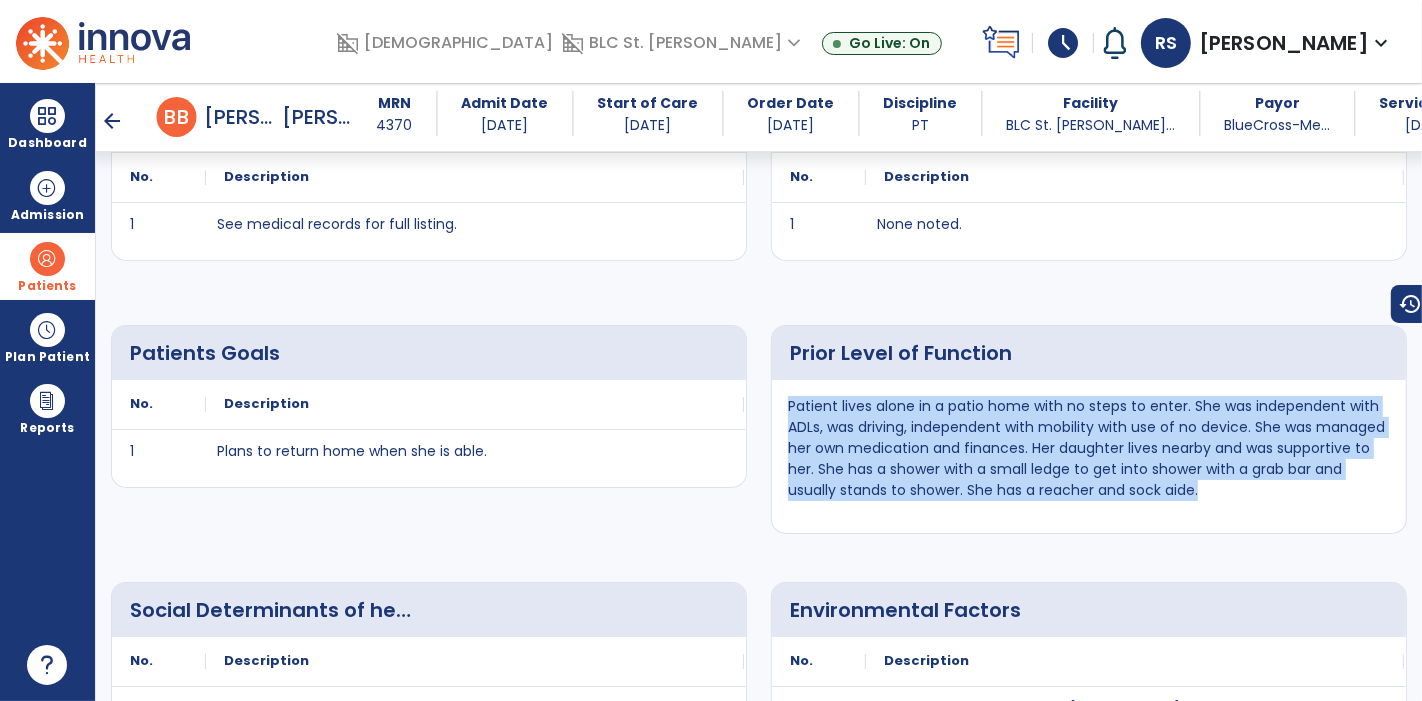 drag, startPoint x: 785, startPoint y: 397, endPoint x: 1220, endPoint y: 494, distance: 445.68375 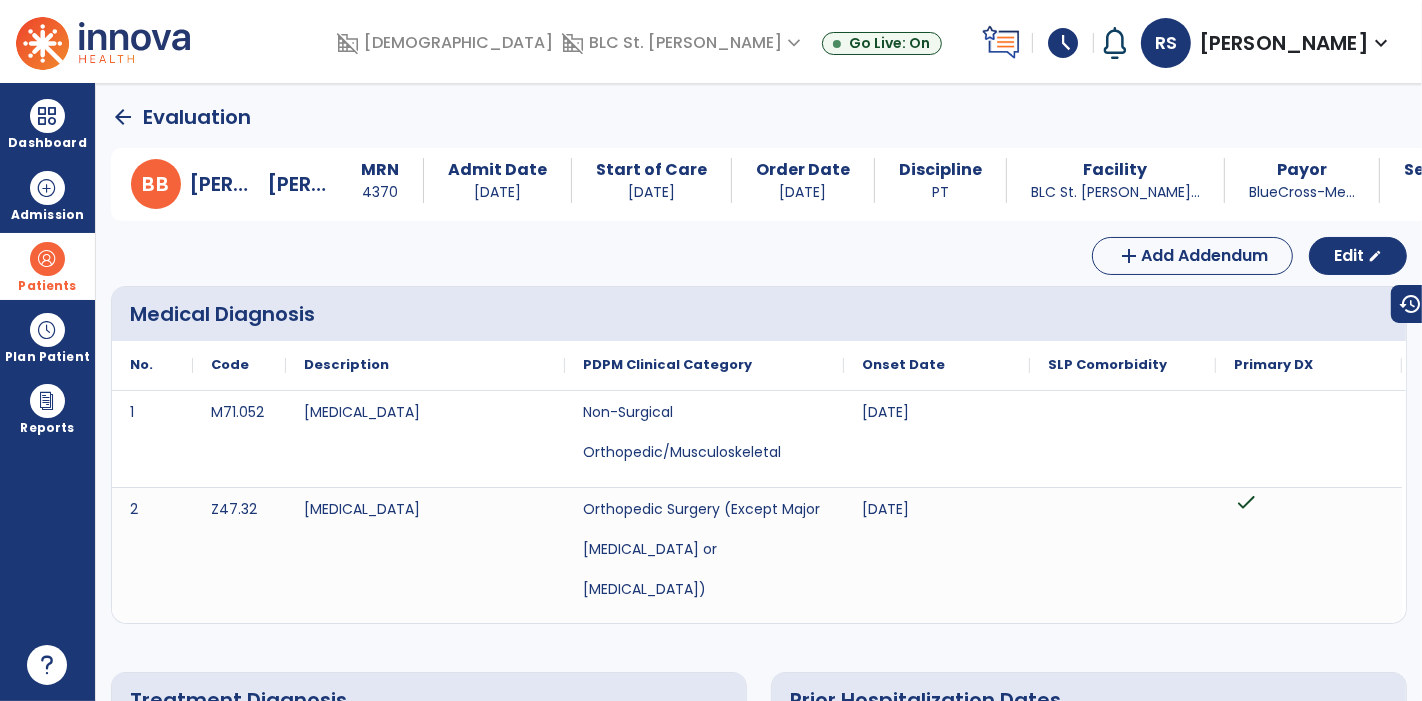 scroll, scrollTop: 2, scrollLeft: 0, axis: vertical 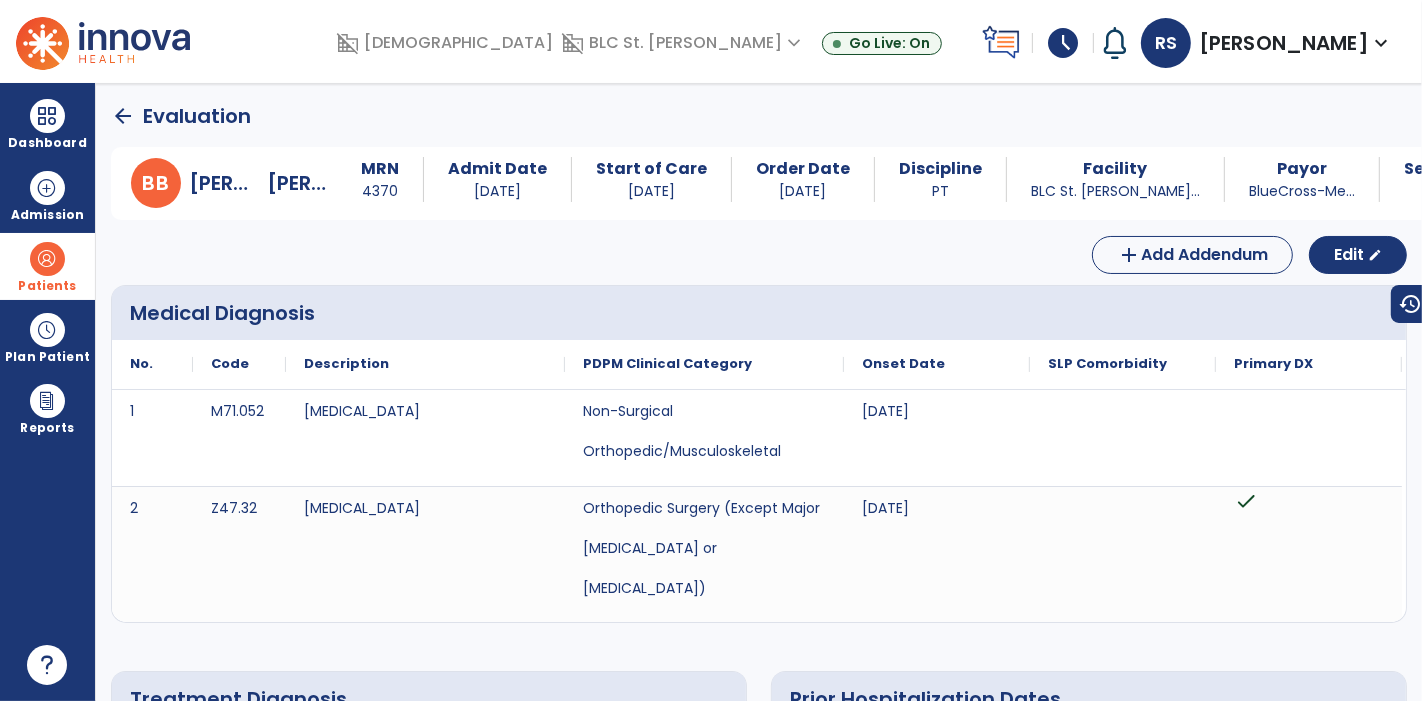 click on "arrow_back" 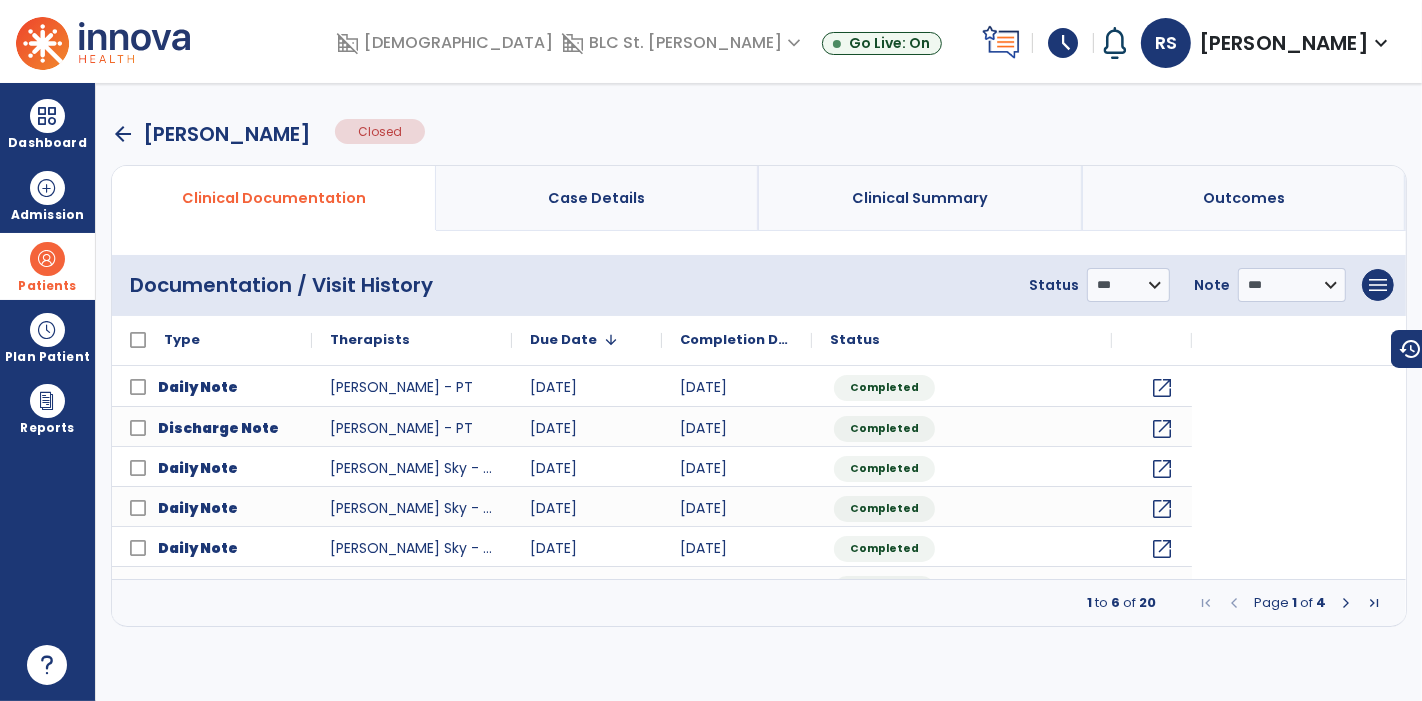 scroll, scrollTop: 0, scrollLeft: 0, axis: both 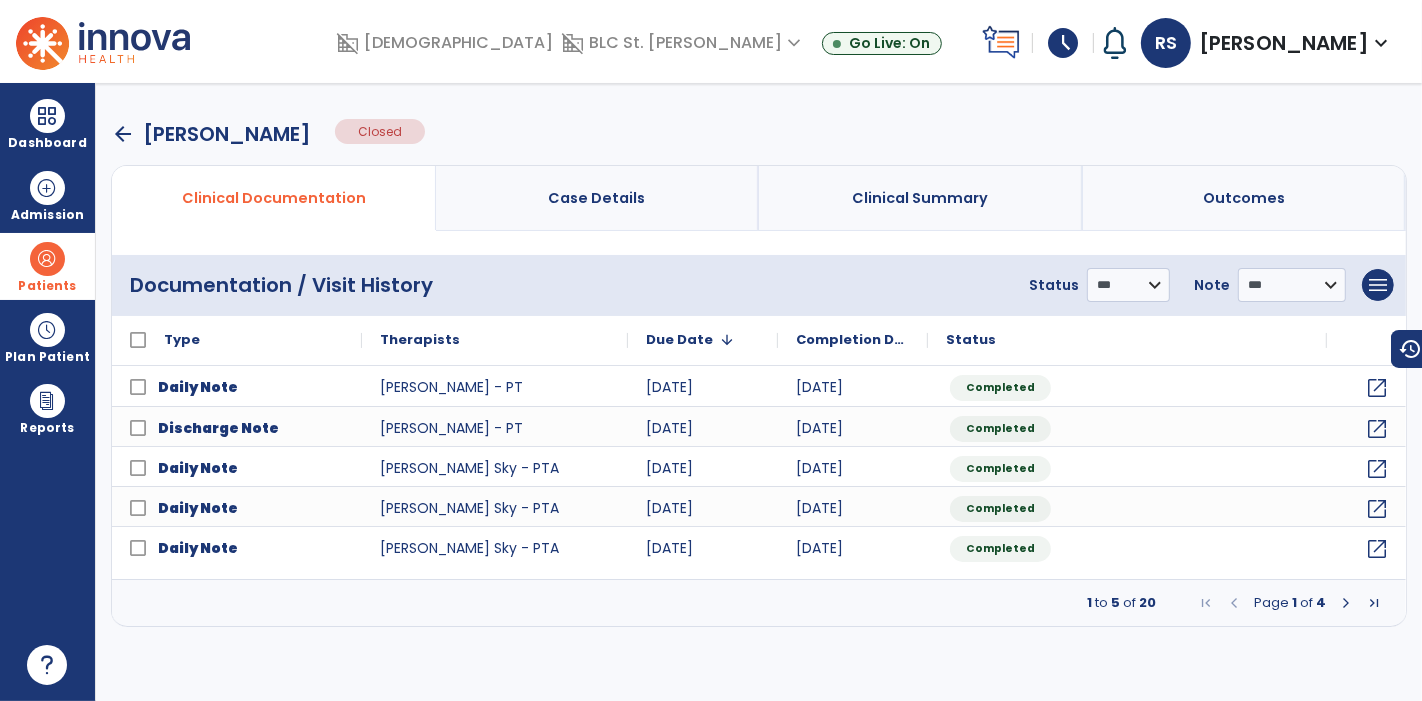 click at bounding box center (1374, 603) 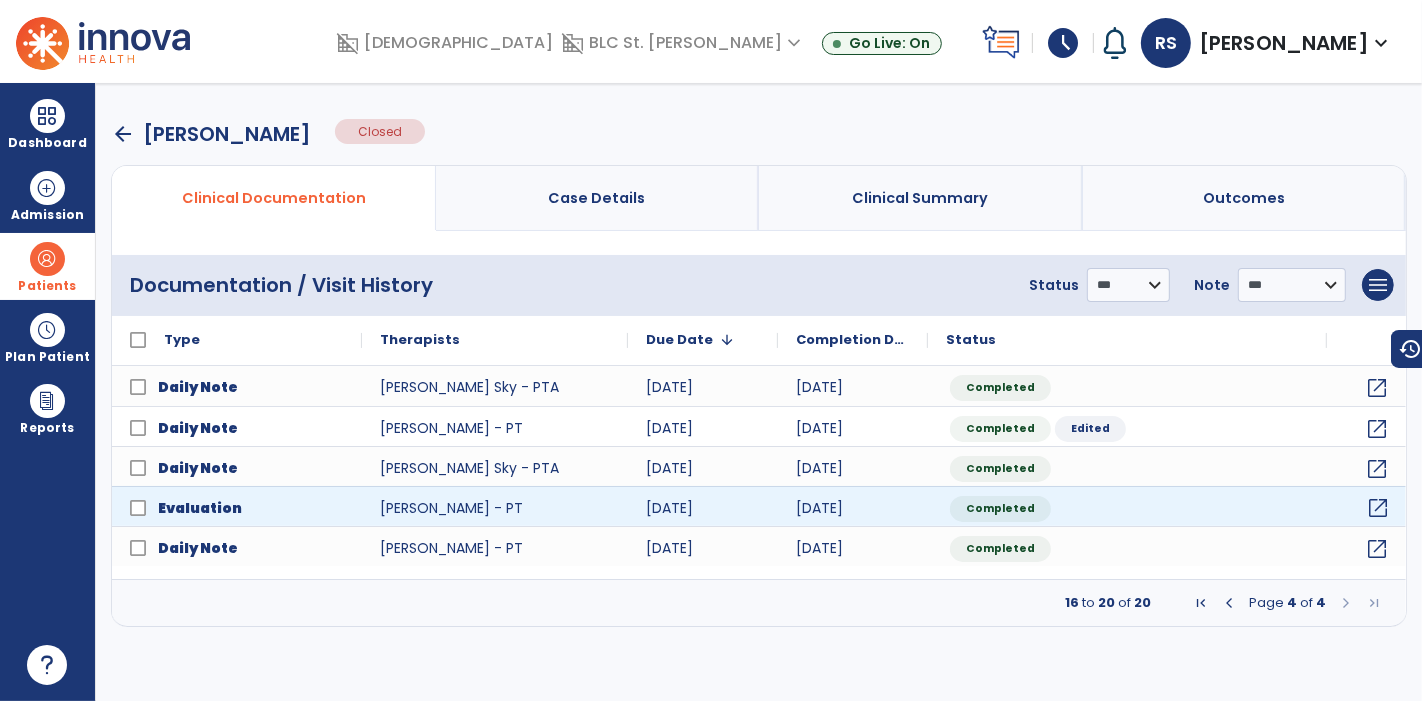 click on "open_in_new" 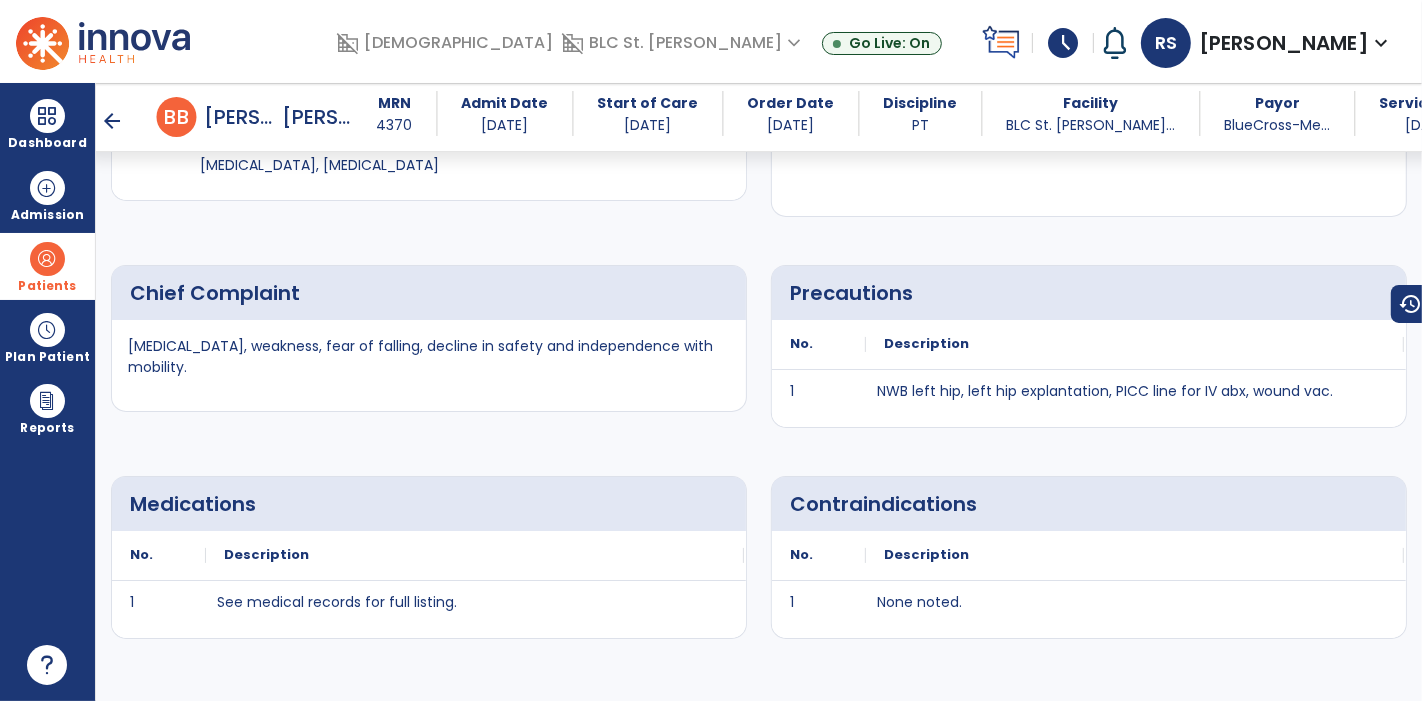 scroll, scrollTop: 962, scrollLeft: 0, axis: vertical 